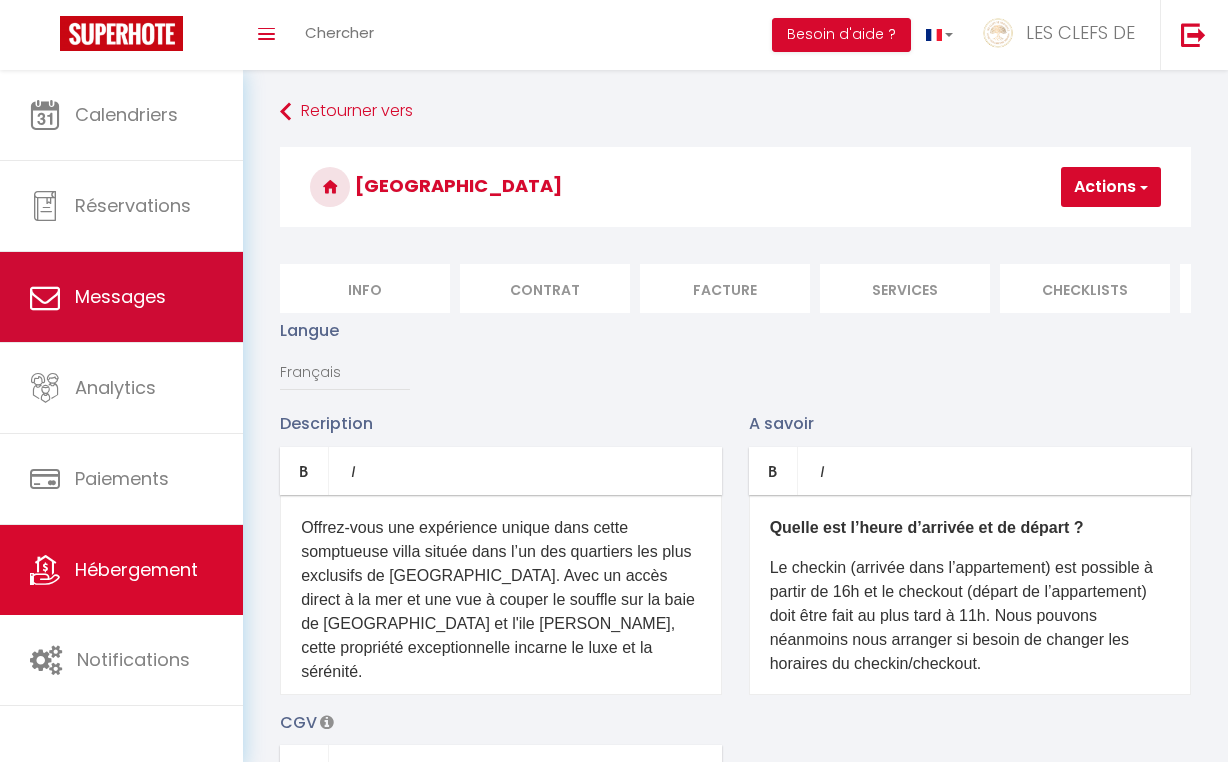 scroll, scrollTop: 0, scrollLeft: 0, axis: both 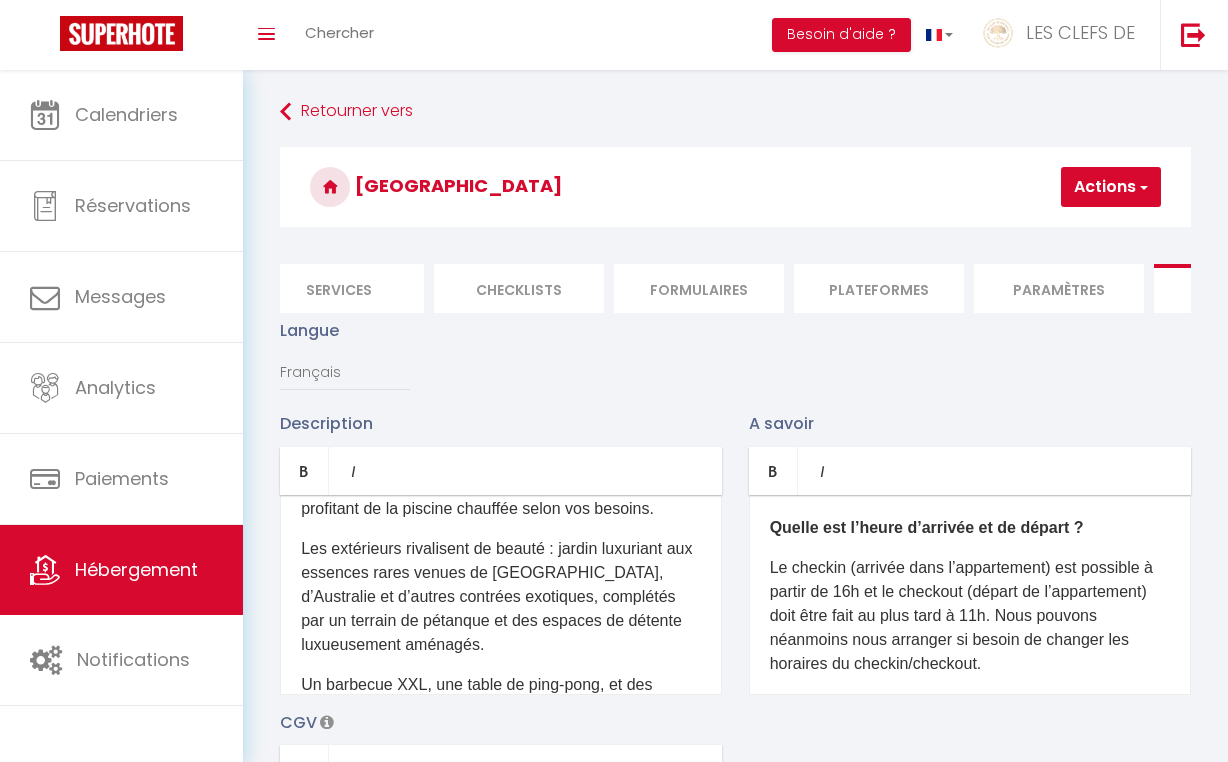 click on "Hébergement" at bounding box center (136, 569) 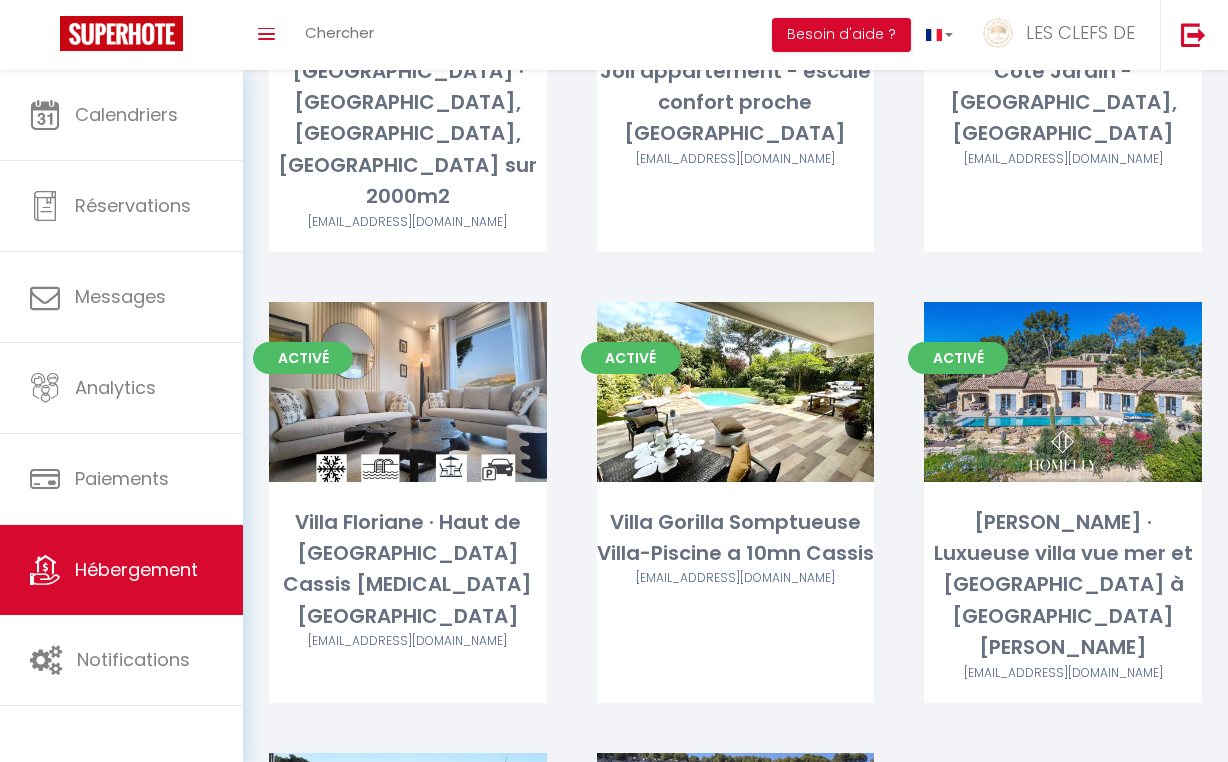 scroll, scrollTop: 4835, scrollLeft: 0, axis: vertical 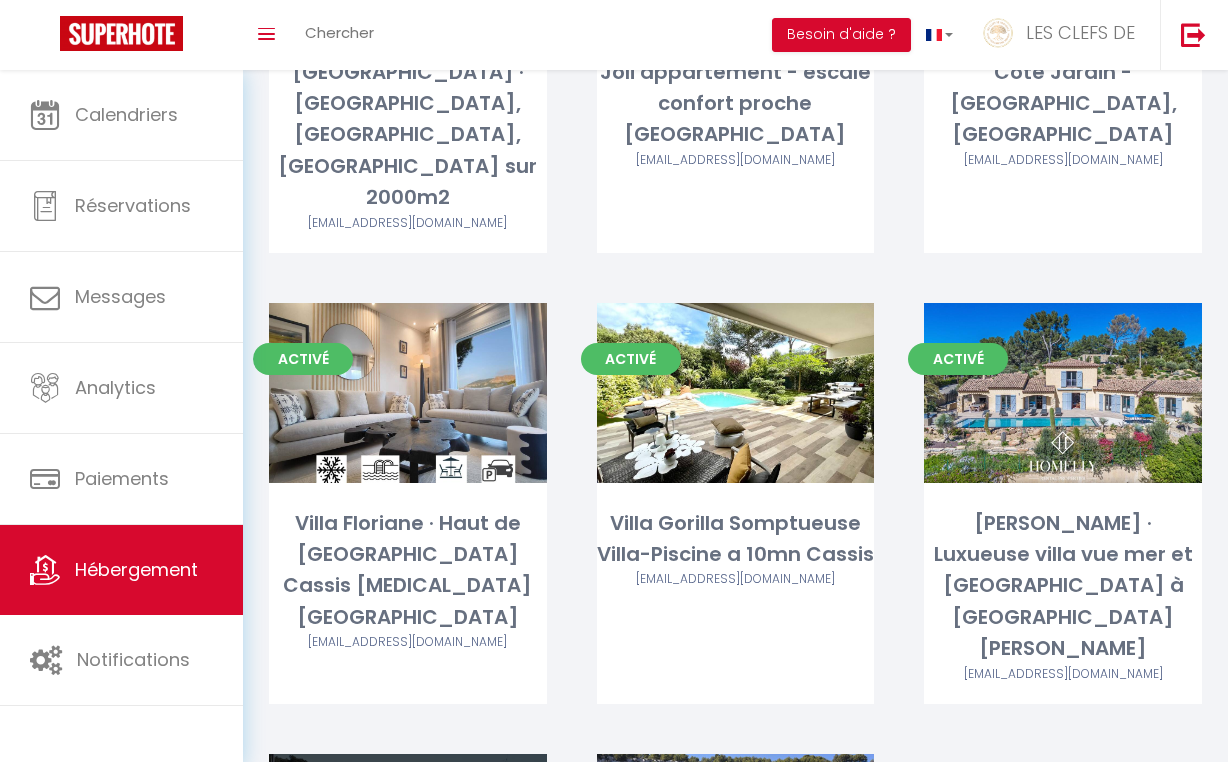 click on "Editer" at bounding box center [408, 844] 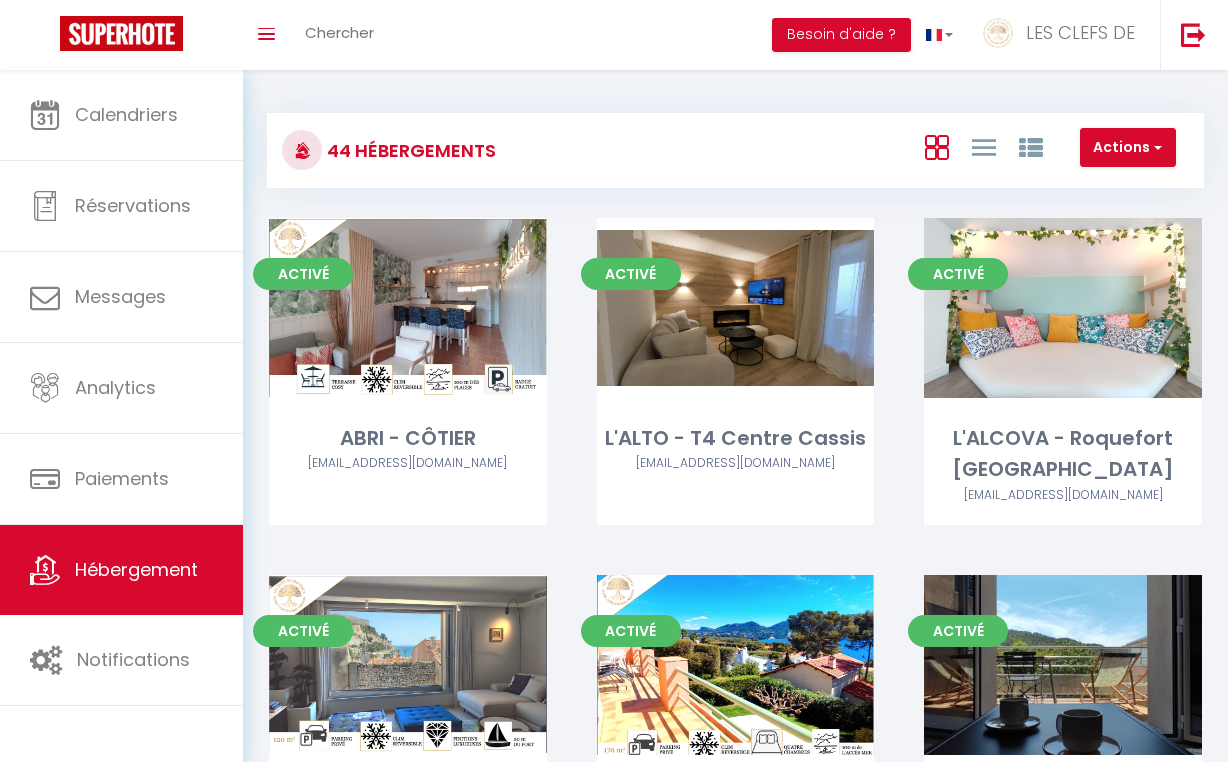 select on "3" 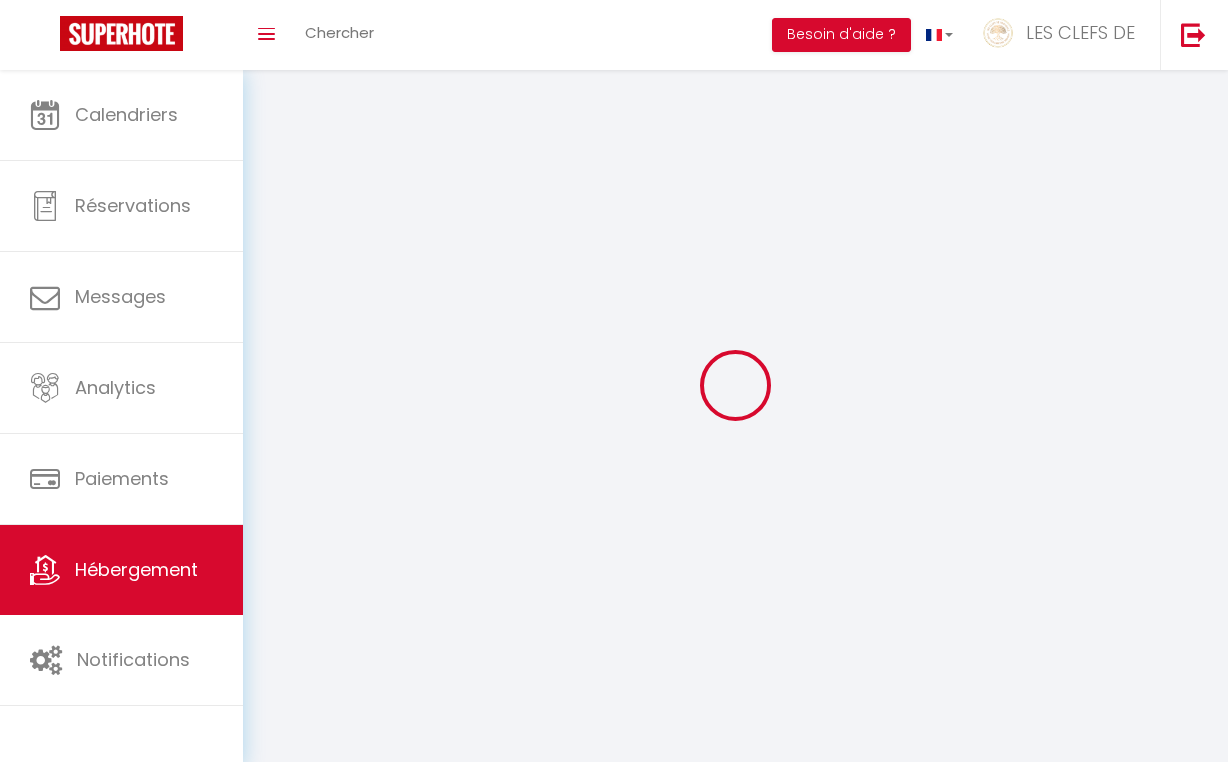 select 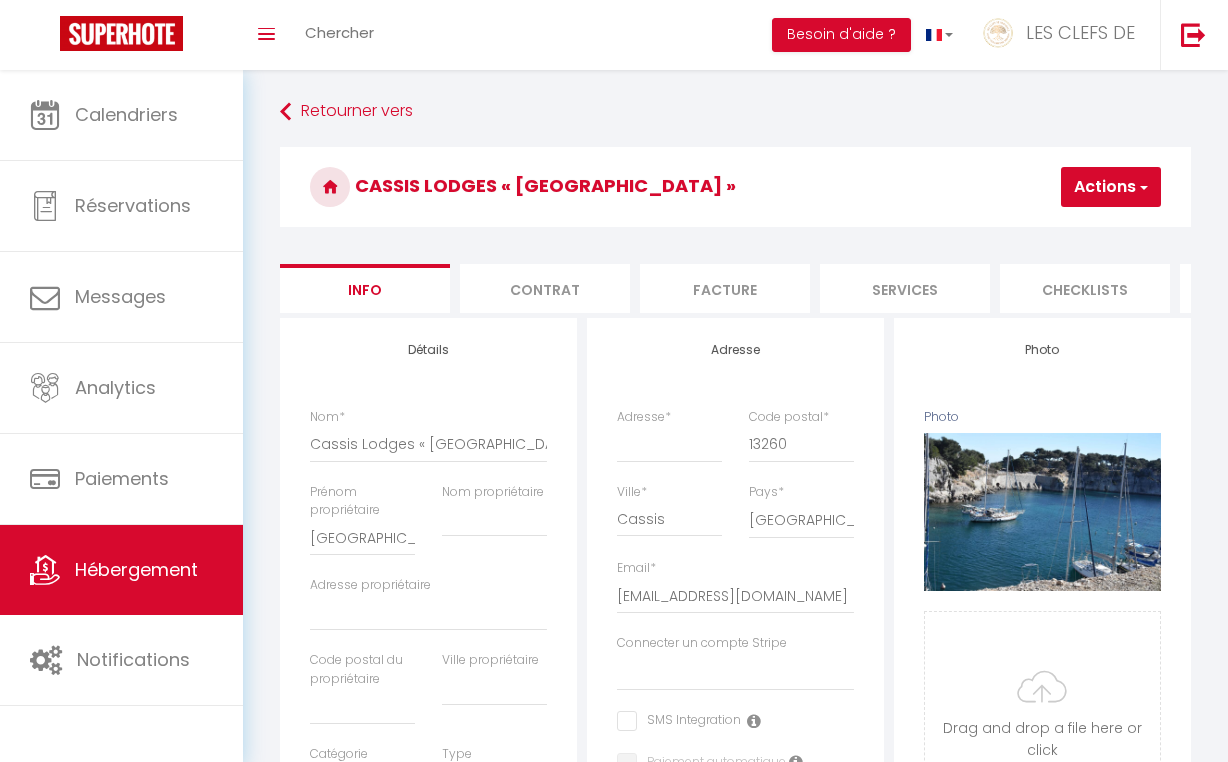 select 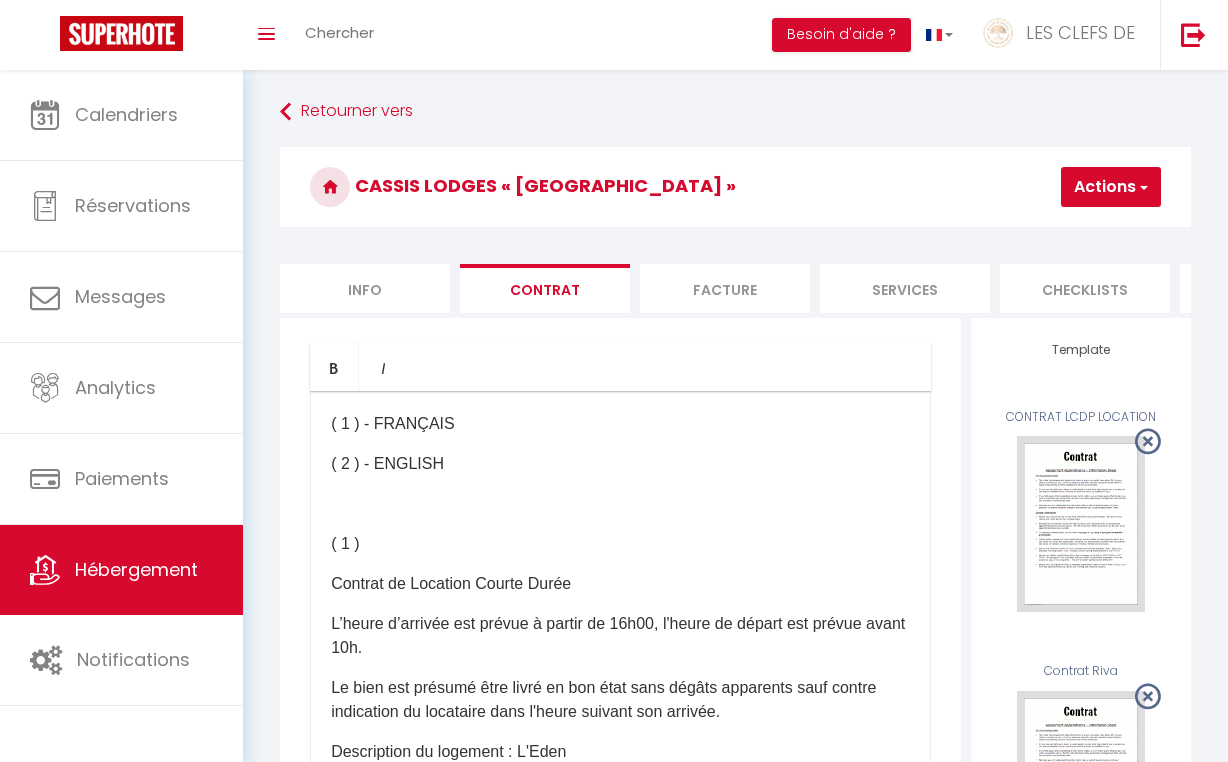 click on "Facture" at bounding box center [725, 288] 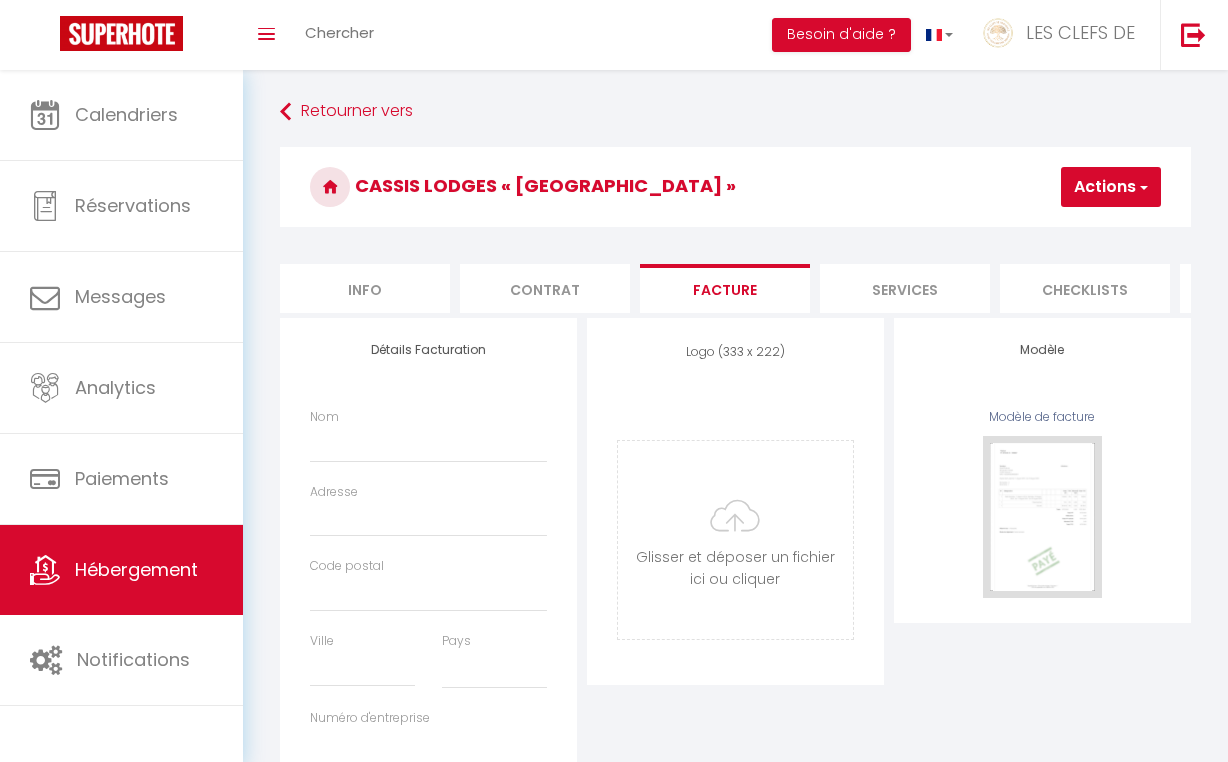 select 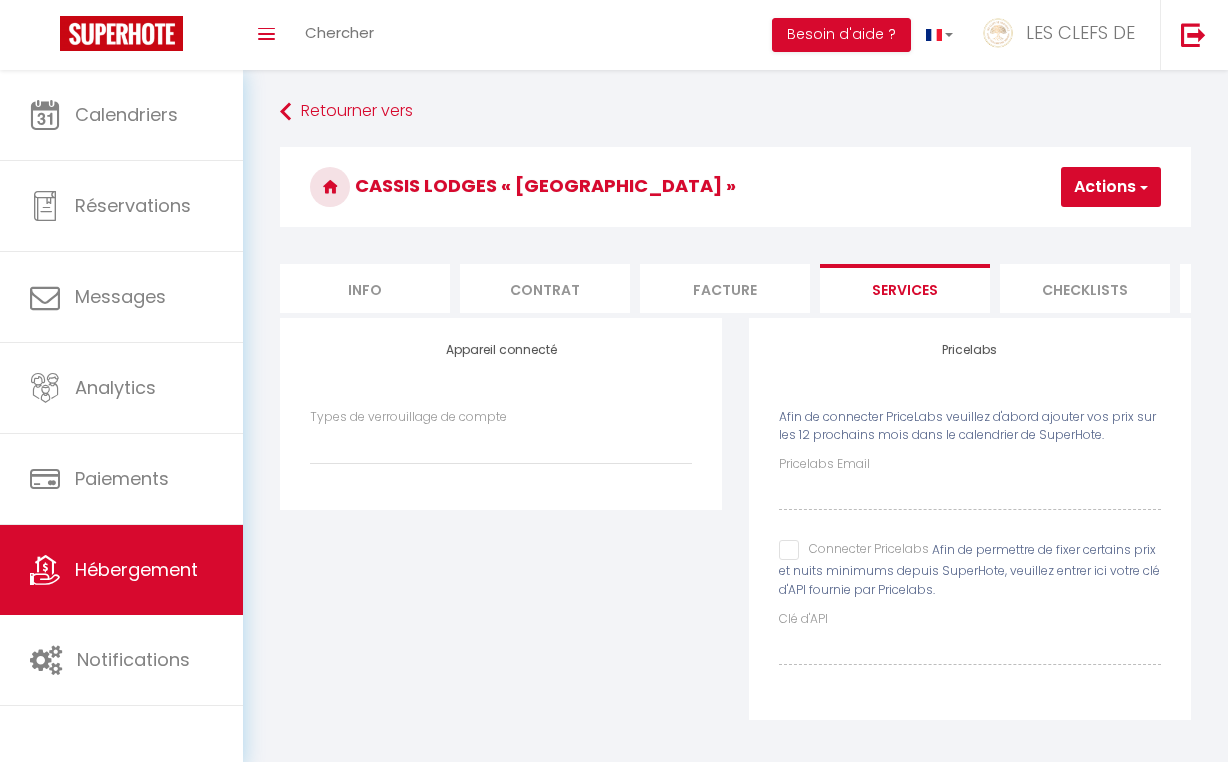 select 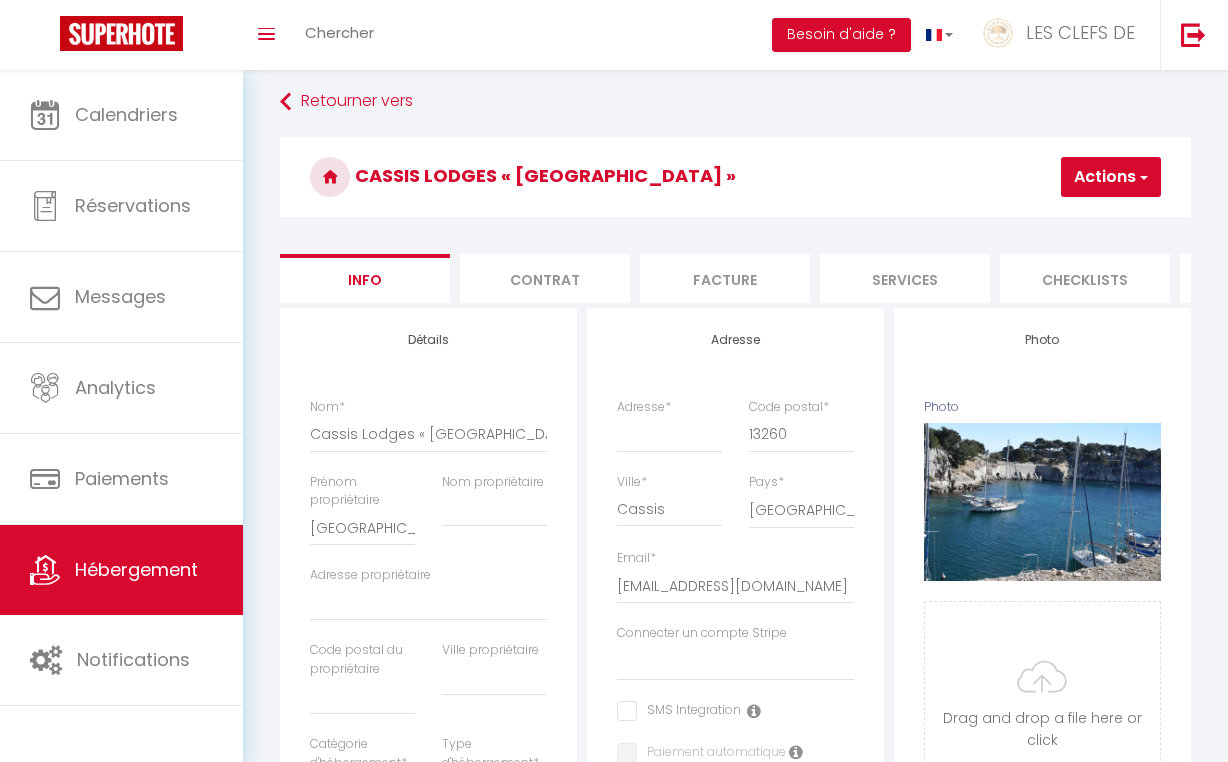 scroll, scrollTop: 0, scrollLeft: 0, axis: both 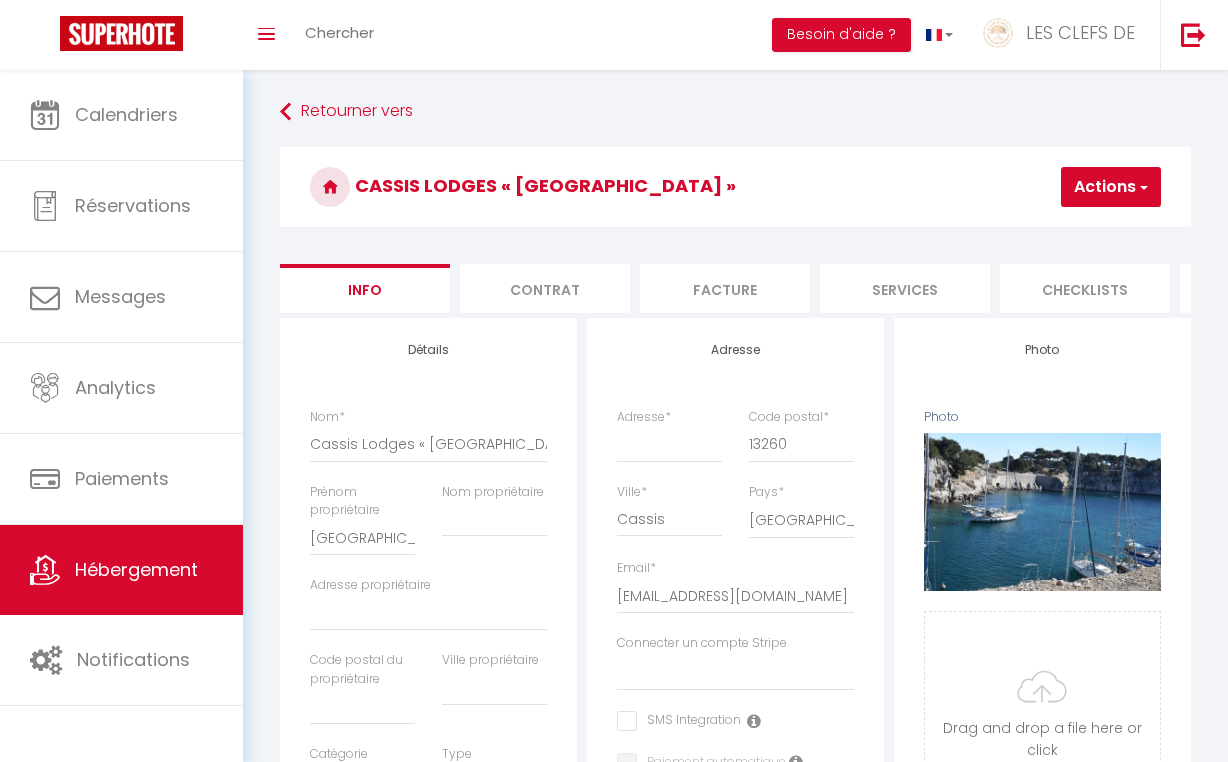 click on "Contrat" at bounding box center (545, 288) 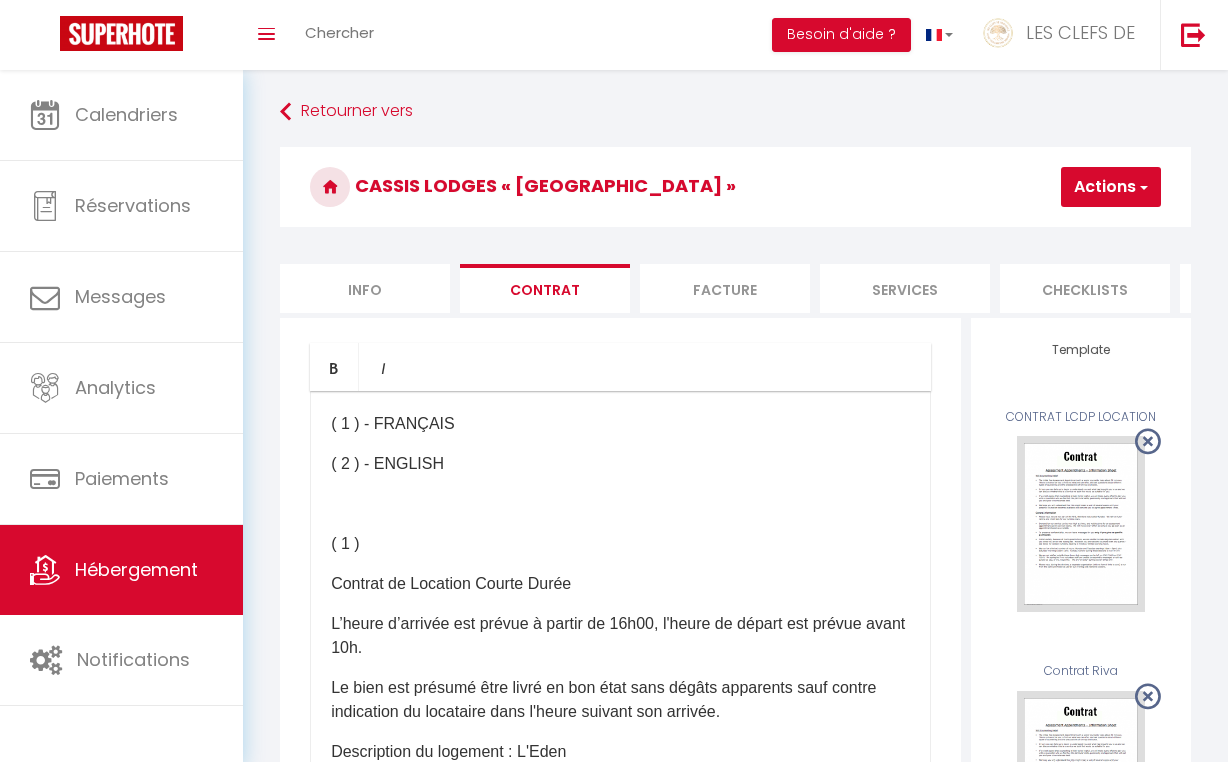 click on "Facture" at bounding box center [725, 288] 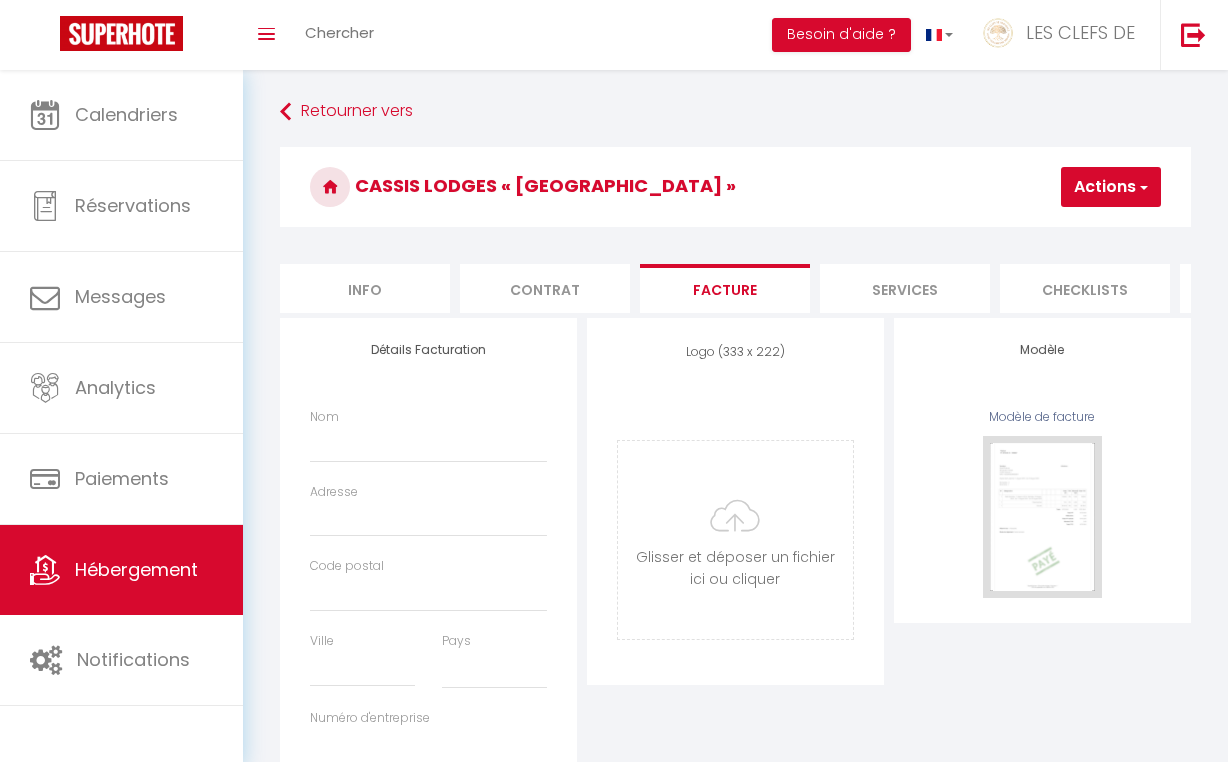 select 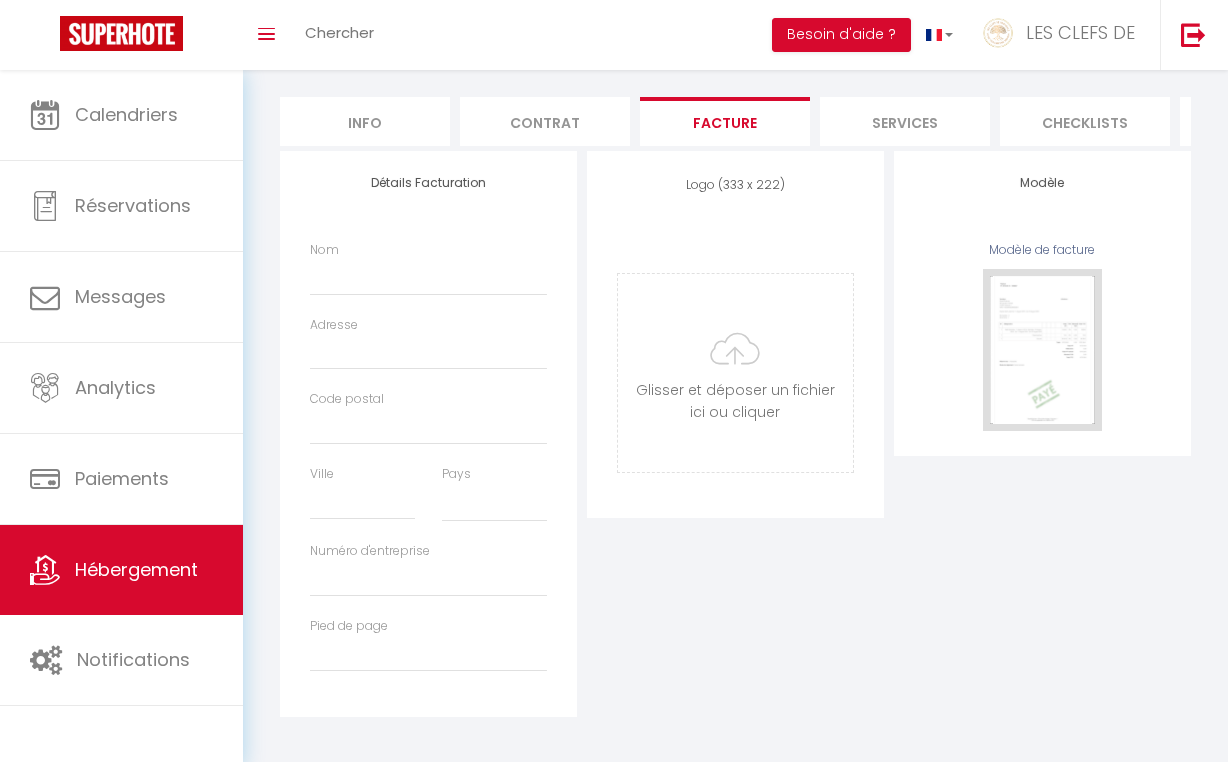 click on "Services" at bounding box center (905, 121) 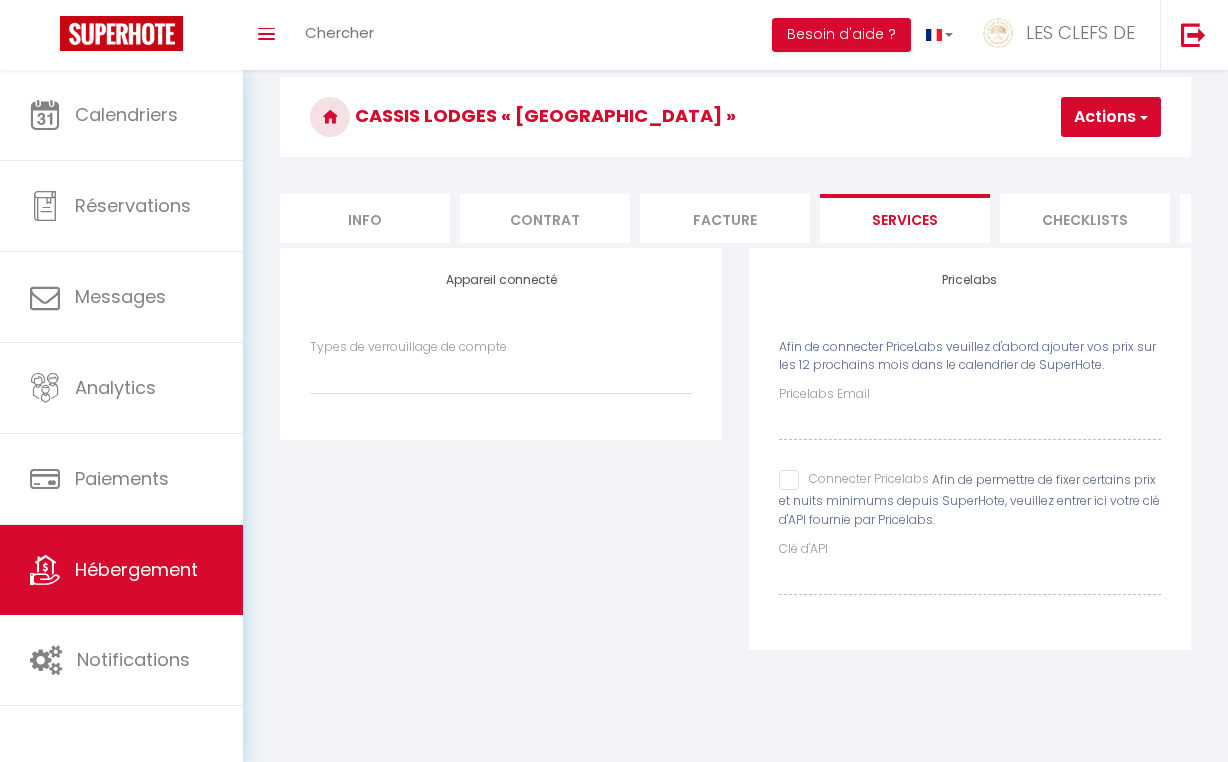 click on "Checklists" at bounding box center (1085, 218) 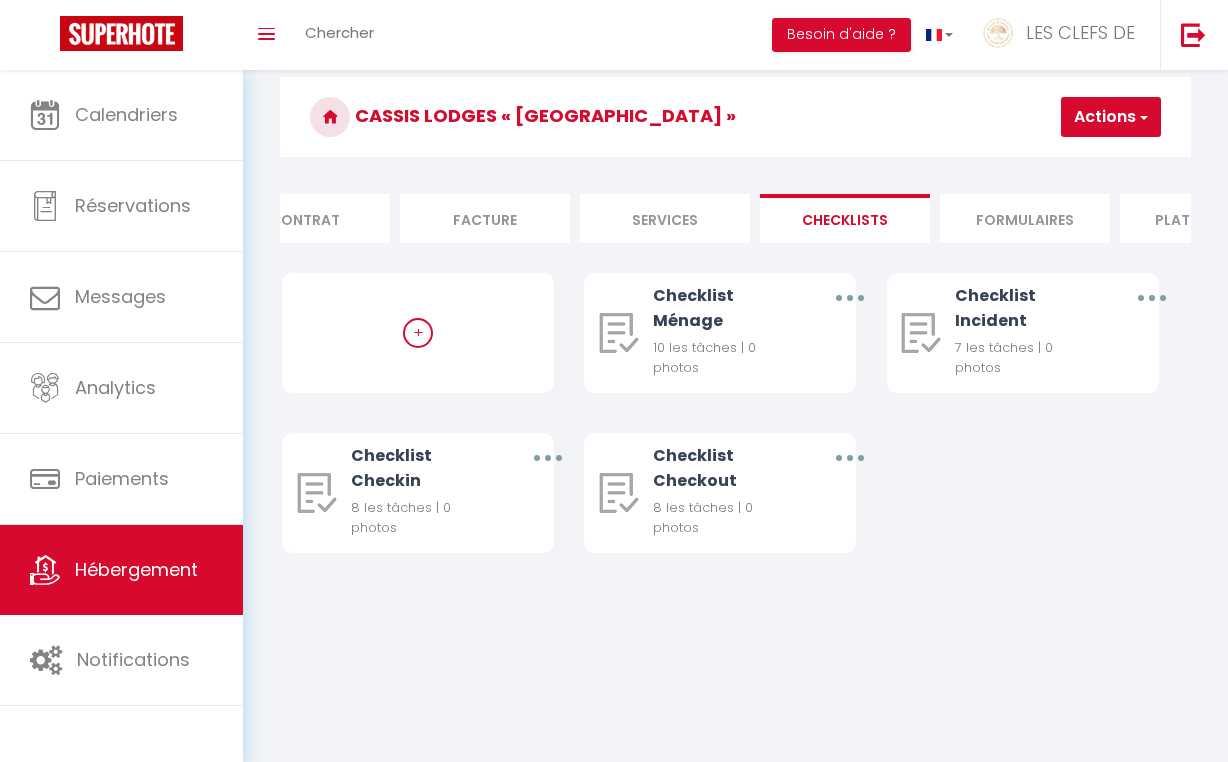 scroll, scrollTop: 0, scrollLeft: 248, axis: horizontal 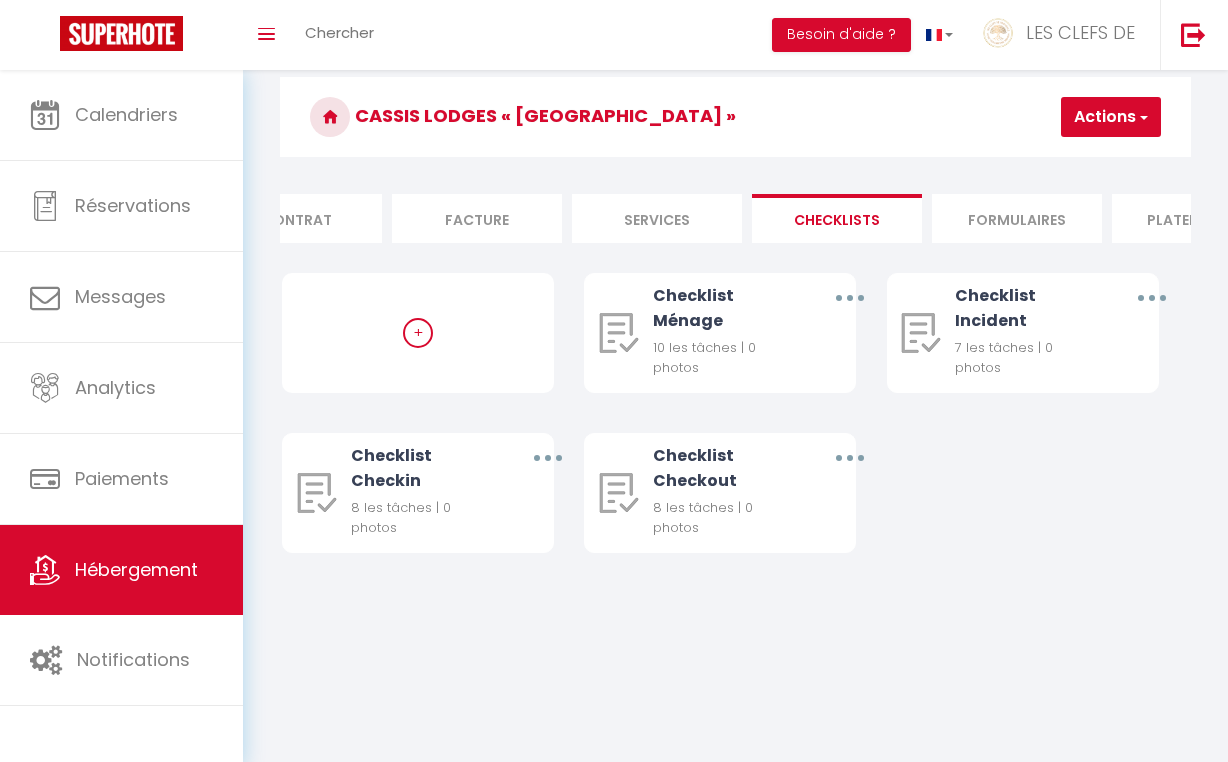 click on "Formulaires" at bounding box center (1017, 218) 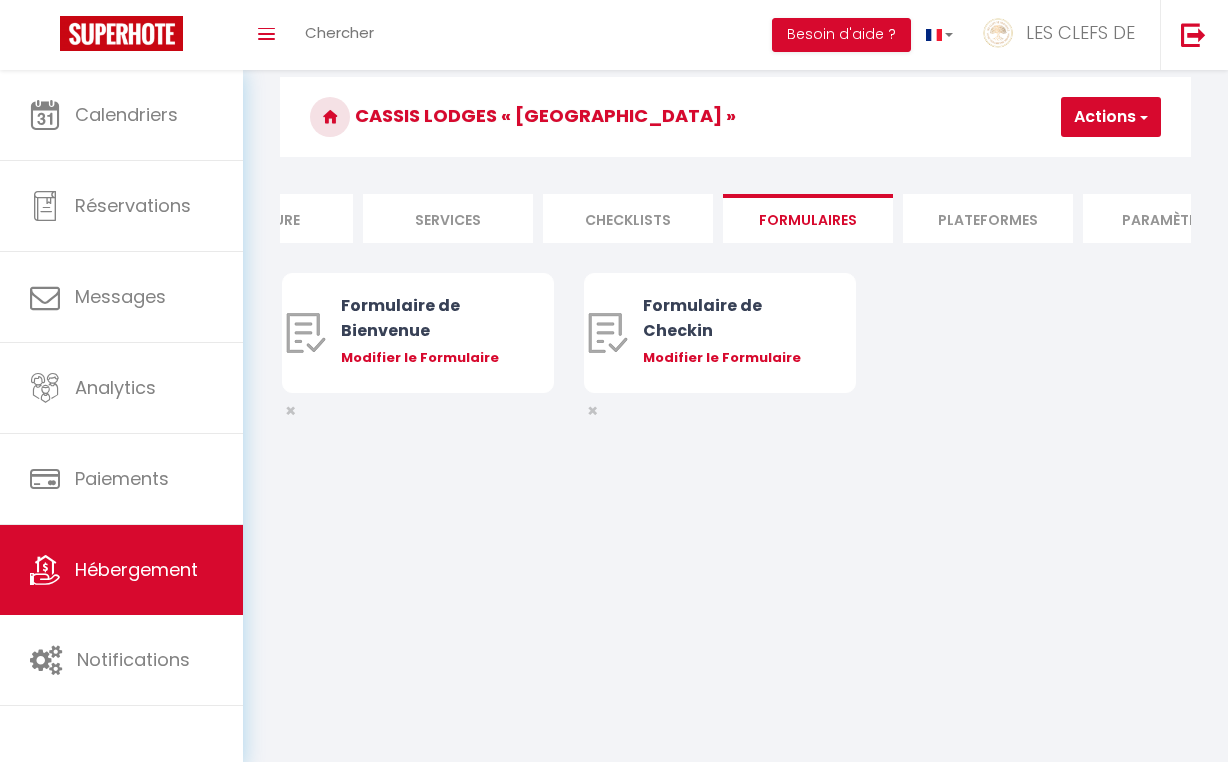 scroll, scrollTop: 0, scrollLeft: 499, axis: horizontal 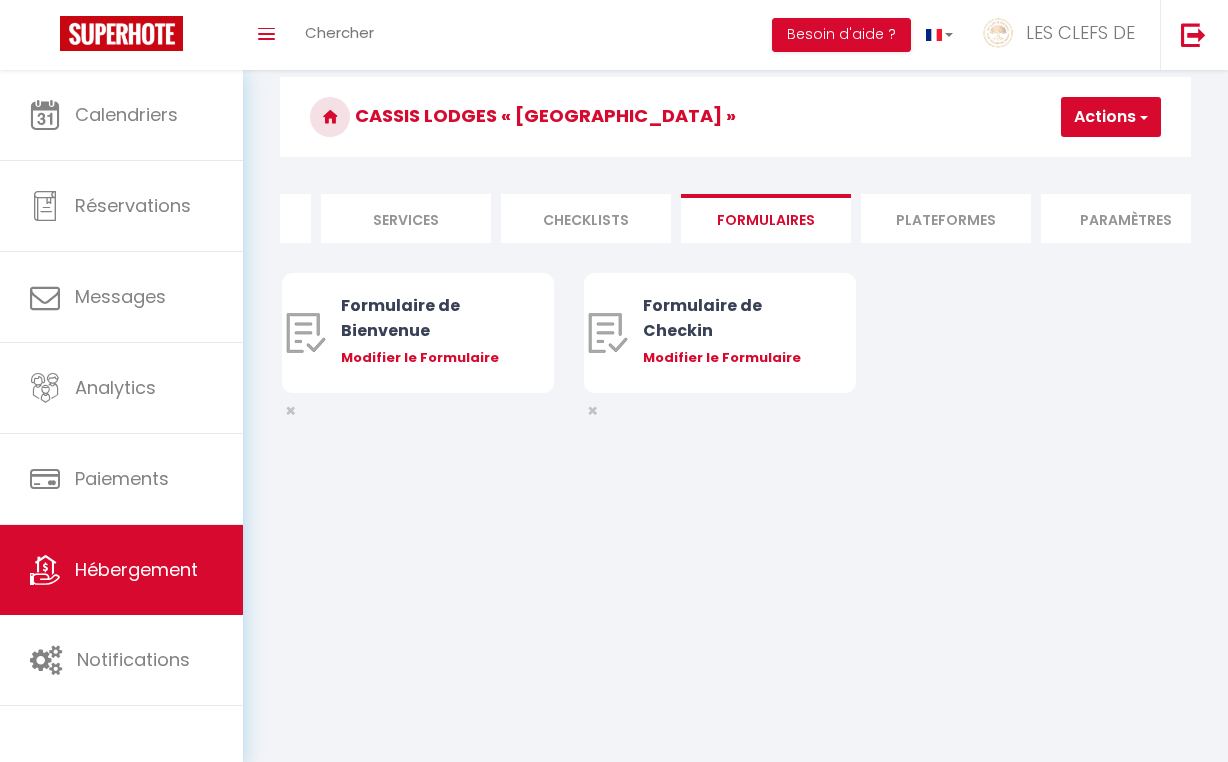 click on "Plateformes" at bounding box center (946, 218) 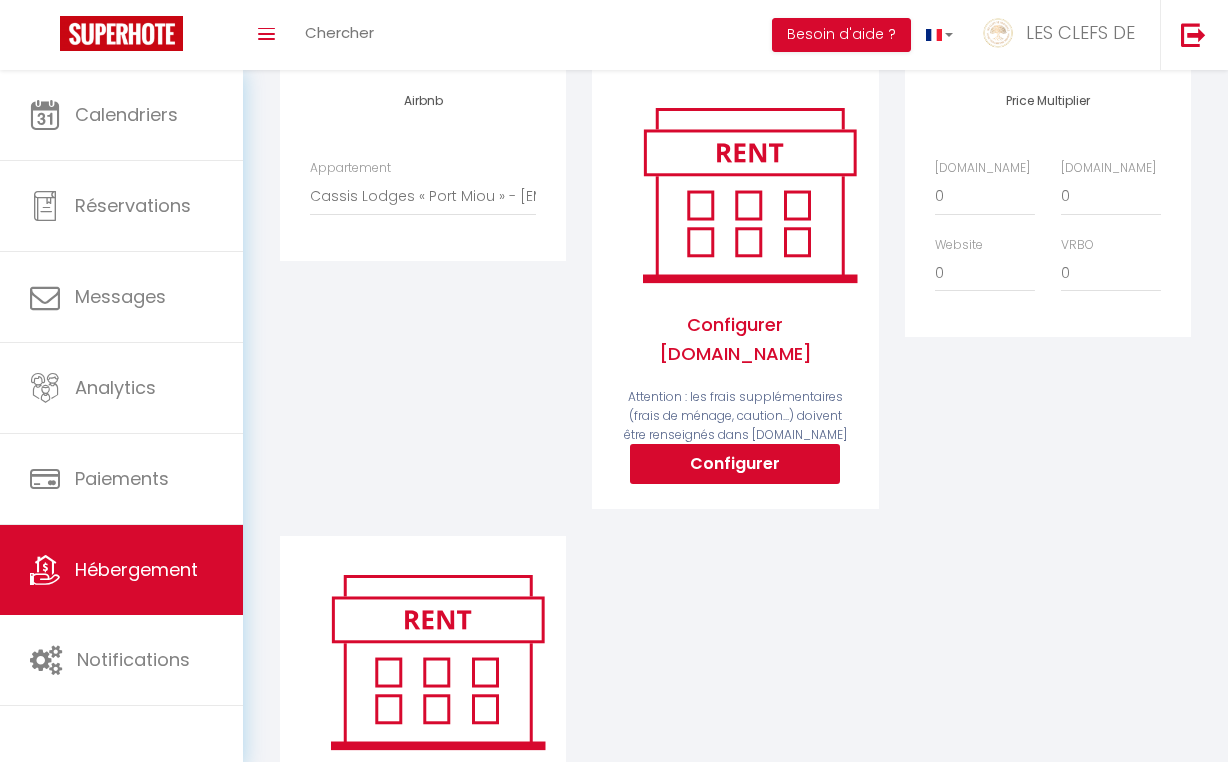 scroll, scrollTop: 251, scrollLeft: 0, axis: vertical 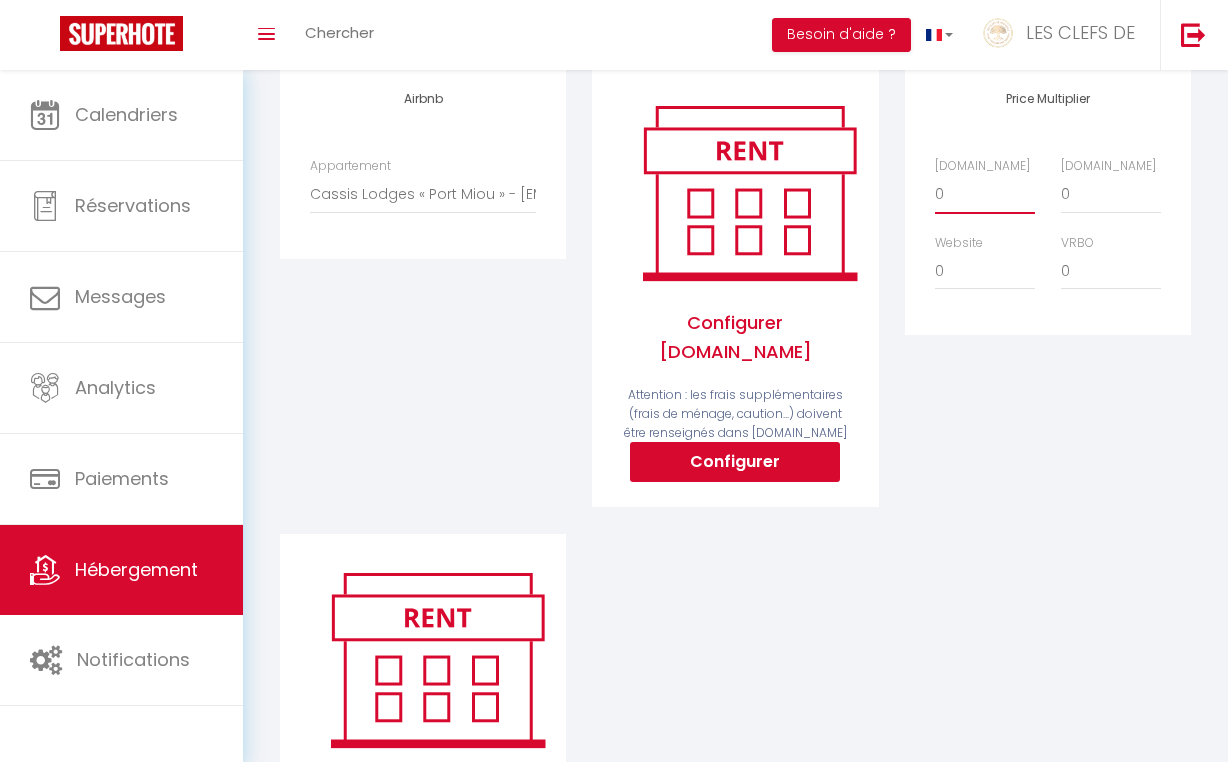 select on "+ 5 %" 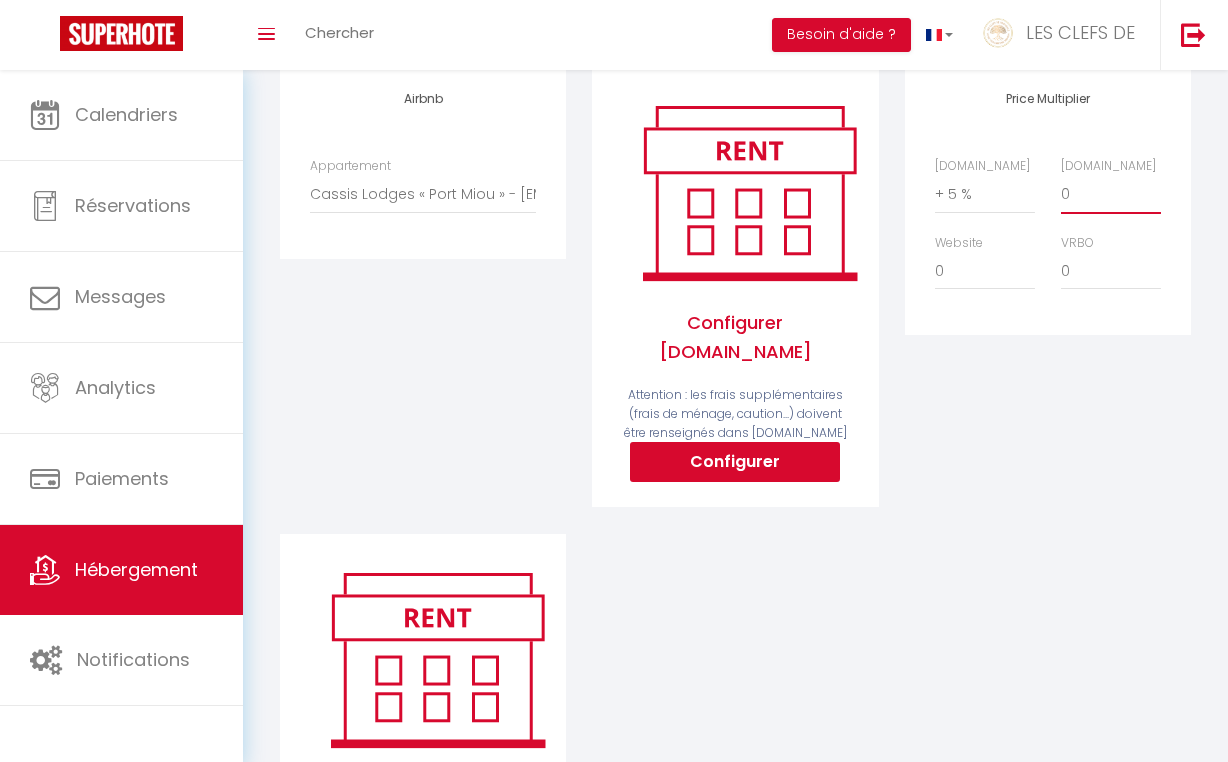 select on "+ 15 %" 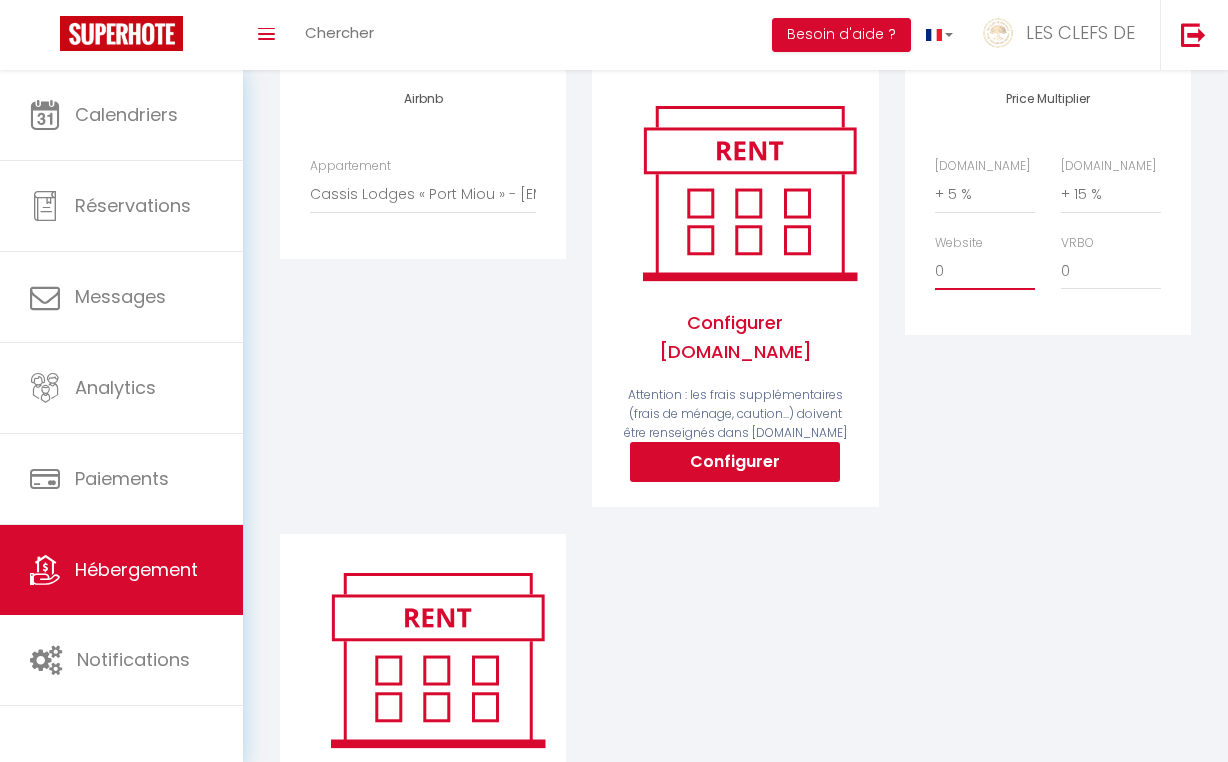 select on "+ 5 %" 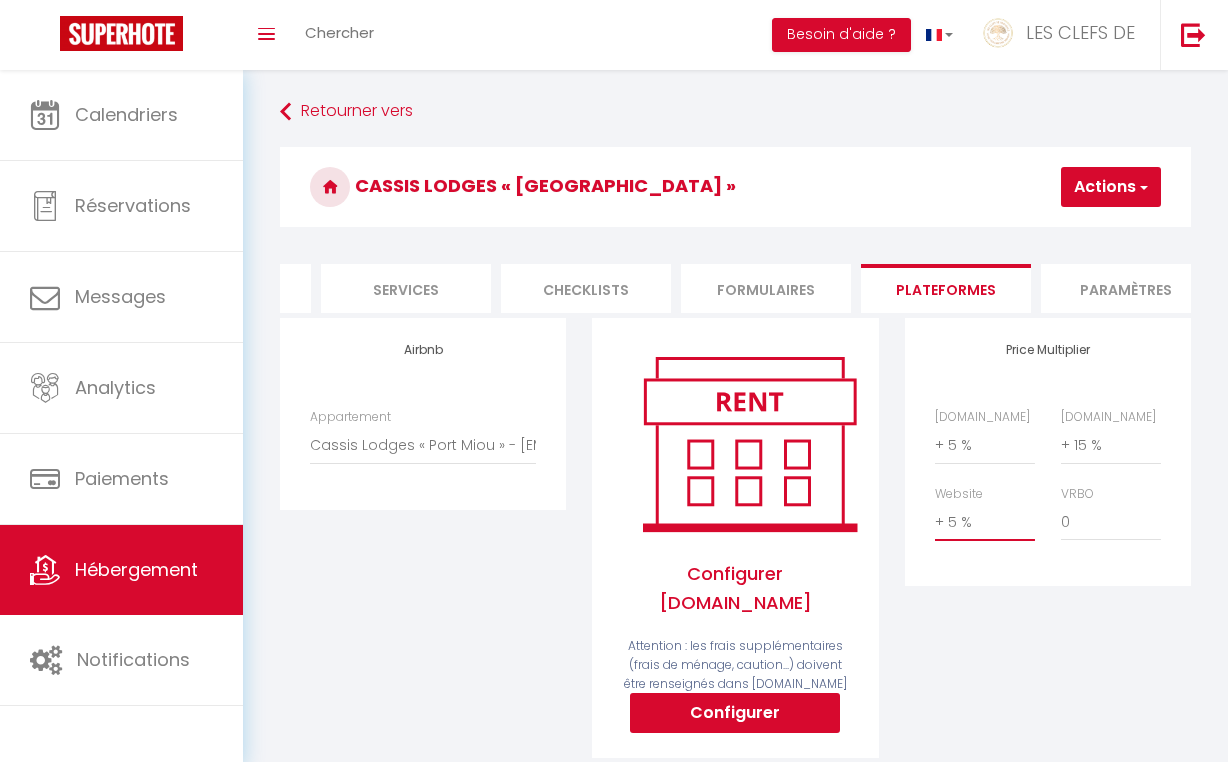 scroll, scrollTop: 0, scrollLeft: 0, axis: both 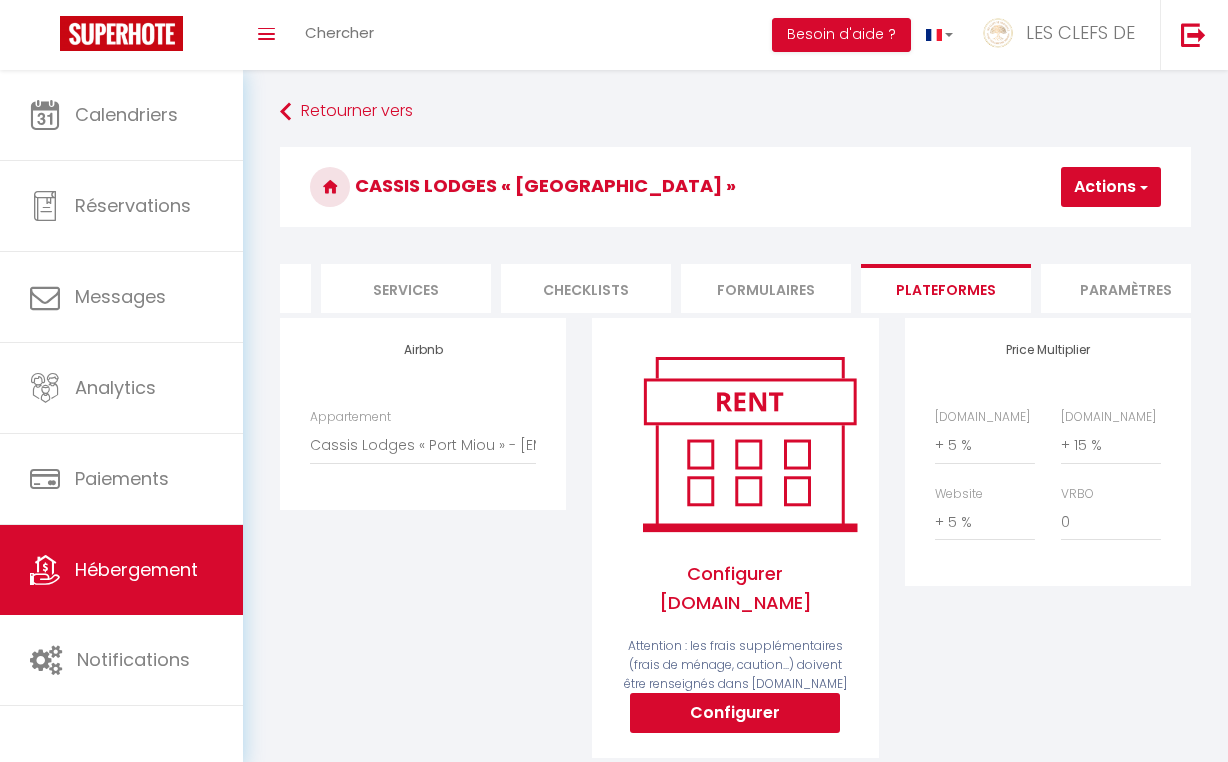 click on "Actions" at bounding box center [1111, 187] 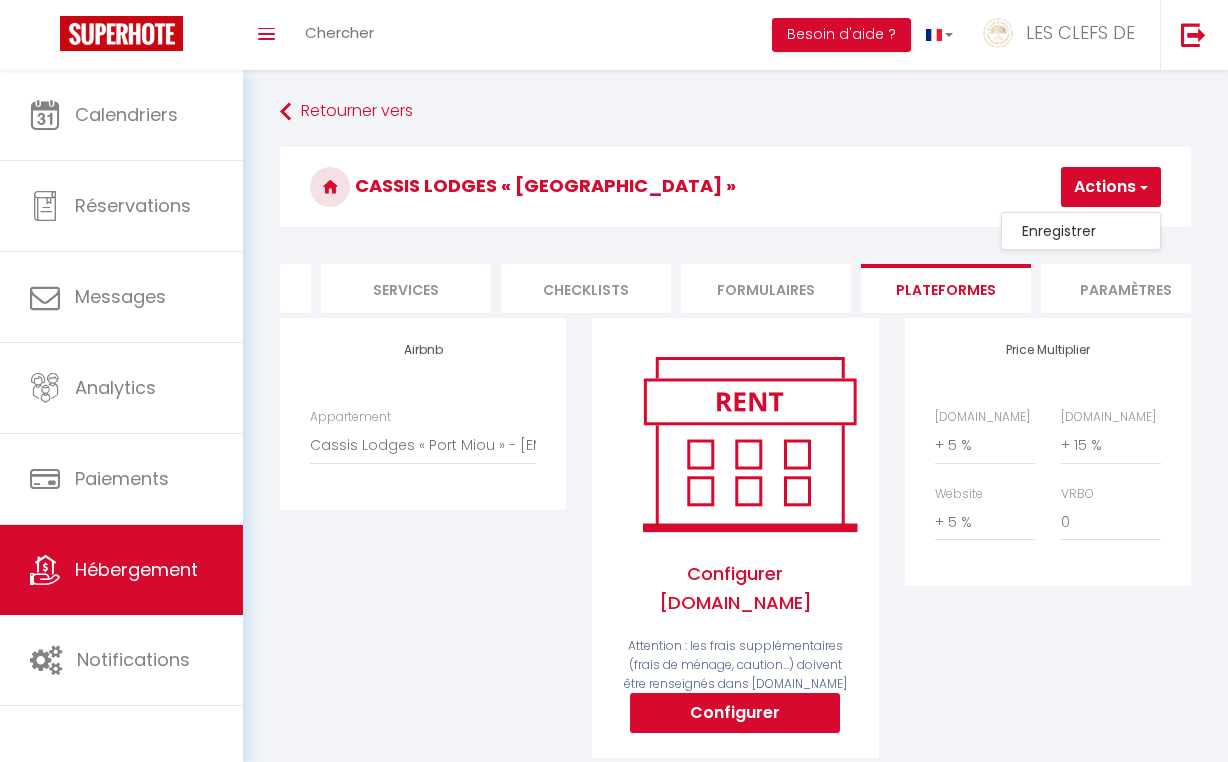 click on "Enregistrer" at bounding box center (1081, 231) 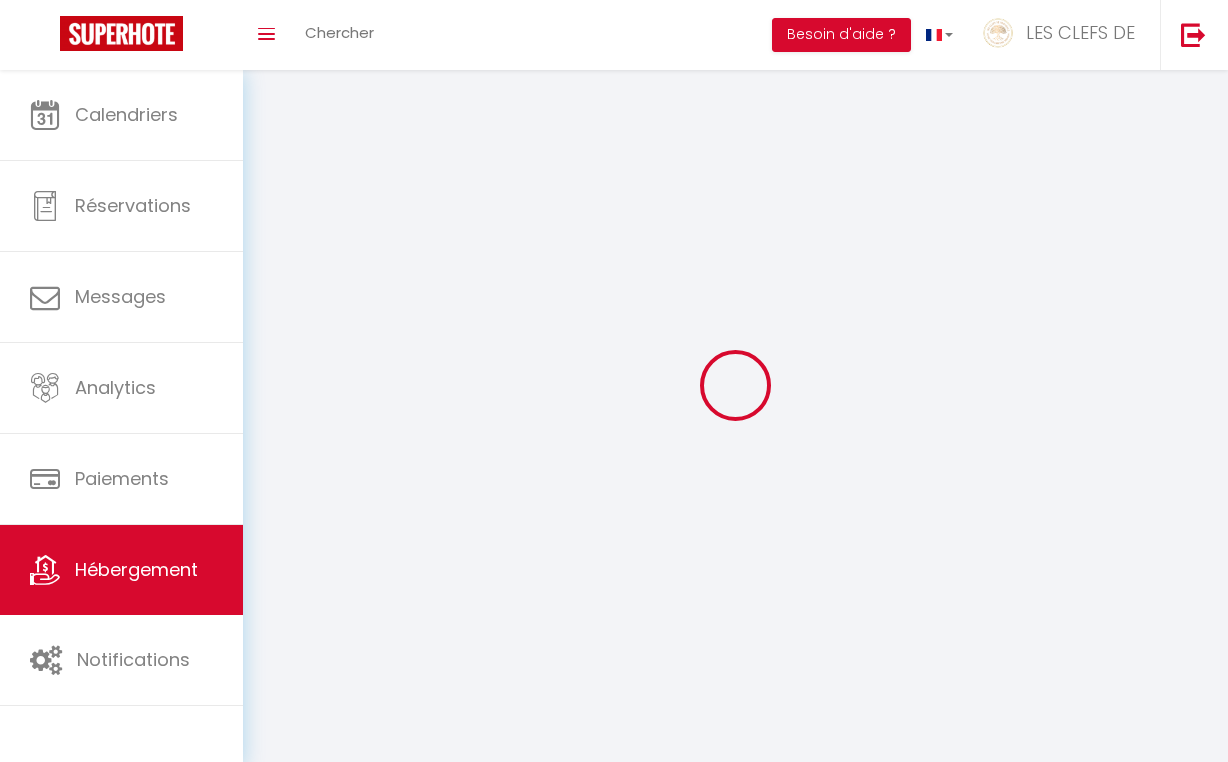 select 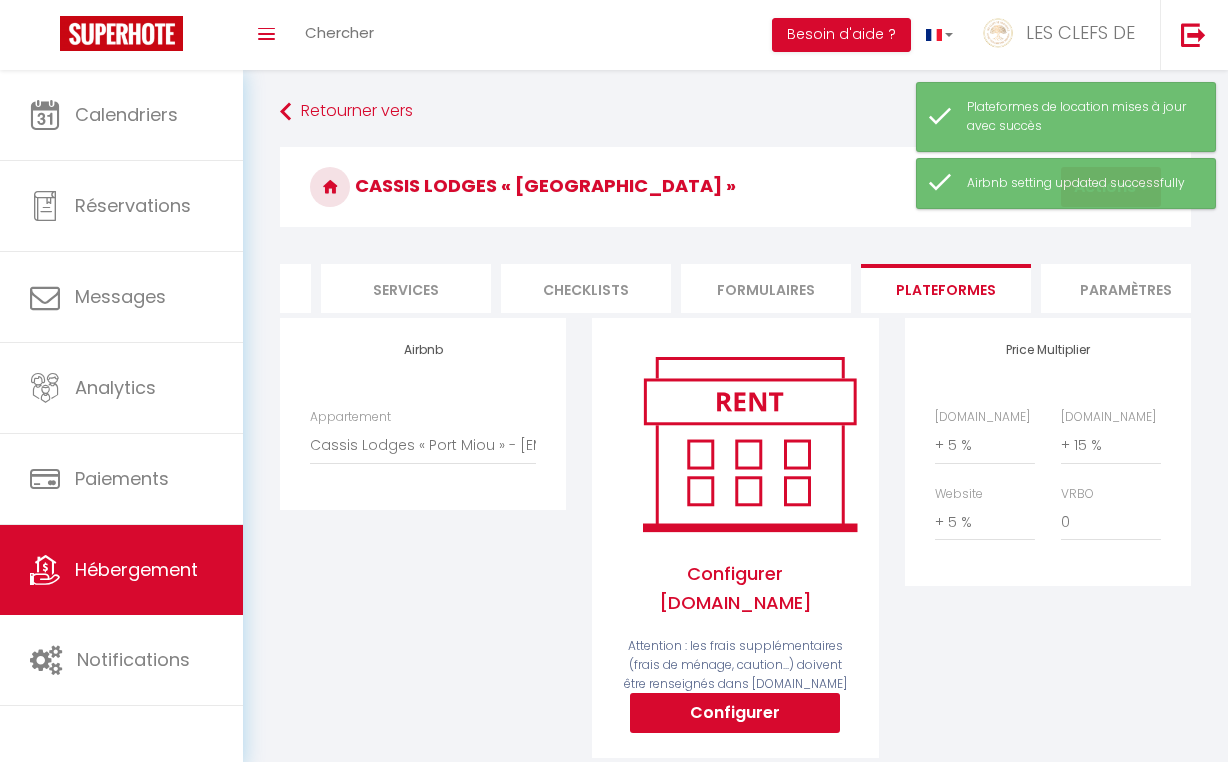 click on "Configurer" at bounding box center [735, 713] 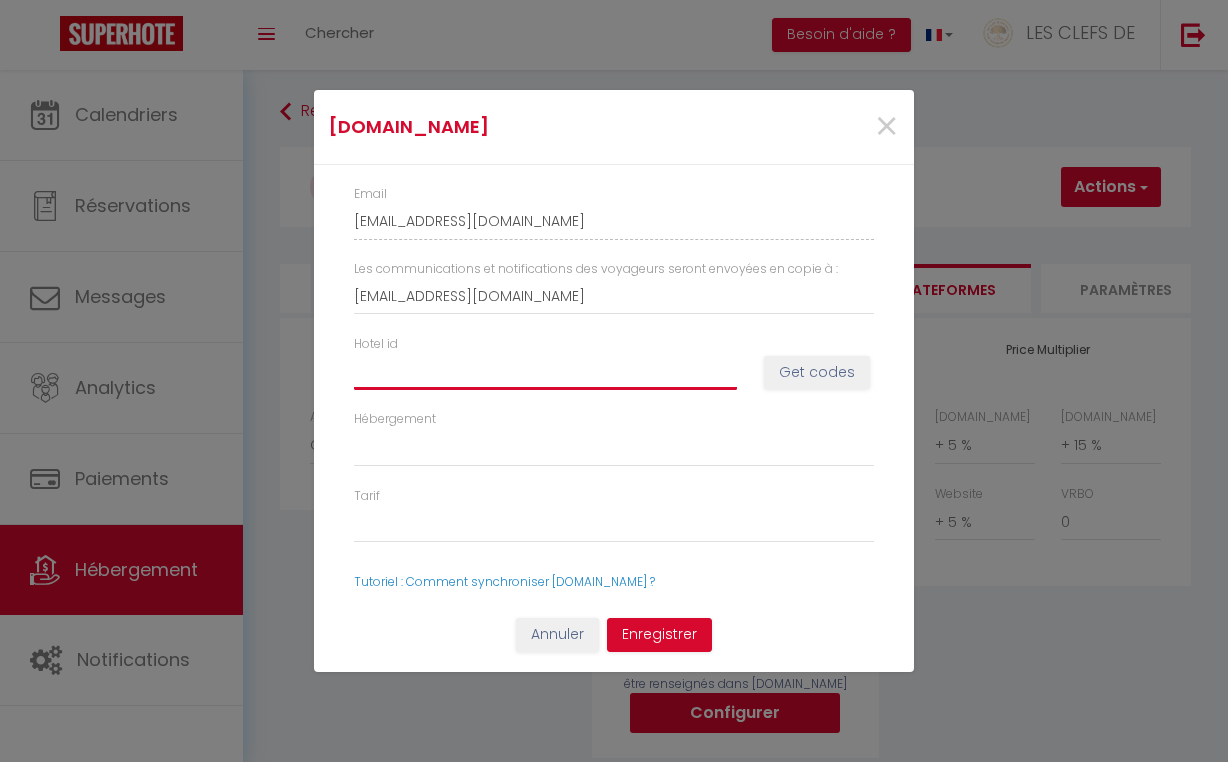 click on "Hotel id" at bounding box center (545, 372) 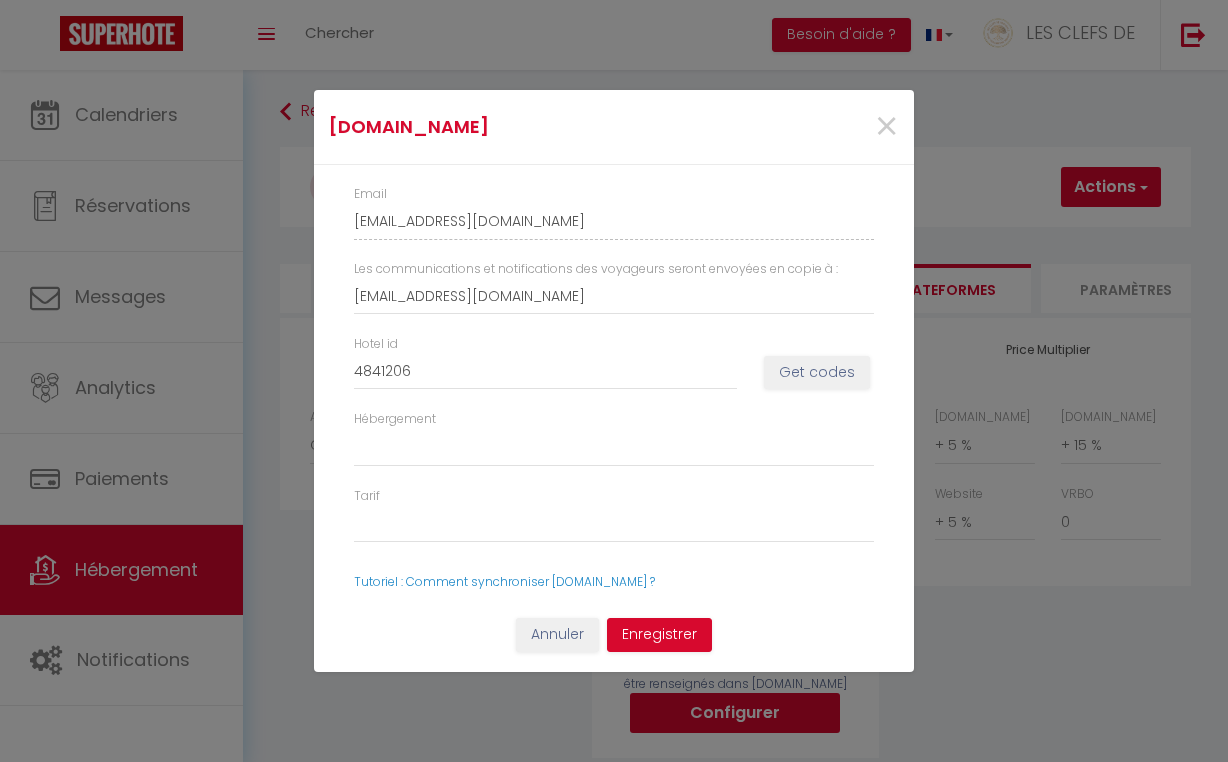 click on "Get codes" at bounding box center (817, 373) 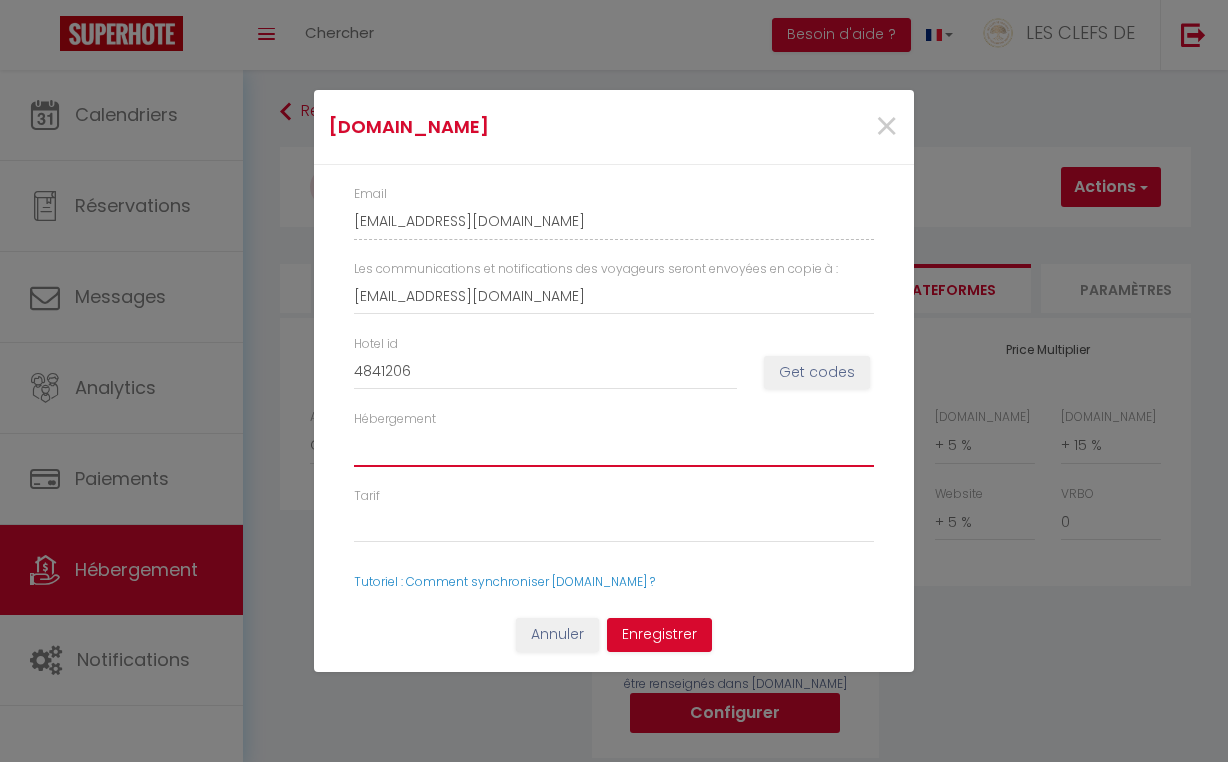 click on "Hébergement" at bounding box center (614, 448) 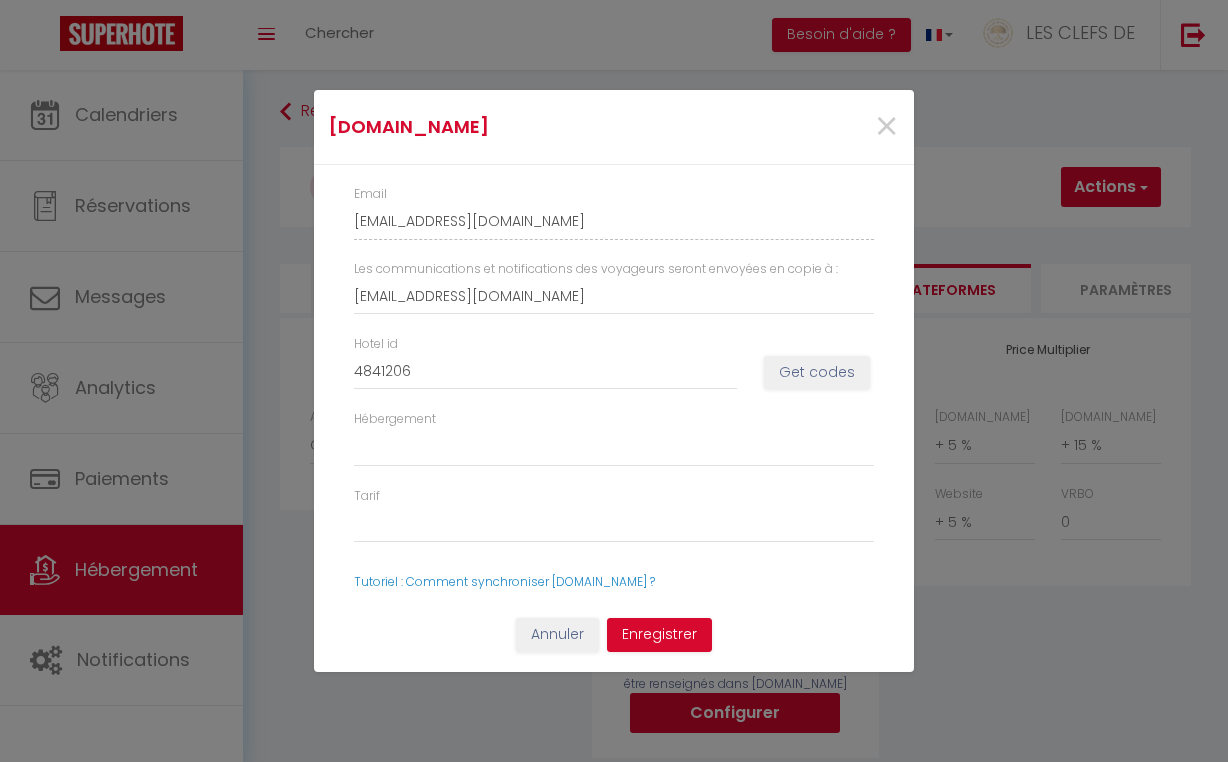 click on "Get codes" at bounding box center [817, 373] 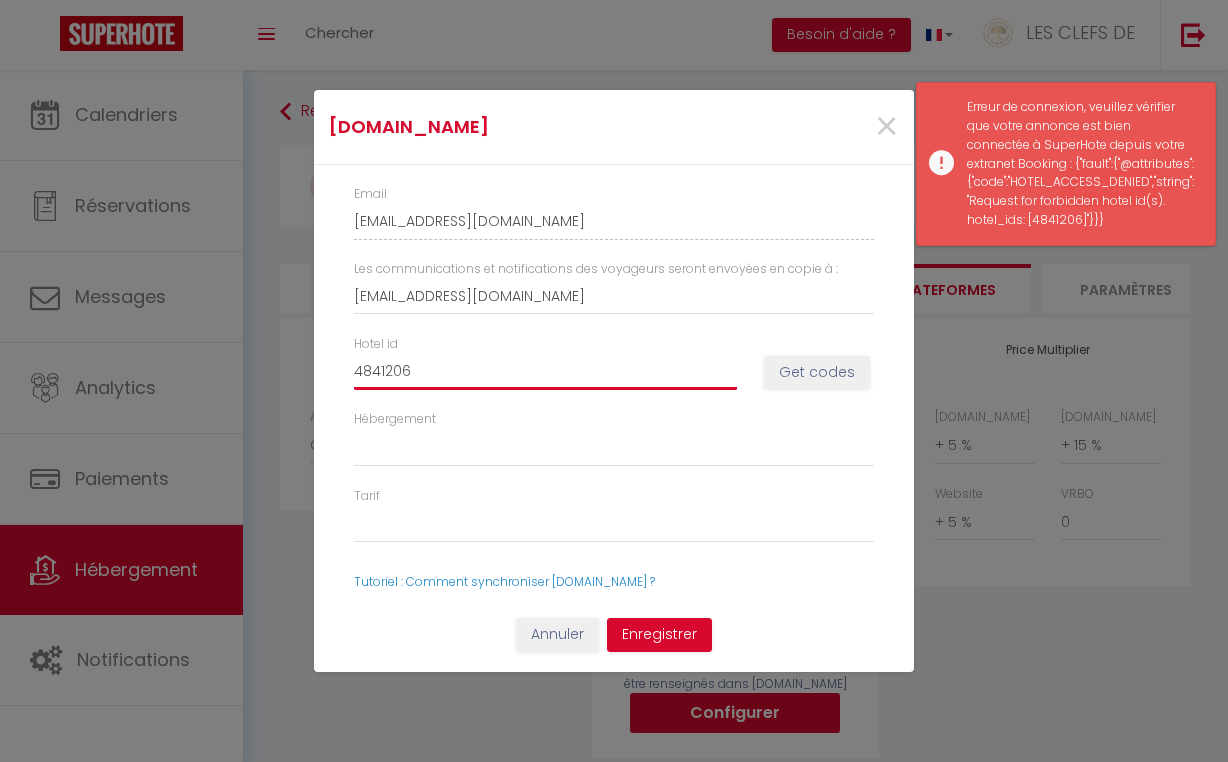 drag, startPoint x: 424, startPoint y: 370, endPoint x: 281, endPoint y: 370, distance: 143 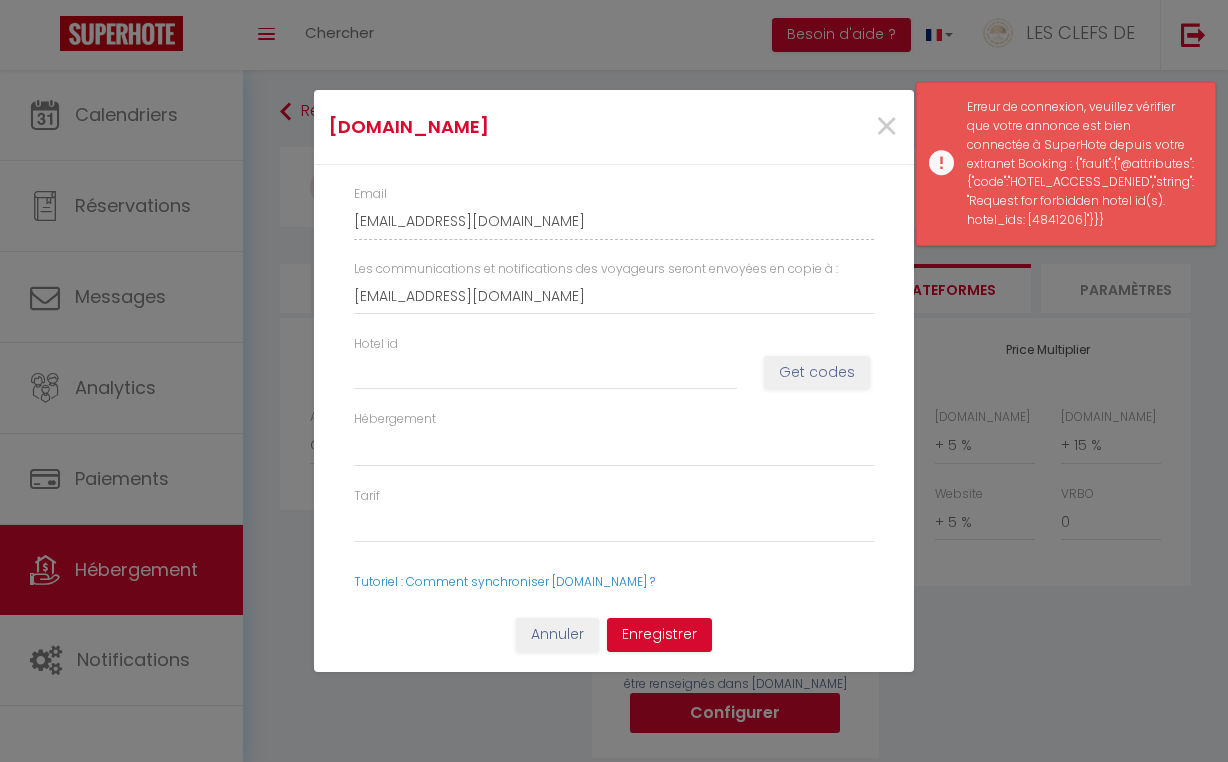 click on "Get codes" at bounding box center (817, 373) 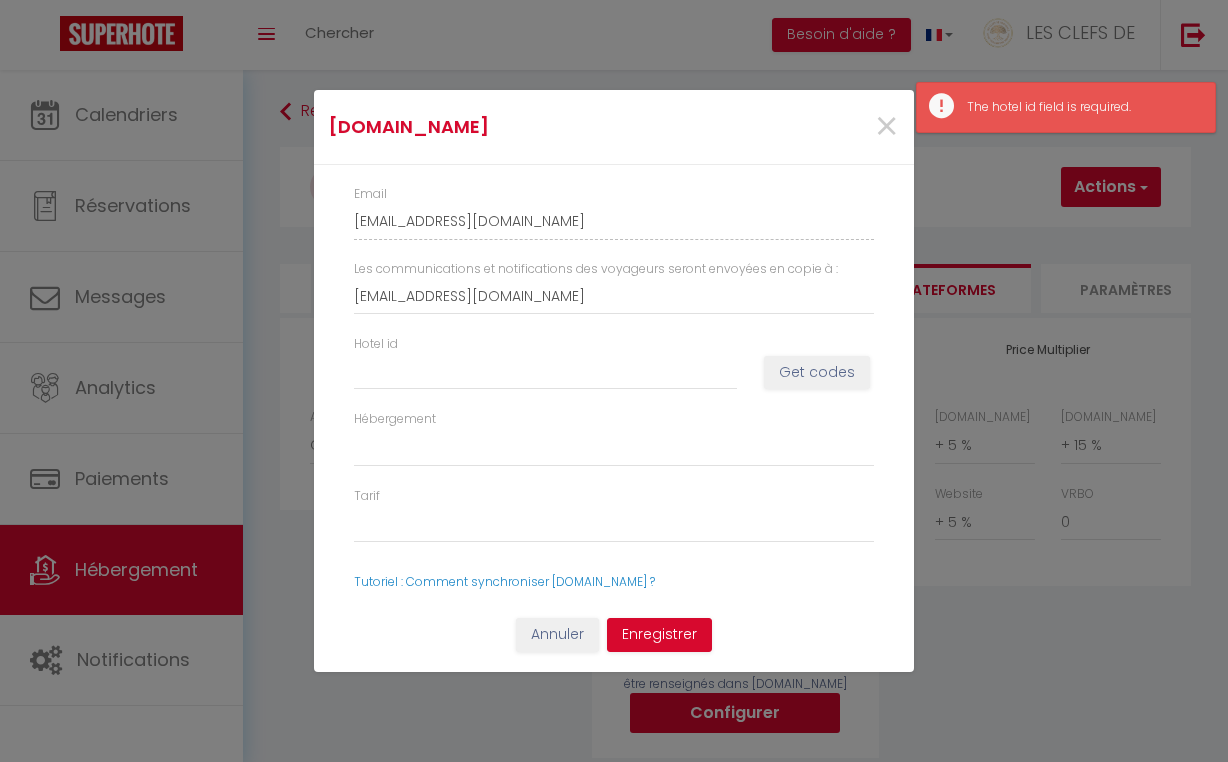 click on "Annuler" at bounding box center [557, 635] 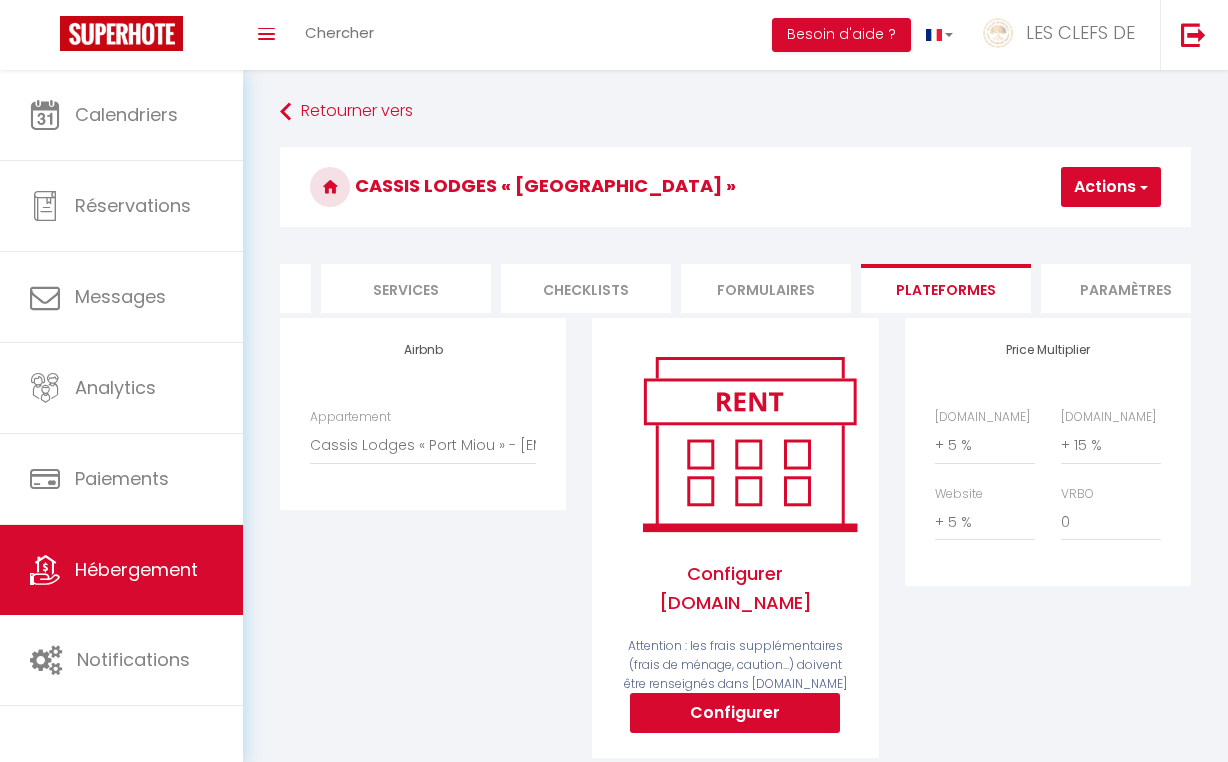 scroll, scrollTop: 0, scrollLeft: 0, axis: both 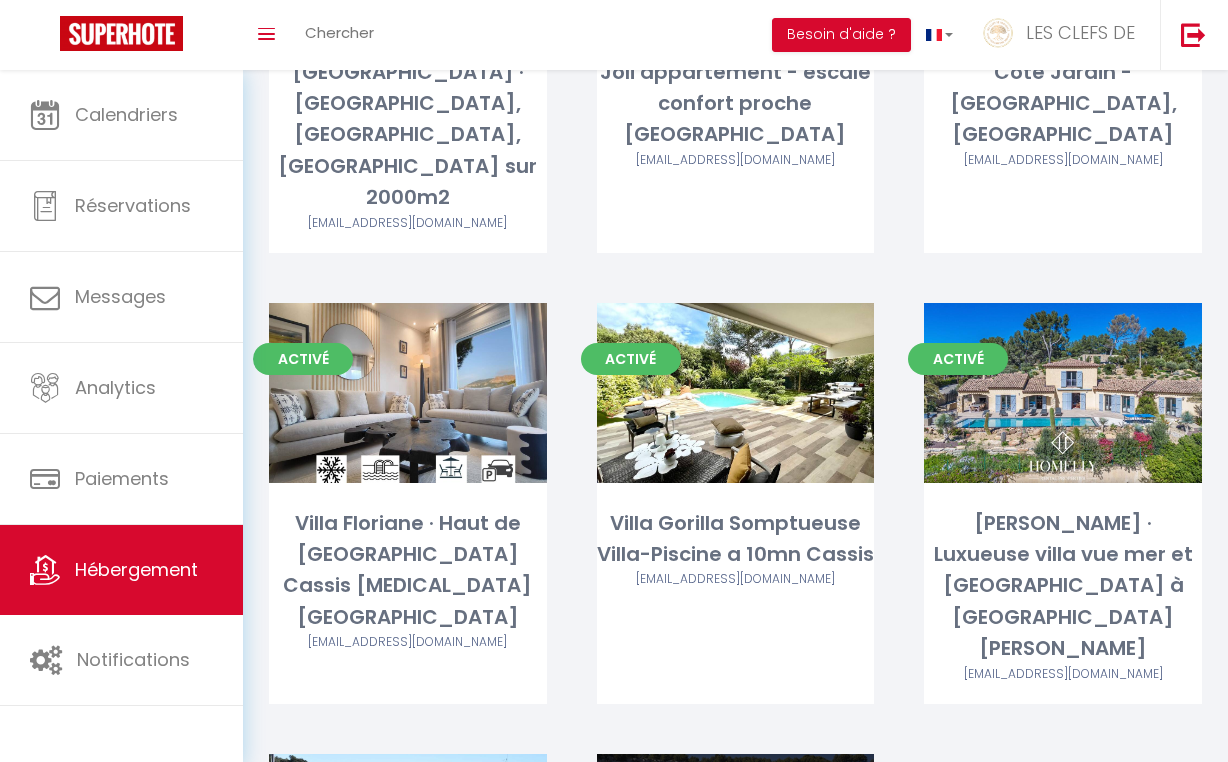 click on "Editer" at bounding box center [736, 844] 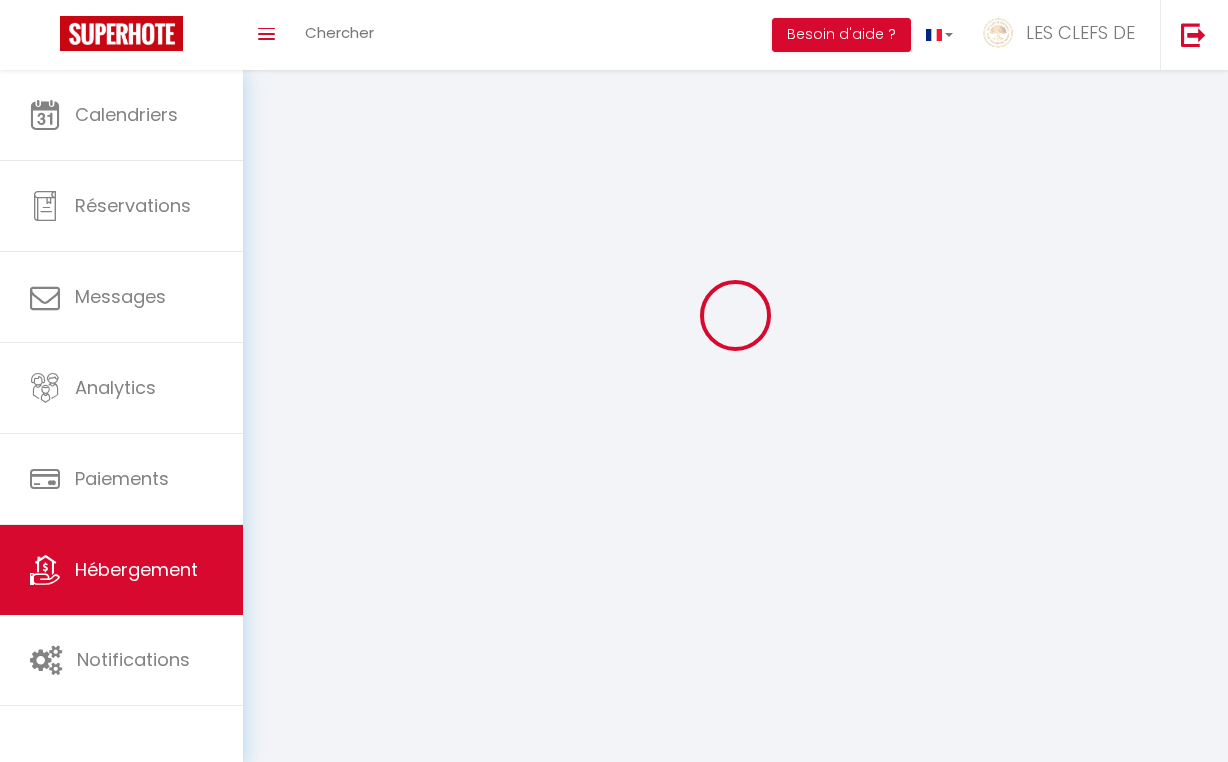scroll, scrollTop: 0, scrollLeft: 0, axis: both 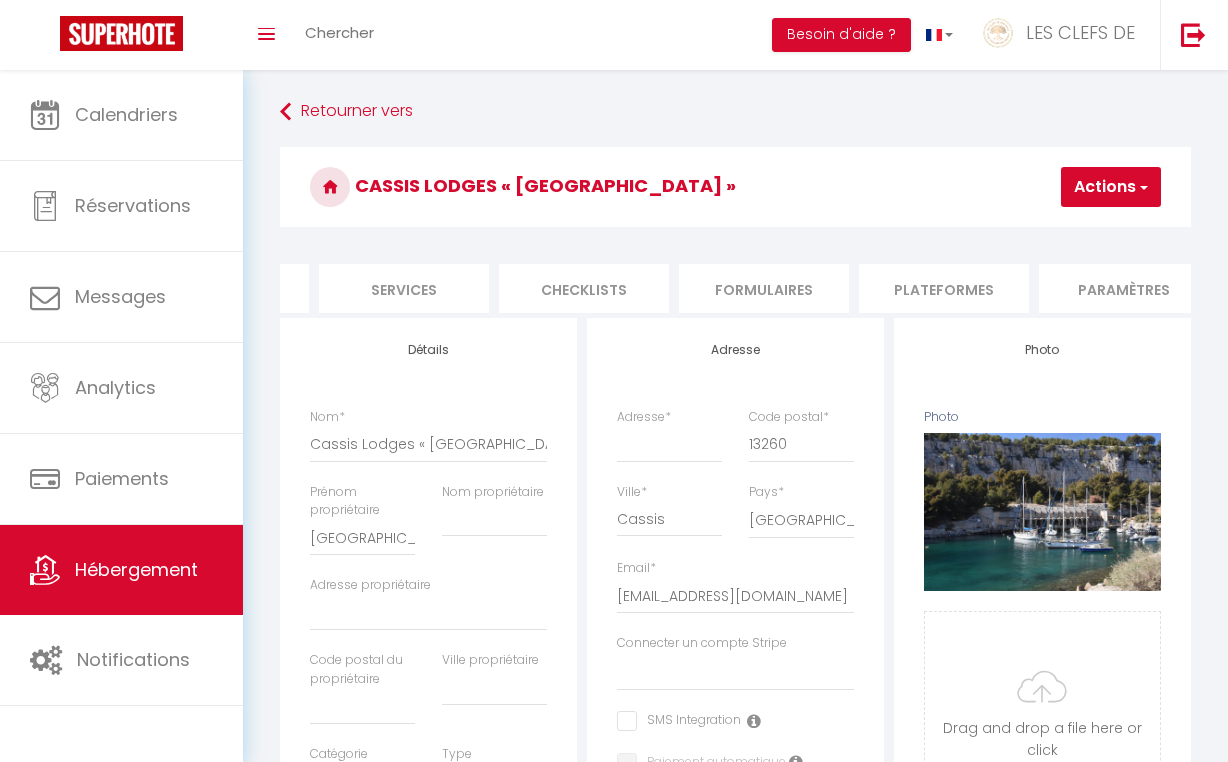 click on "Plateformes" at bounding box center (944, 288) 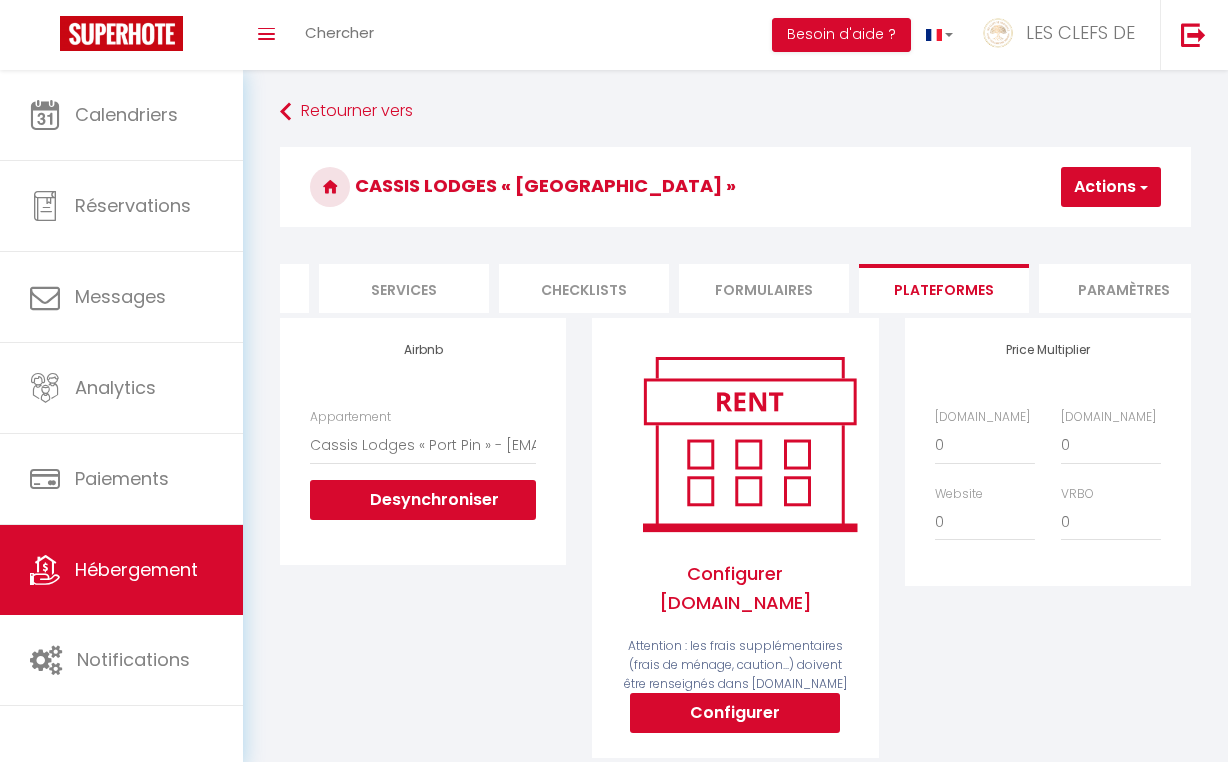 click on "Configurer" at bounding box center (735, 713) 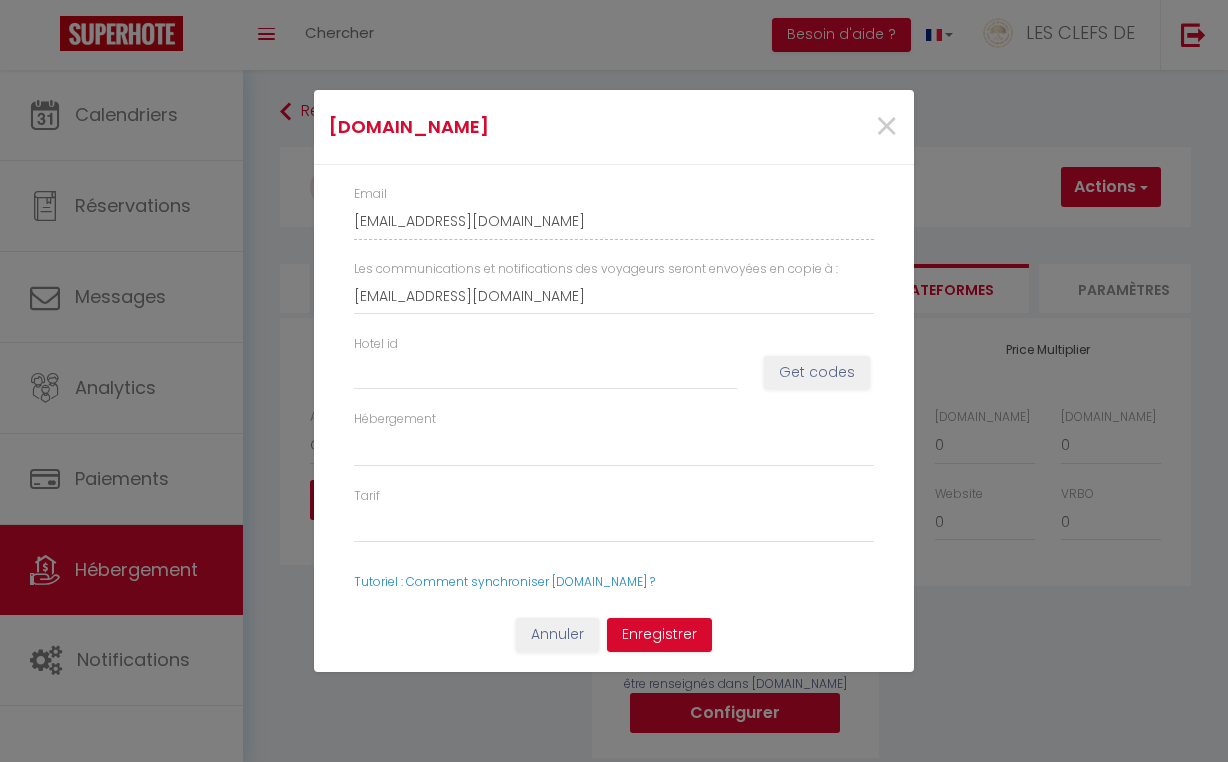click on "Get codes" at bounding box center (817, 373) 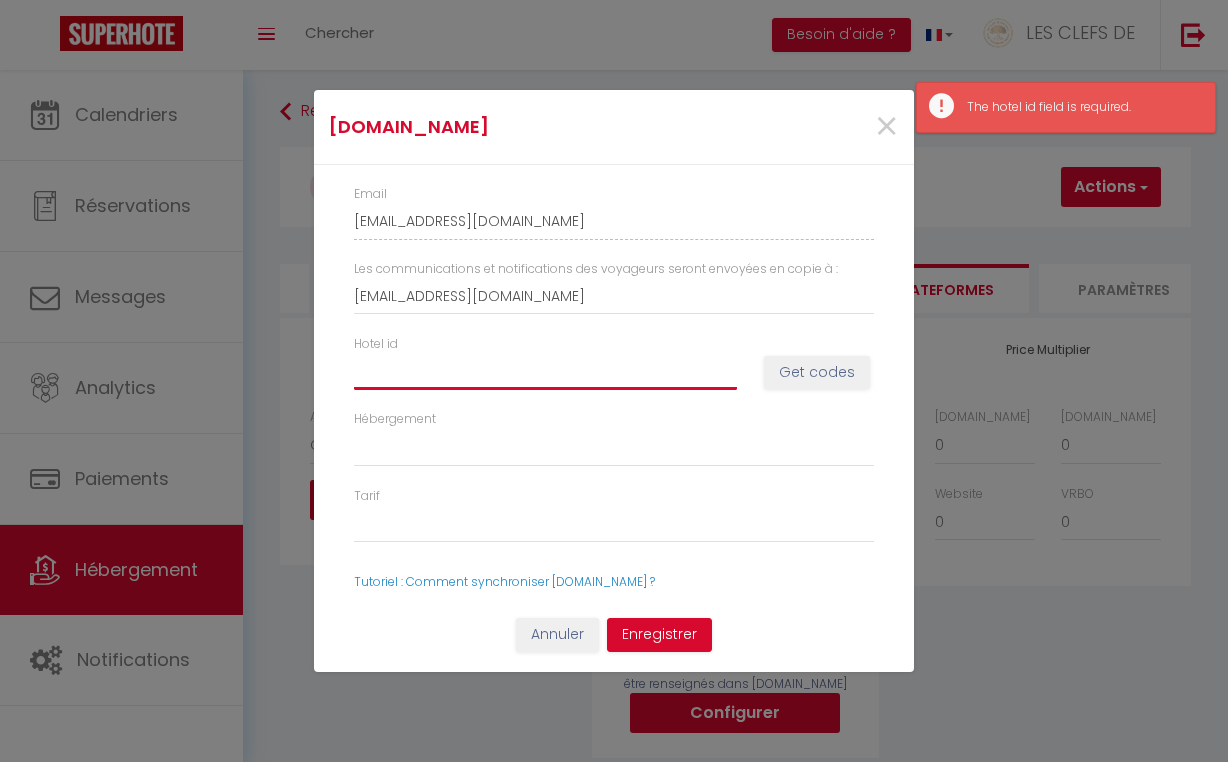 click on "Hotel id" at bounding box center [545, 372] 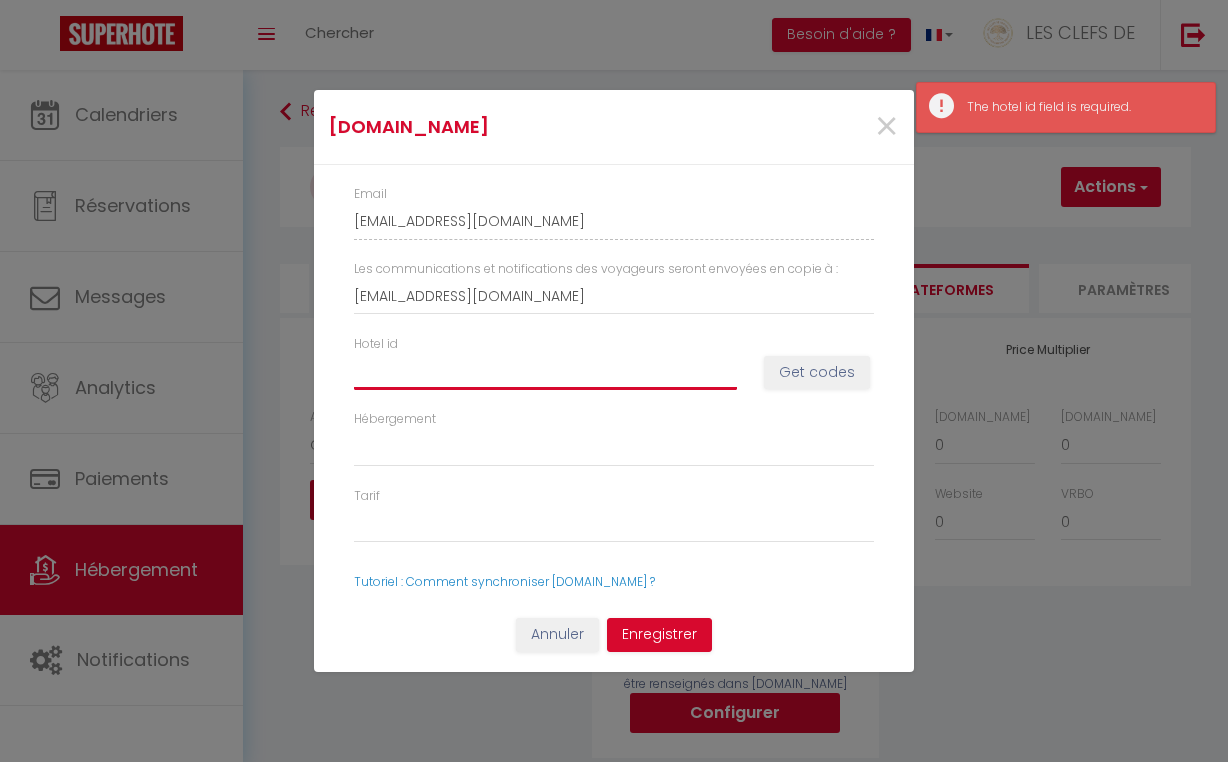 paste on "4841206" 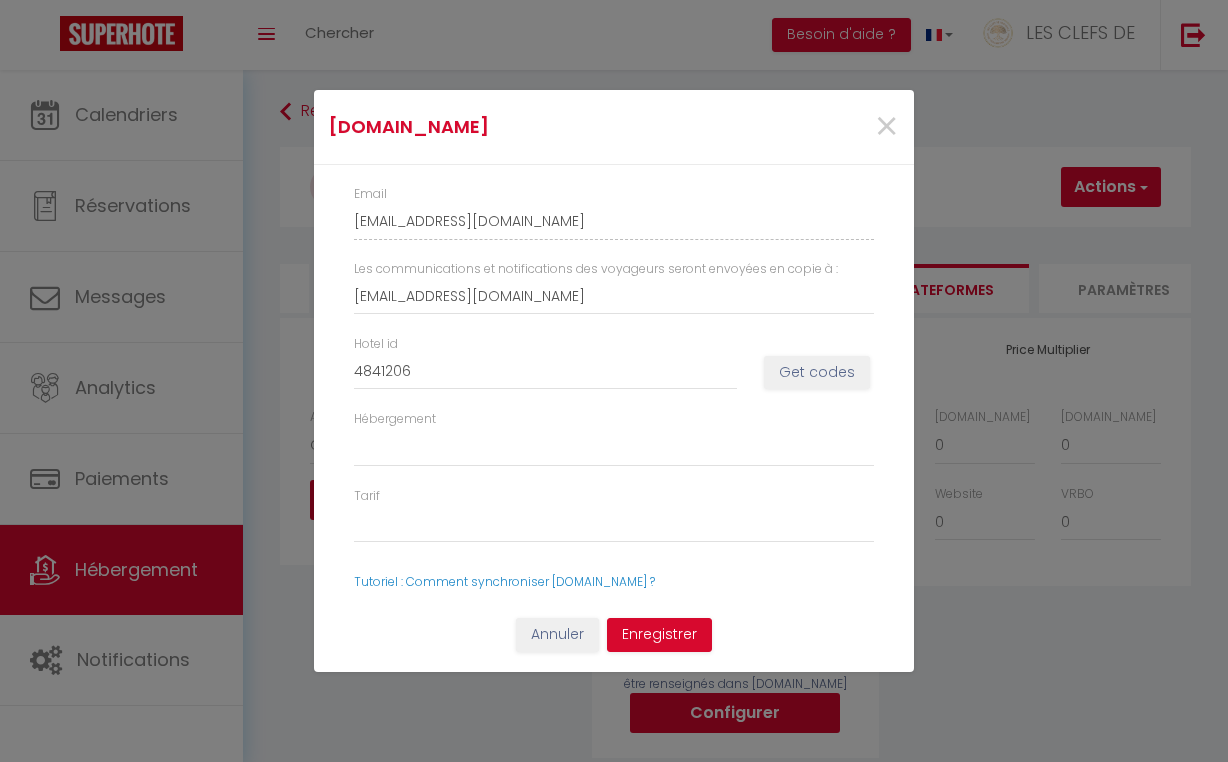 click on "Get codes" at bounding box center [817, 373] 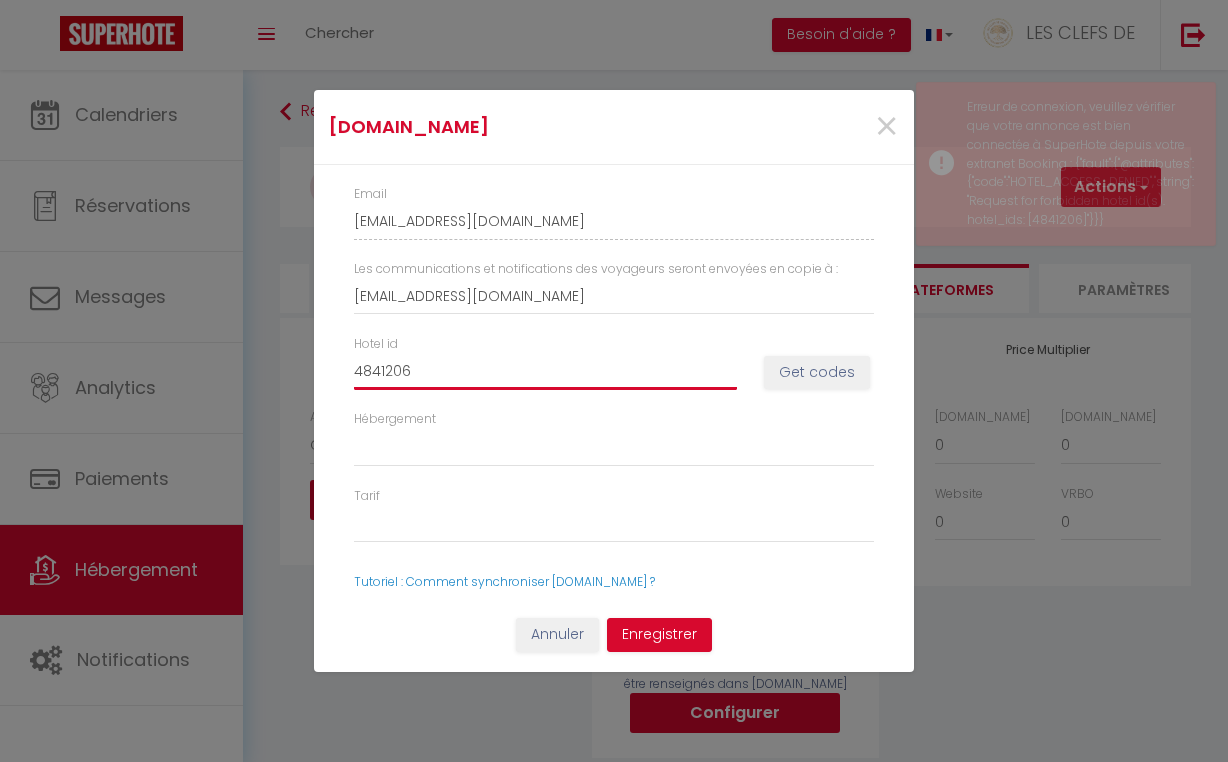 drag, startPoint x: 468, startPoint y: 372, endPoint x: 325, endPoint y: 373, distance: 143.0035 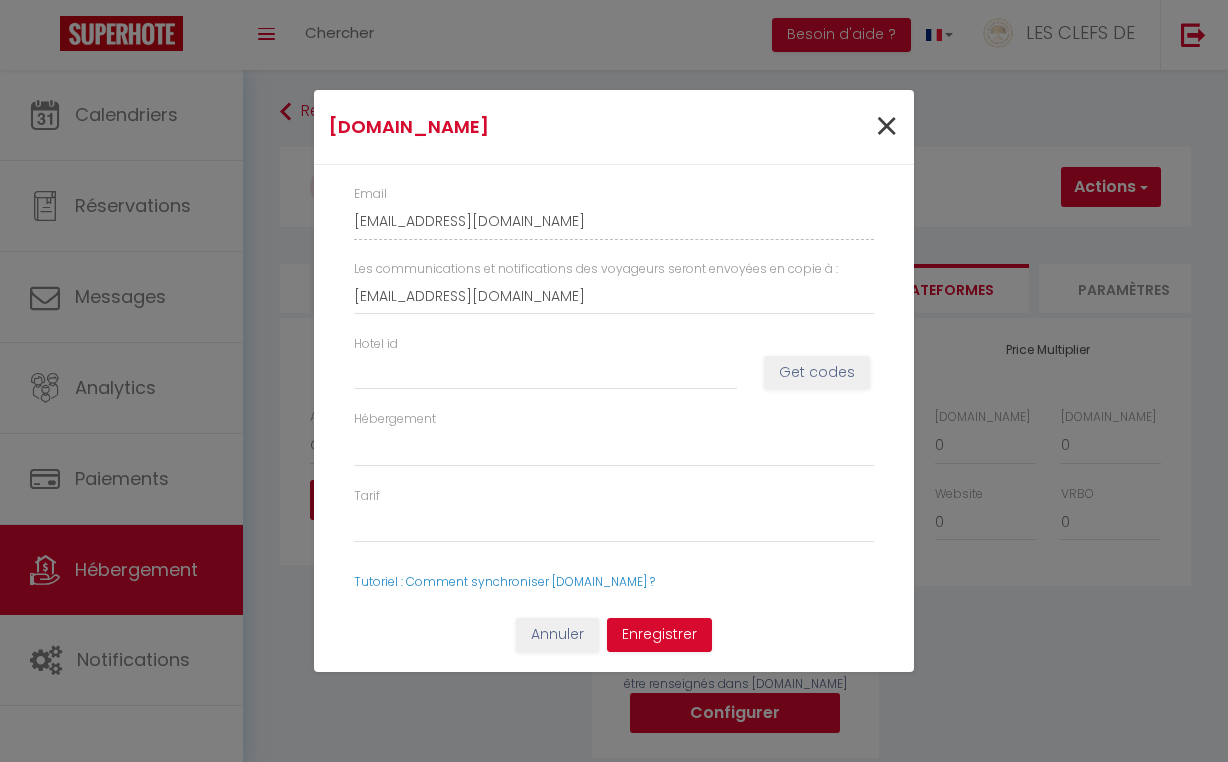 click on "×" at bounding box center (886, 127) 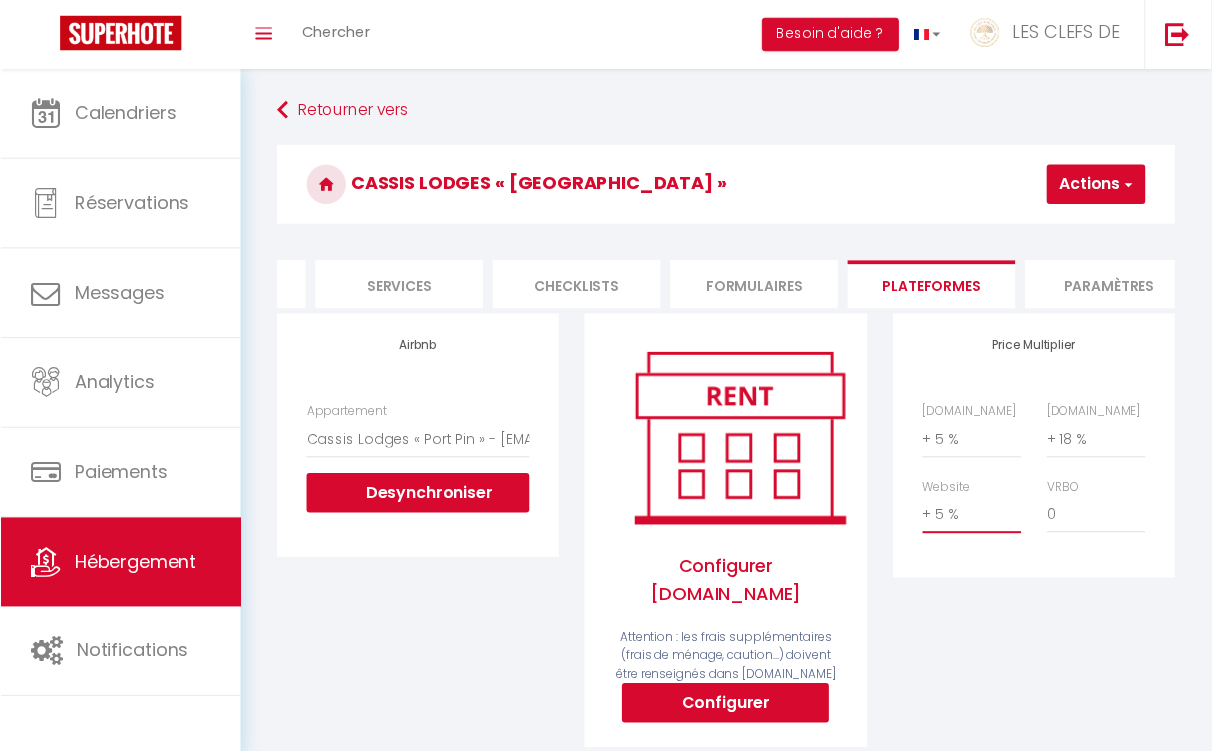 scroll, scrollTop: 0, scrollLeft: 0, axis: both 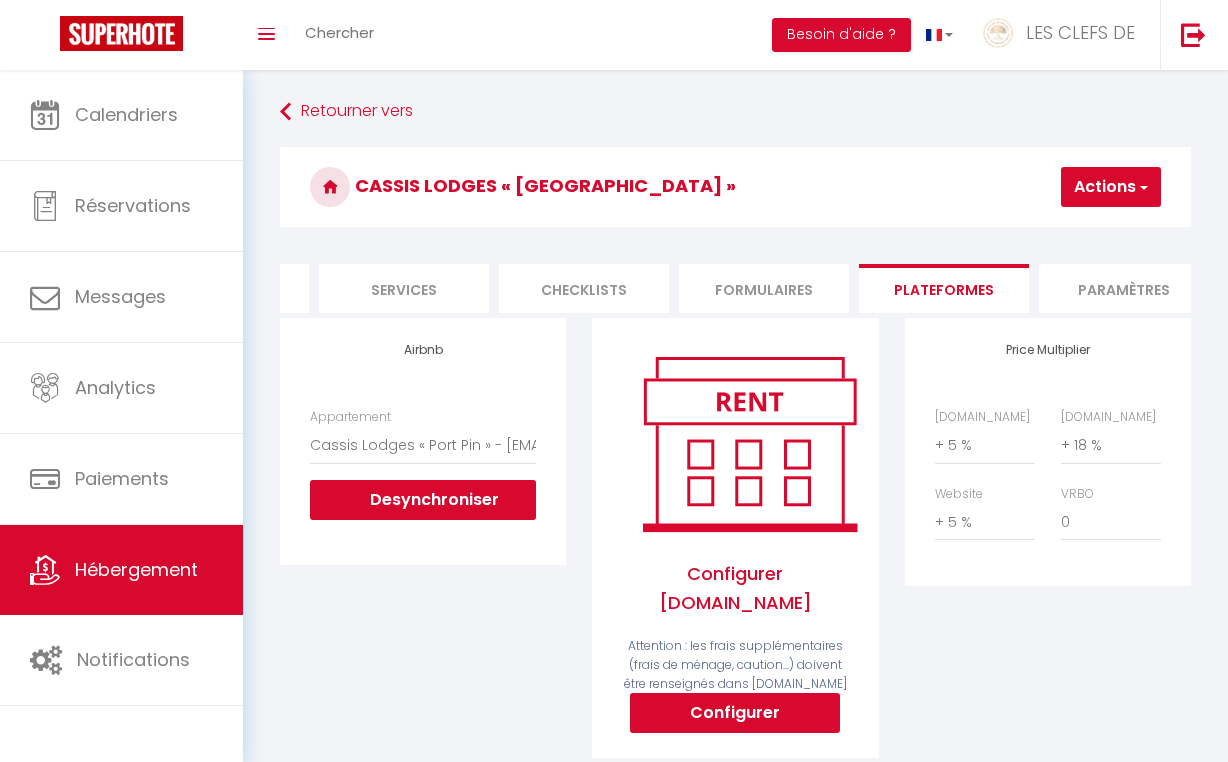 click on "Actions" at bounding box center [1111, 187] 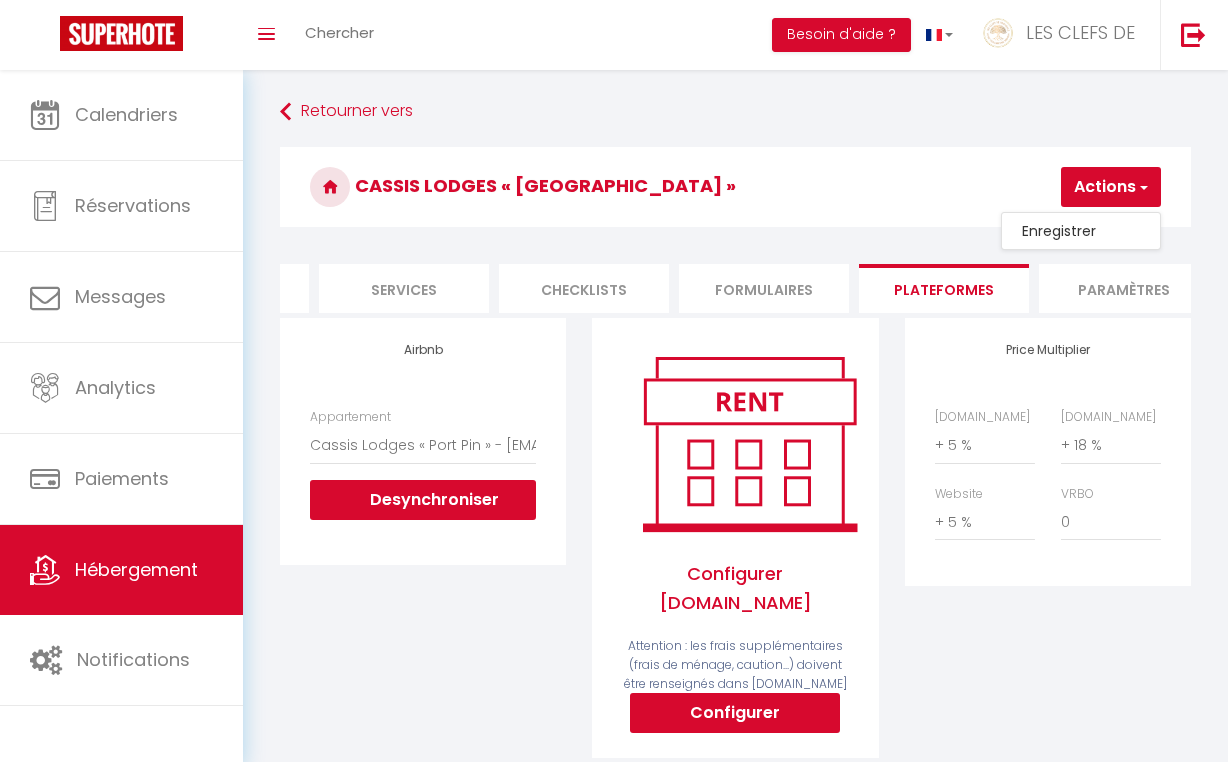 click on "Enregistrer" at bounding box center [1081, 231] 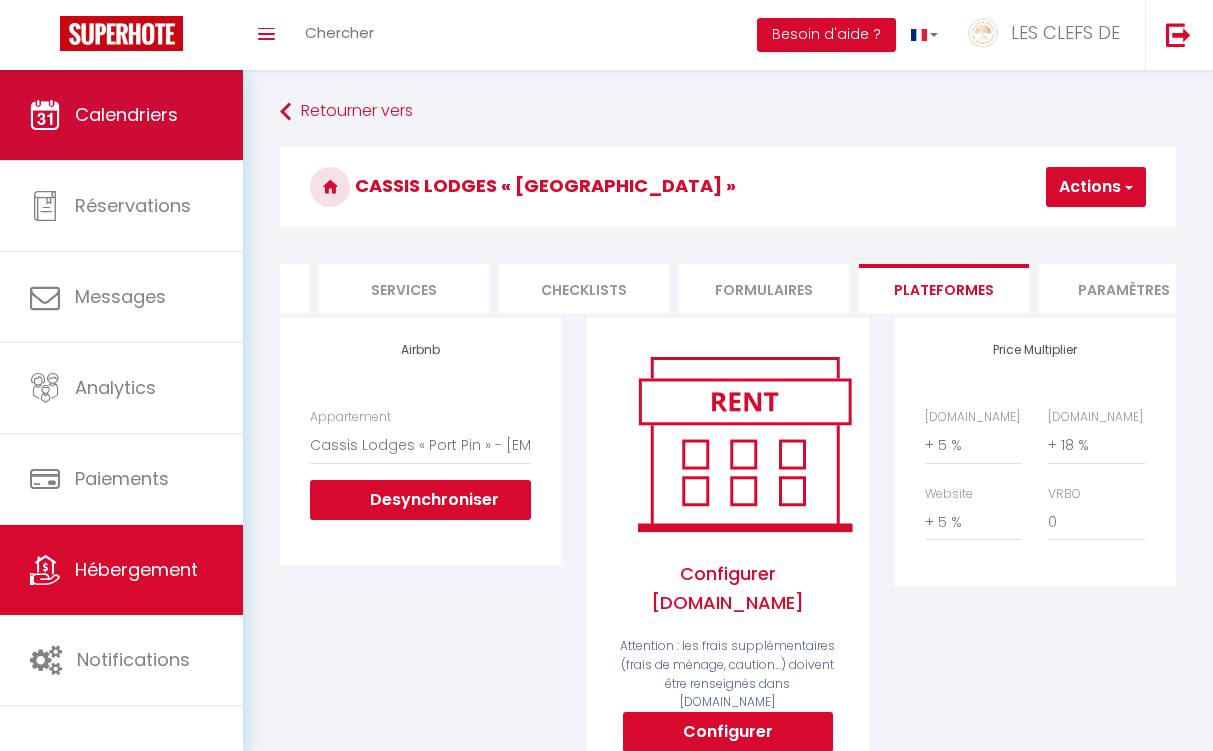 click on "Calendriers" at bounding box center (121, 115) 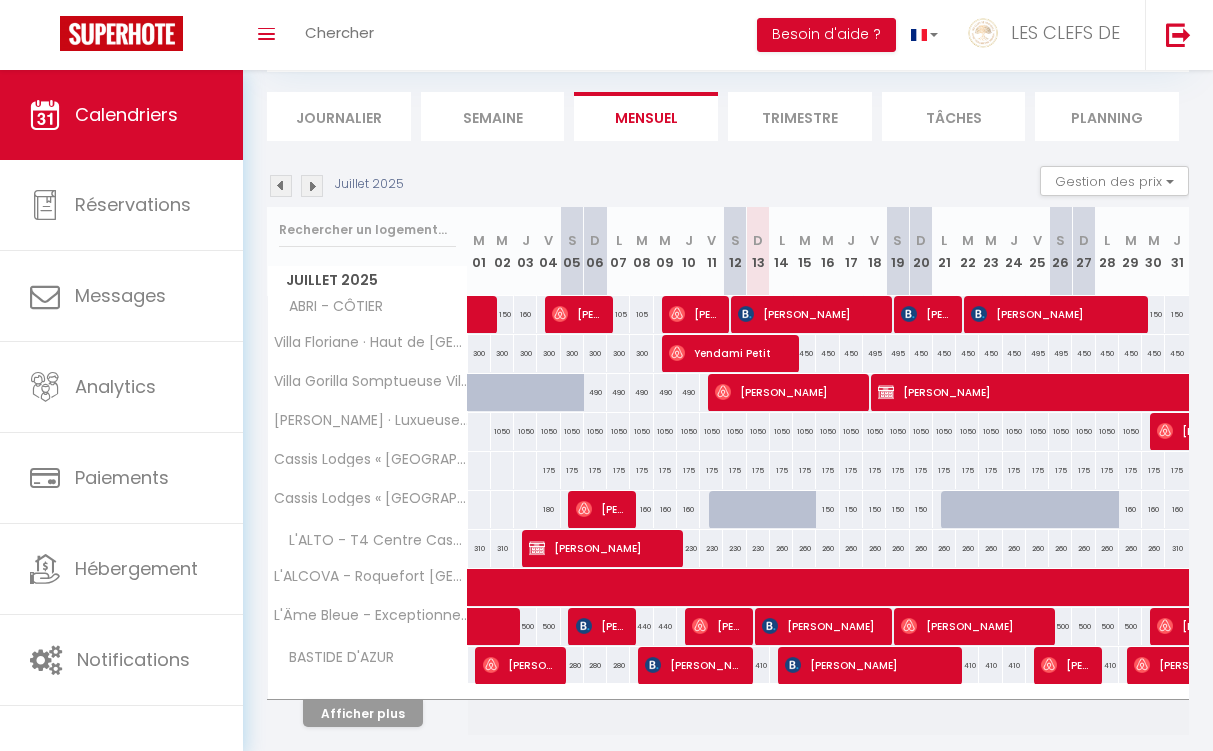 scroll, scrollTop: 171, scrollLeft: 0, axis: vertical 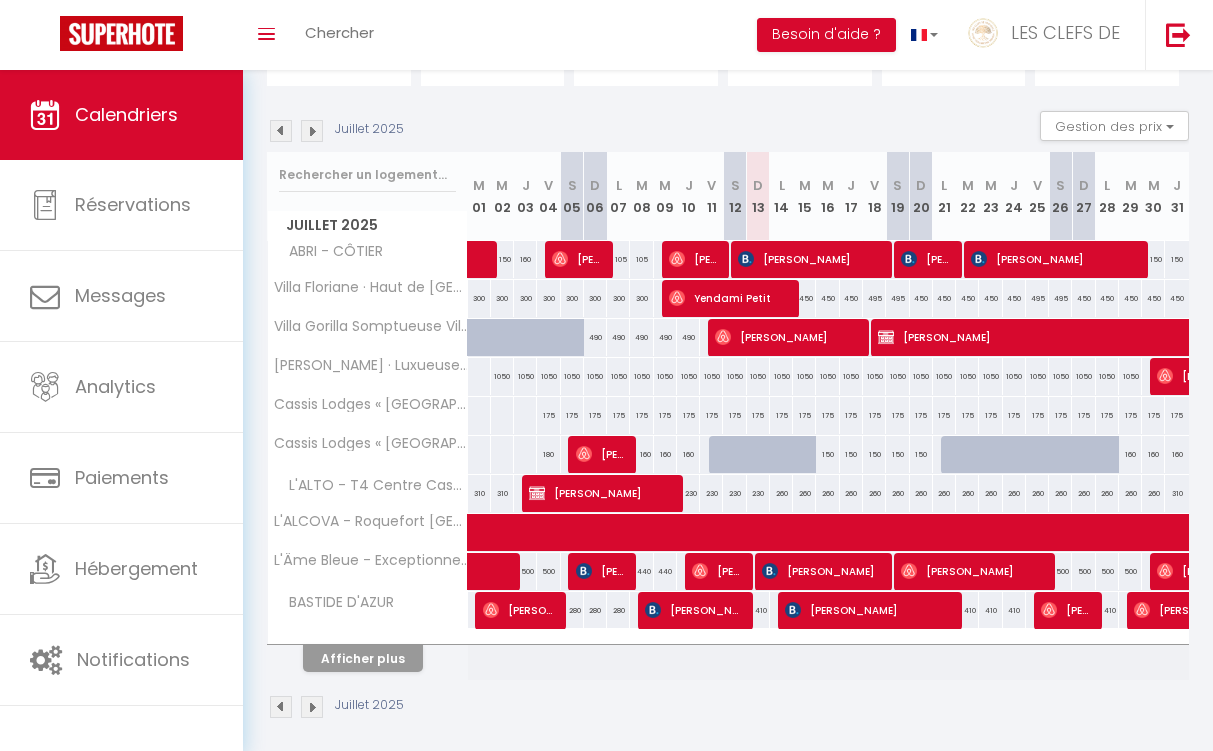 click on "Afficher plus" at bounding box center (363, 658) 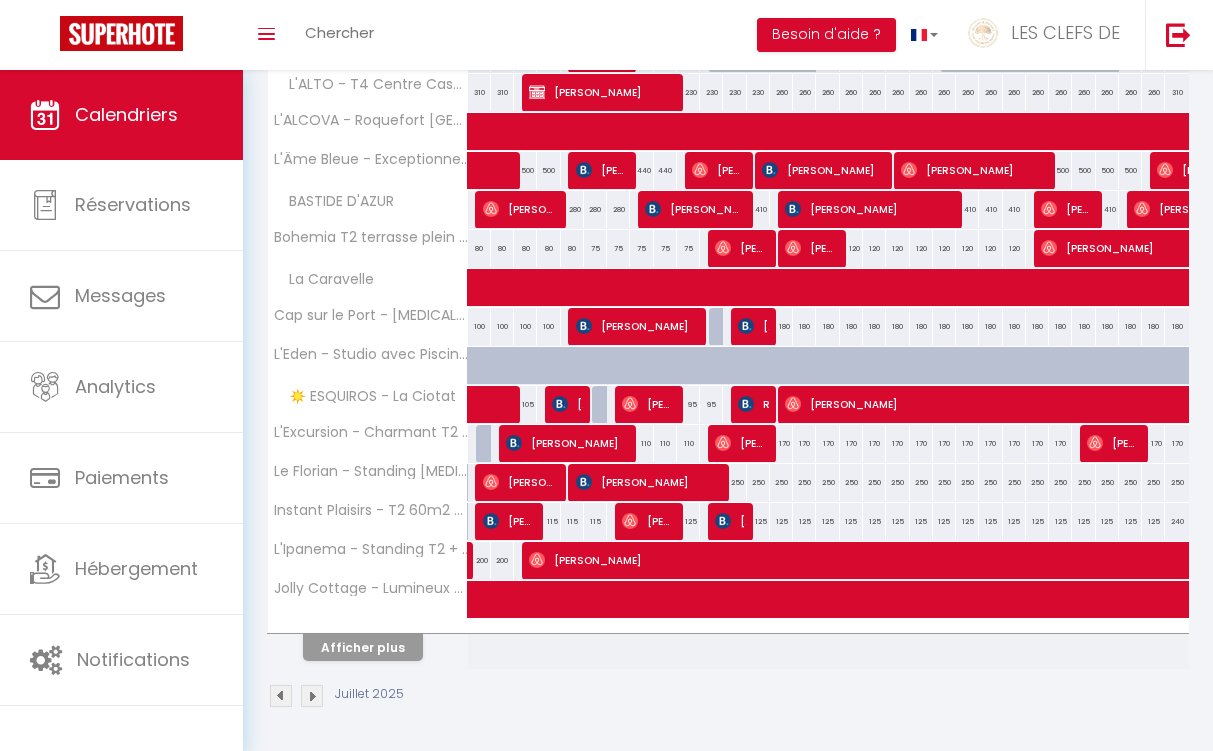 scroll, scrollTop: 571, scrollLeft: 0, axis: vertical 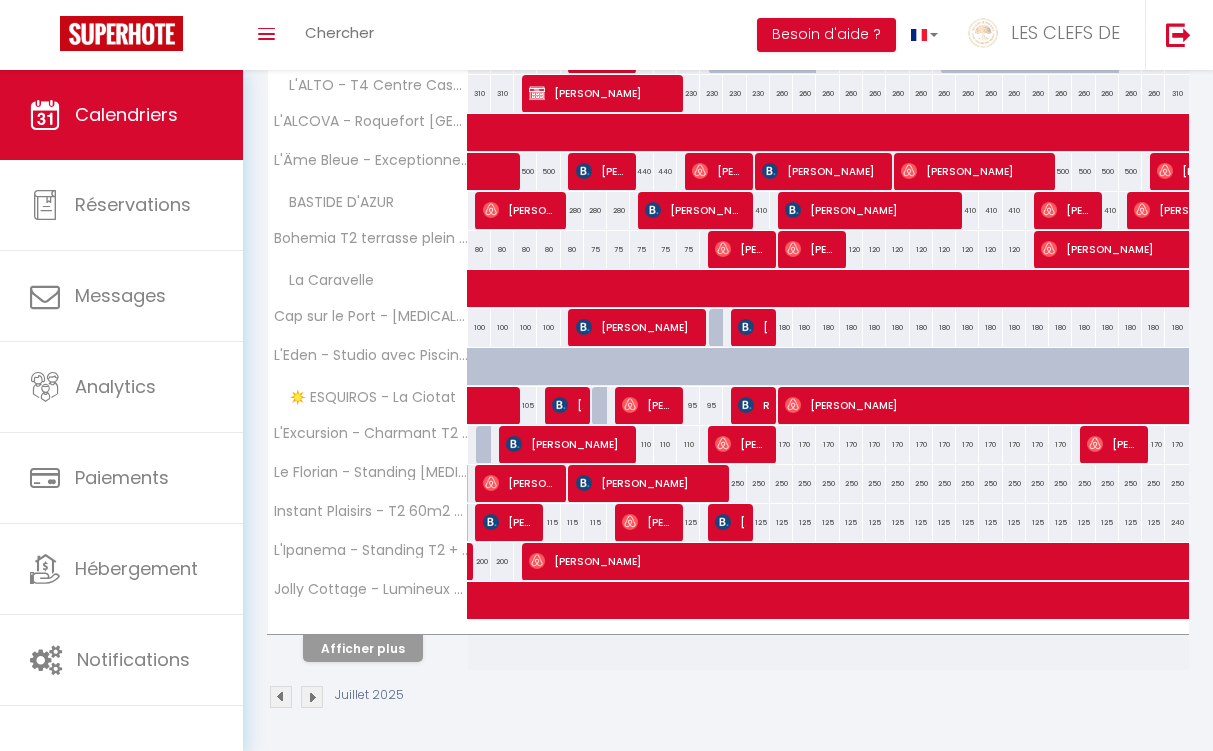 click on "Afficher plus" at bounding box center (363, 648) 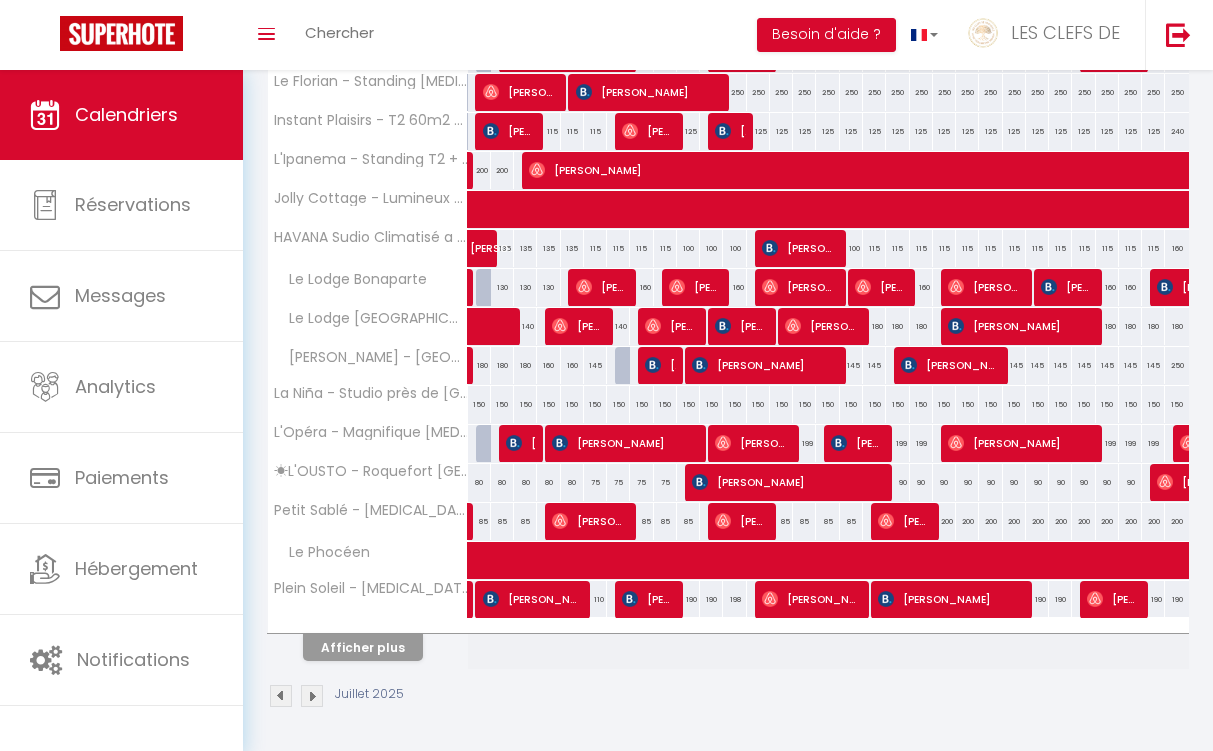 scroll, scrollTop: 961, scrollLeft: 0, axis: vertical 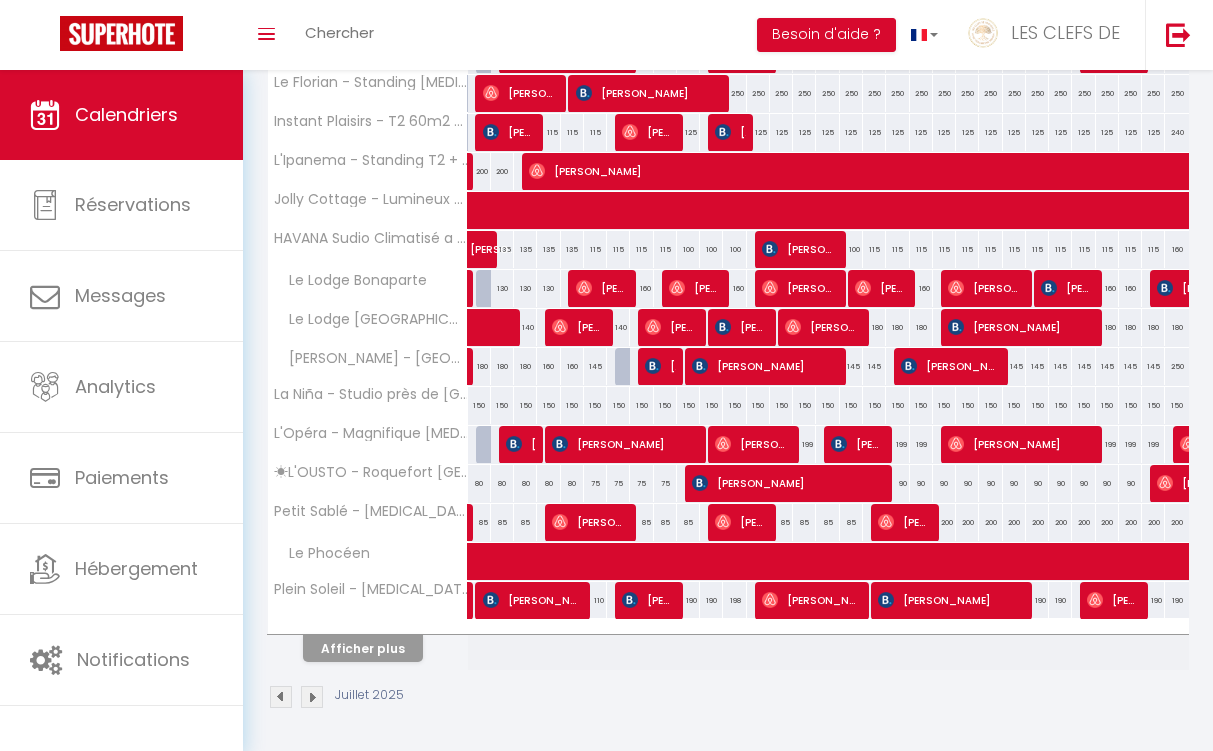 click on "Juillet 2025" at bounding box center (728, 699) 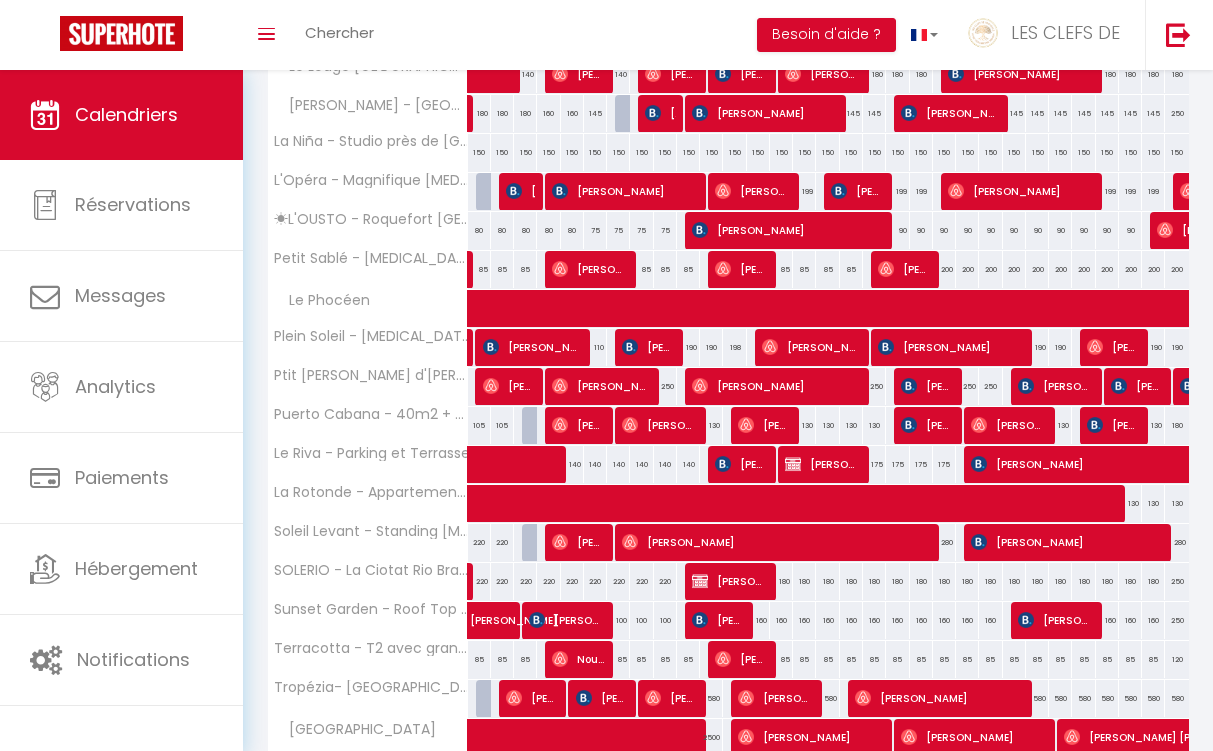 scroll, scrollTop: 1214, scrollLeft: 0, axis: vertical 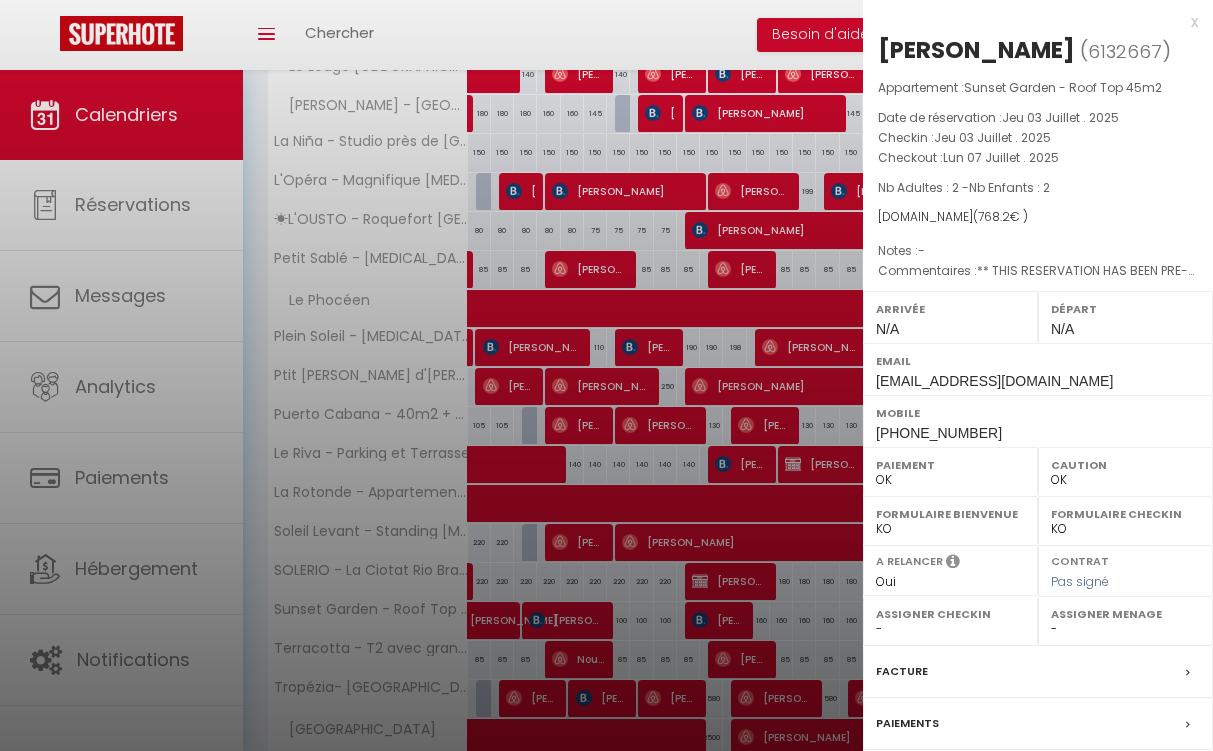 click on "Facture" at bounding box center (1038, 672) 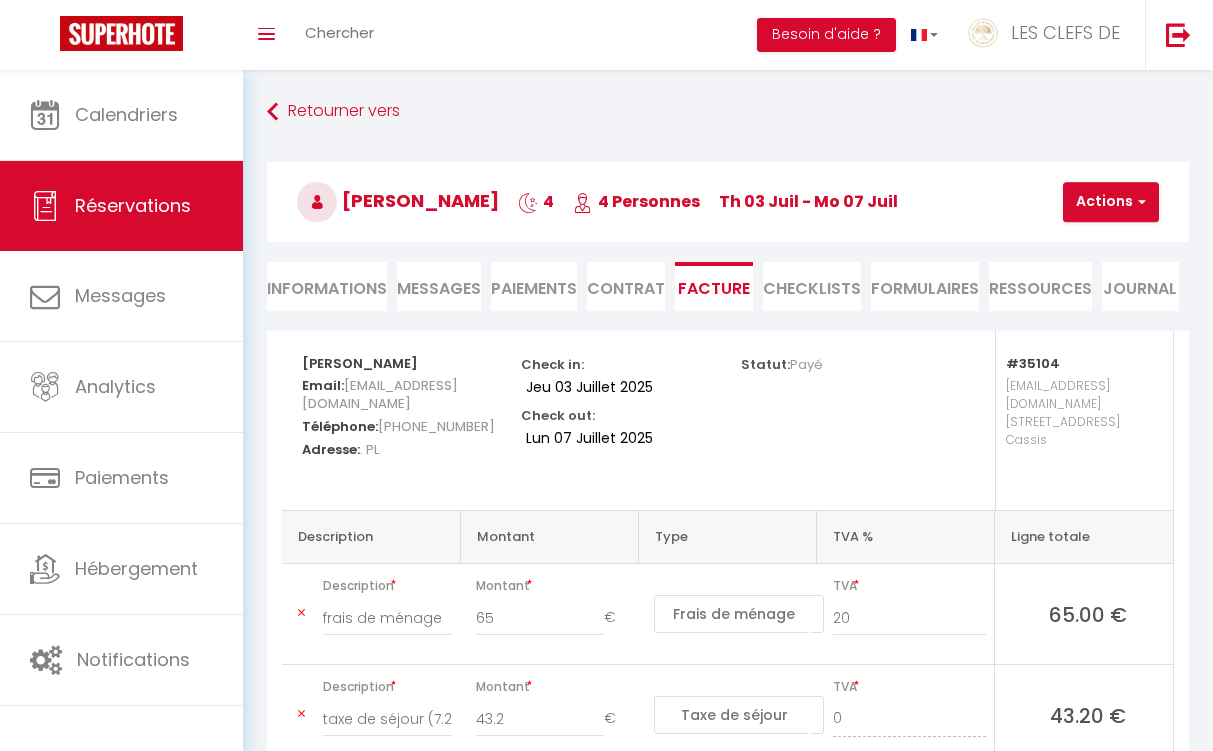 scroll, scrollTop: 0, scrollLeft: 0, axis: both 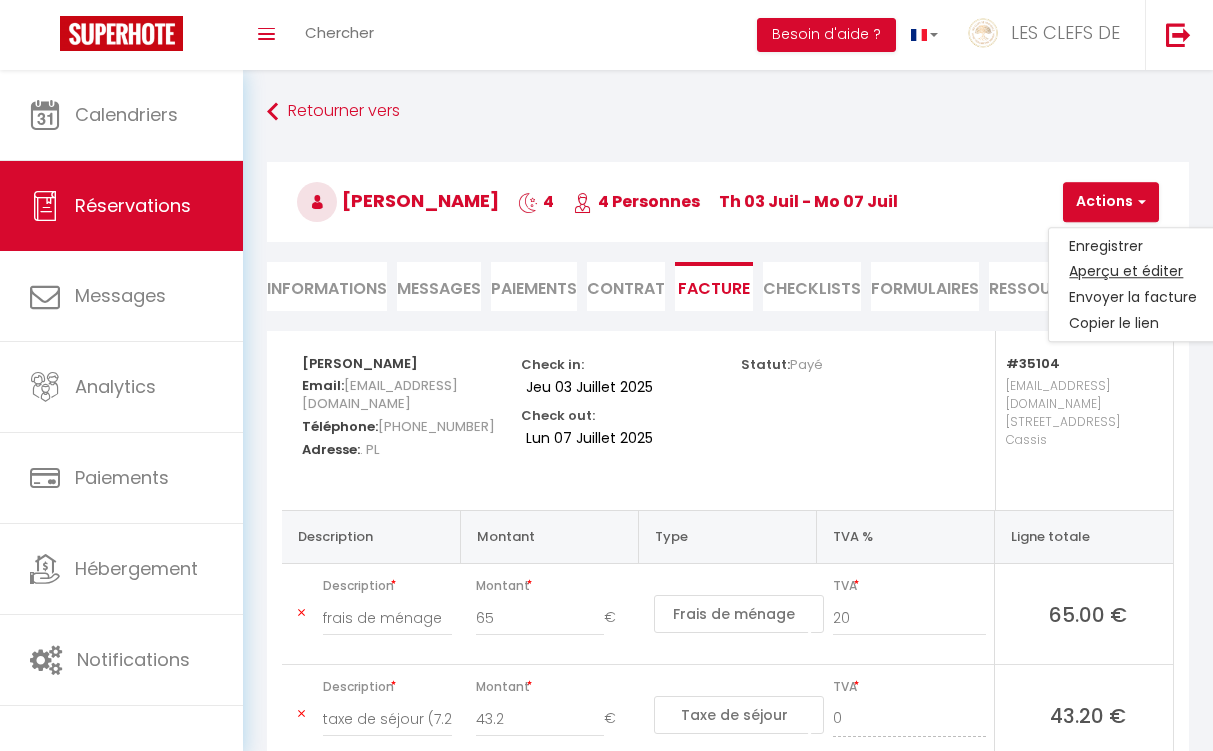 click on "Aperçu et éditer" at bounding box center [1133, 272] 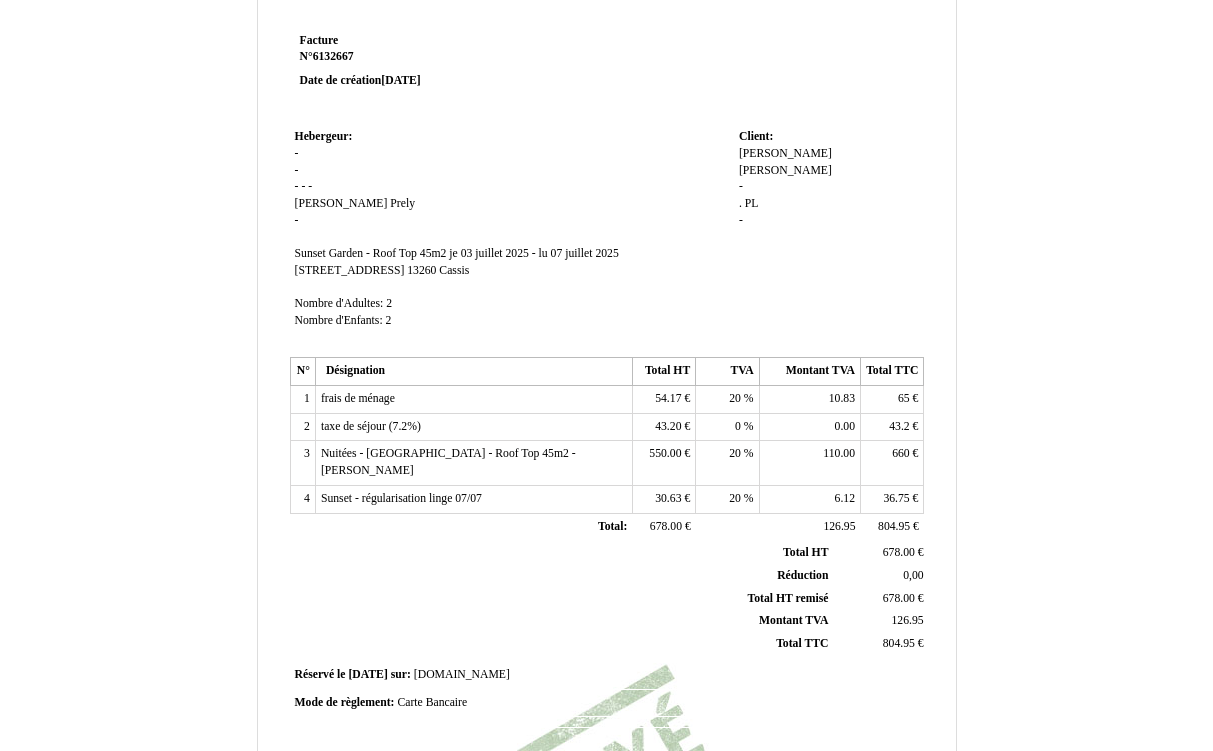 scroll, scrollTop: 52, scrollLeft: 0, axis: vertical 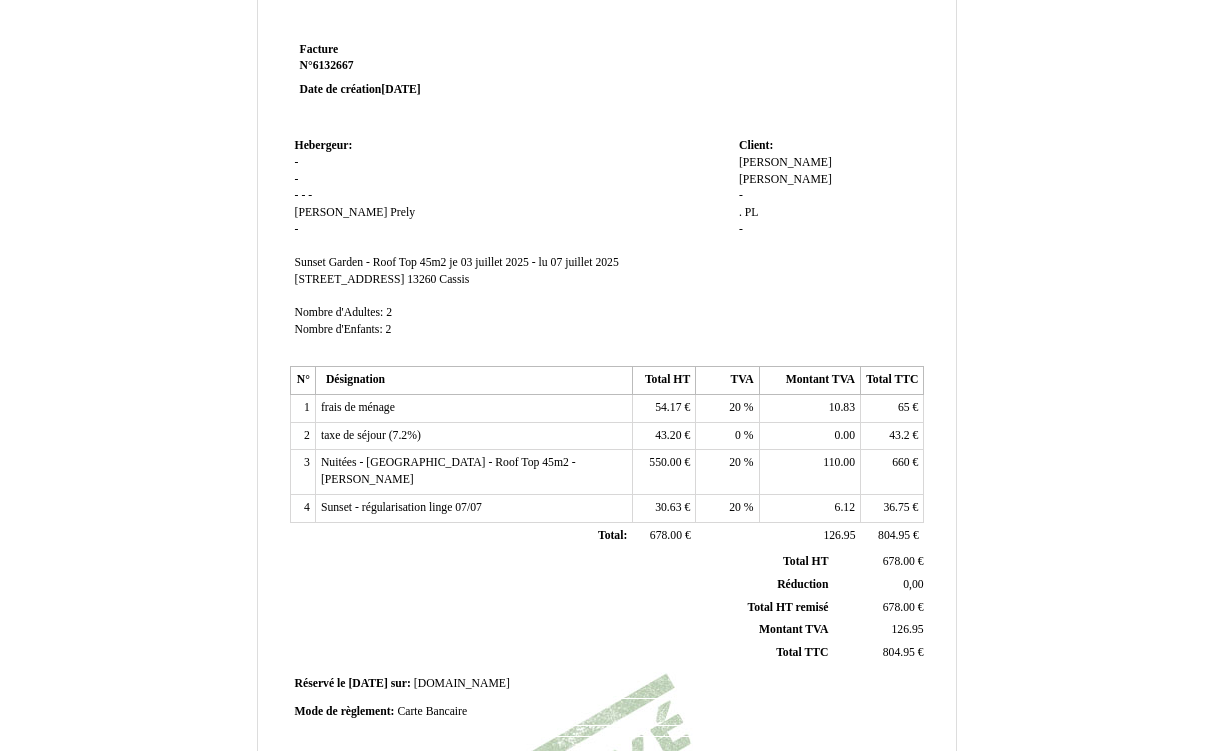 click on "Miłosz    Miłosz     Baranowski    Baranowski       -          .    .     PL    PL       -" at bounding box center [829, 205] 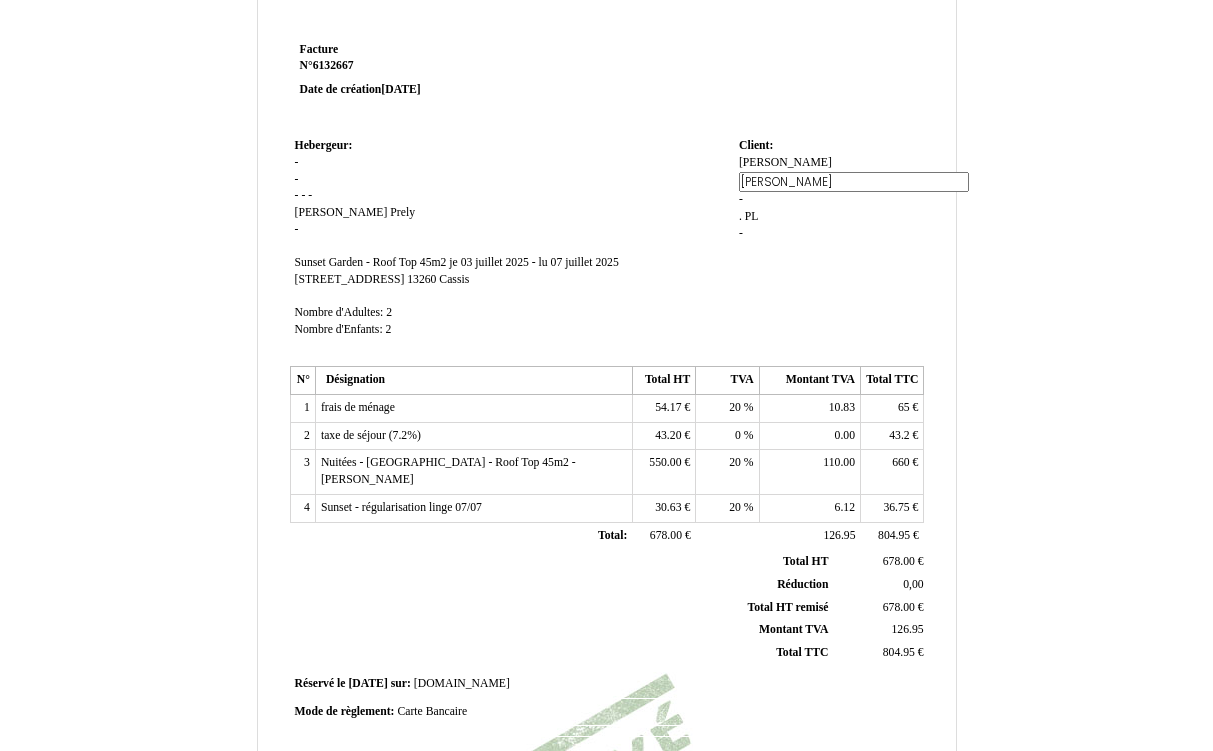 click on "Client:    Client:       Miłosz    Miłosz     Baranowski    Baranowski       -          .    .     PL    PL       -" at bounding box center [829, 247] 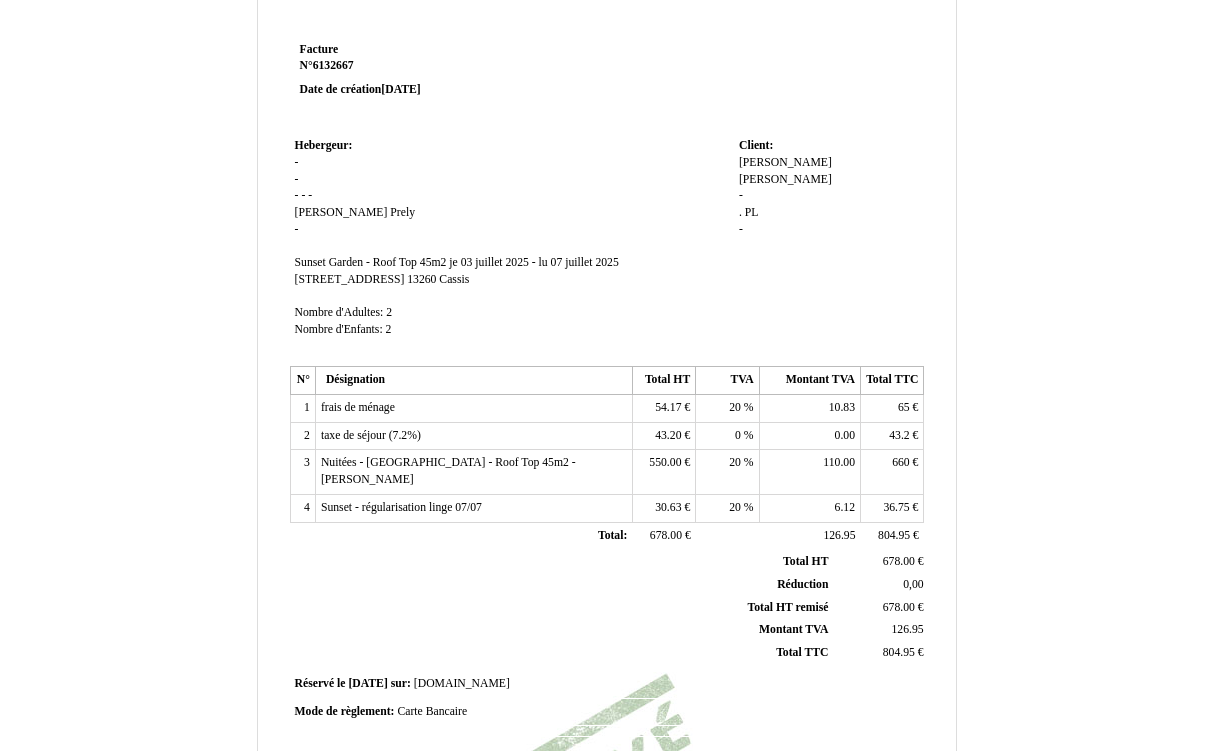 click on "Miłosz    Miłosz     Baranowski    Baranowski       -          .    .     PL    PL       -" at bounding box center (829, 205) 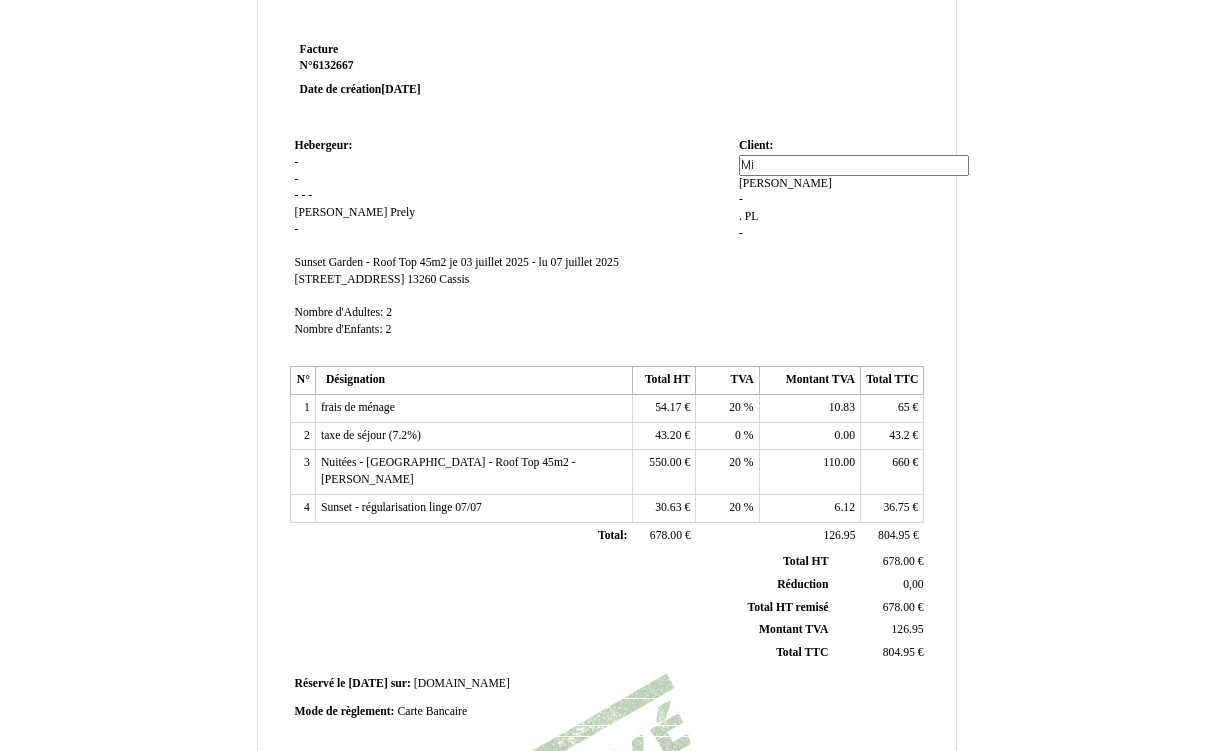 type on "M" 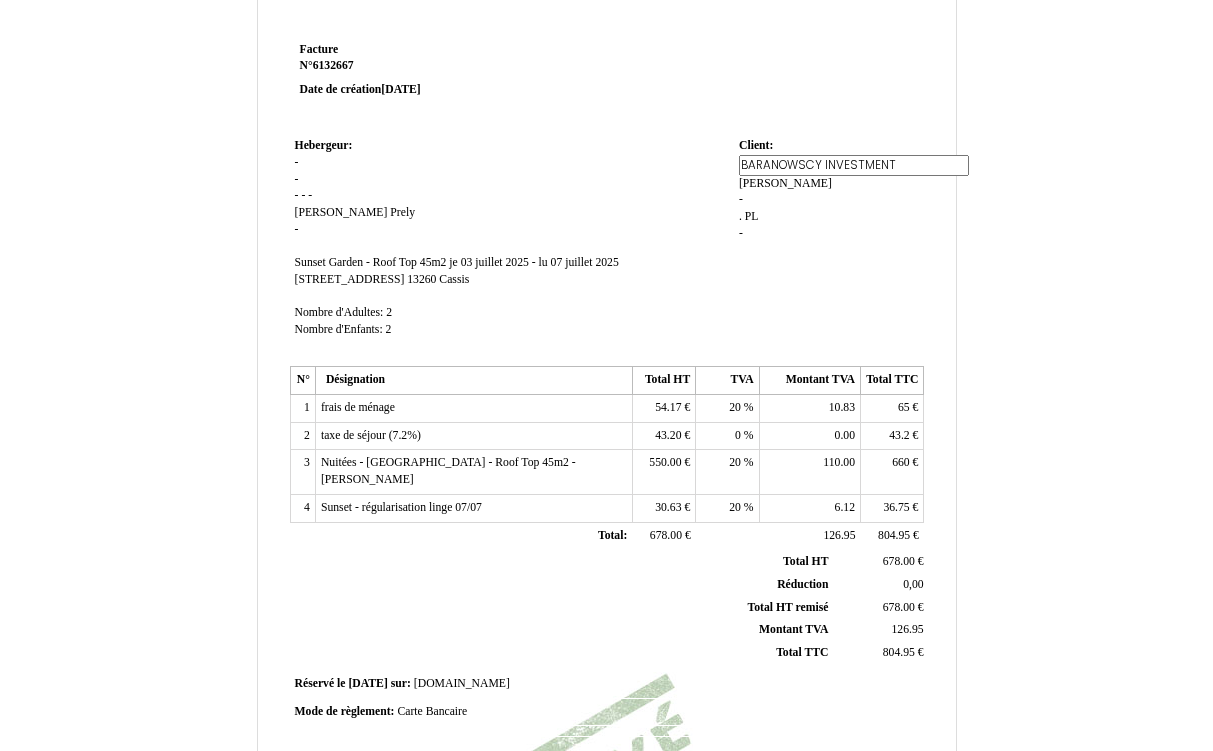 type on "BARANOWSCY INVESTMENT" 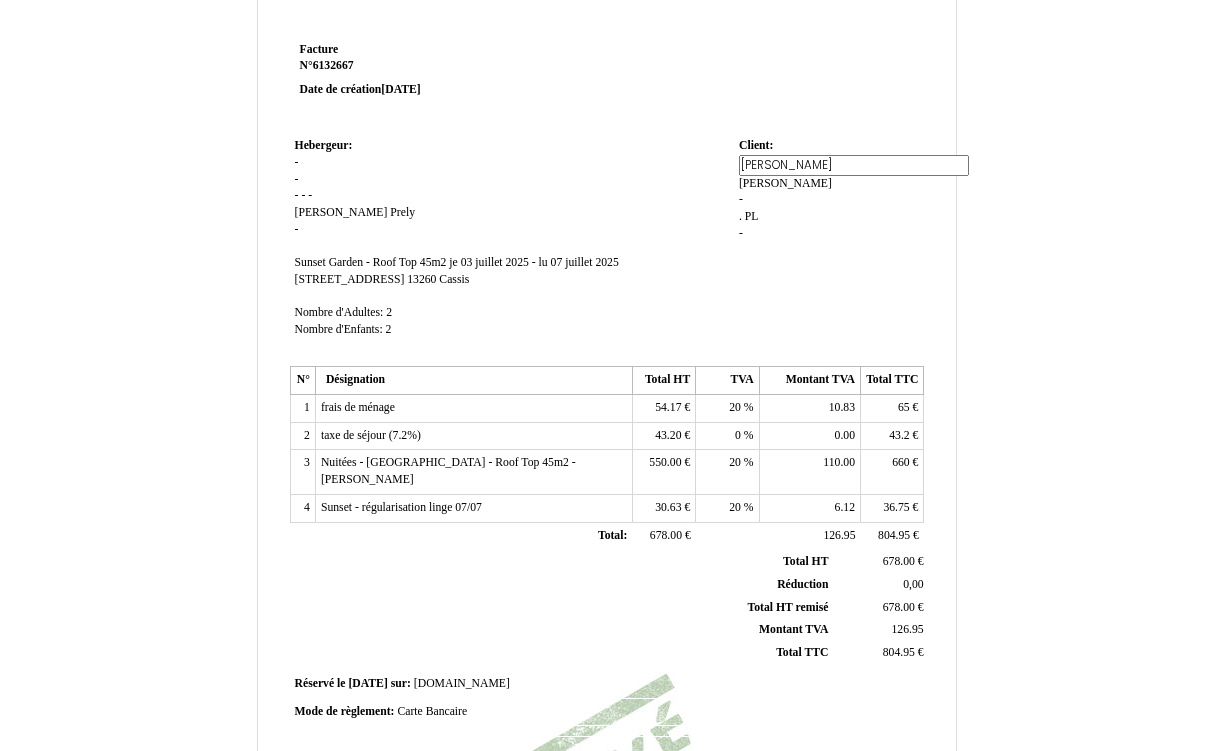 click on "Miłosz    Miłosz     Baranowski    Baranowski       -          .    .     PL    PL       -" at bounding box center [829, 207] 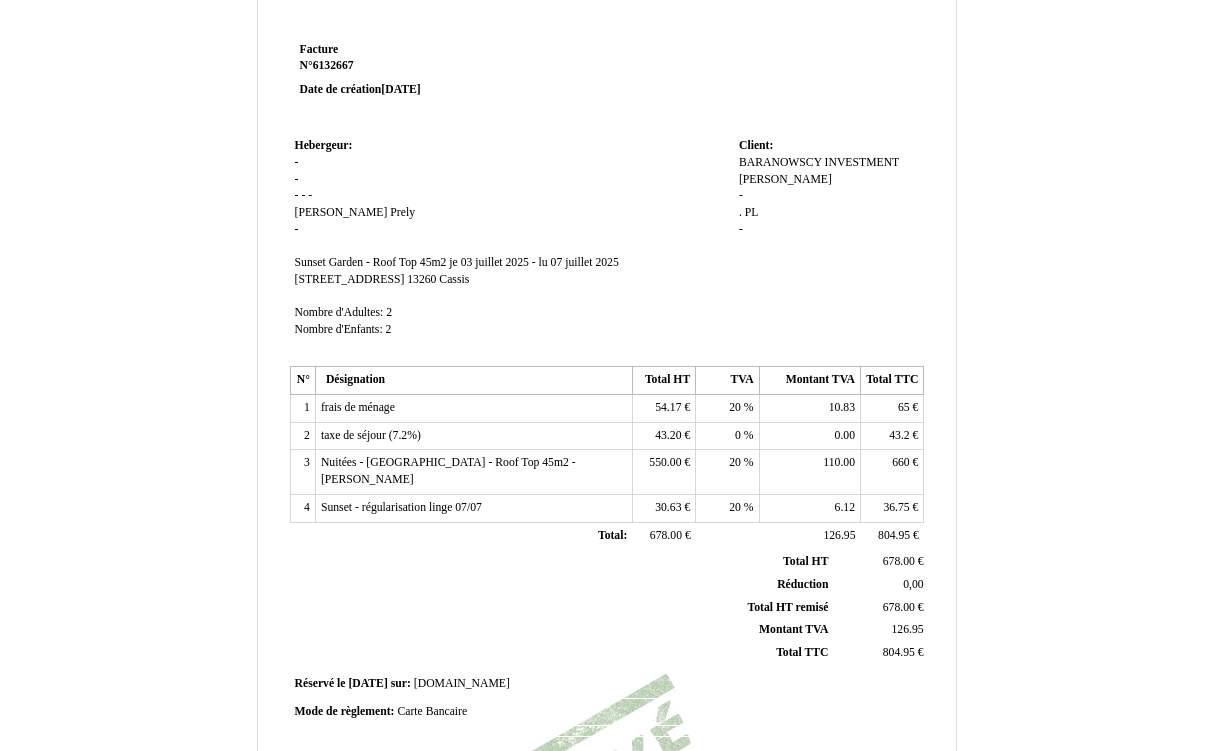 click on "[PERSON_NAME]" at bounding box center (785, 179) 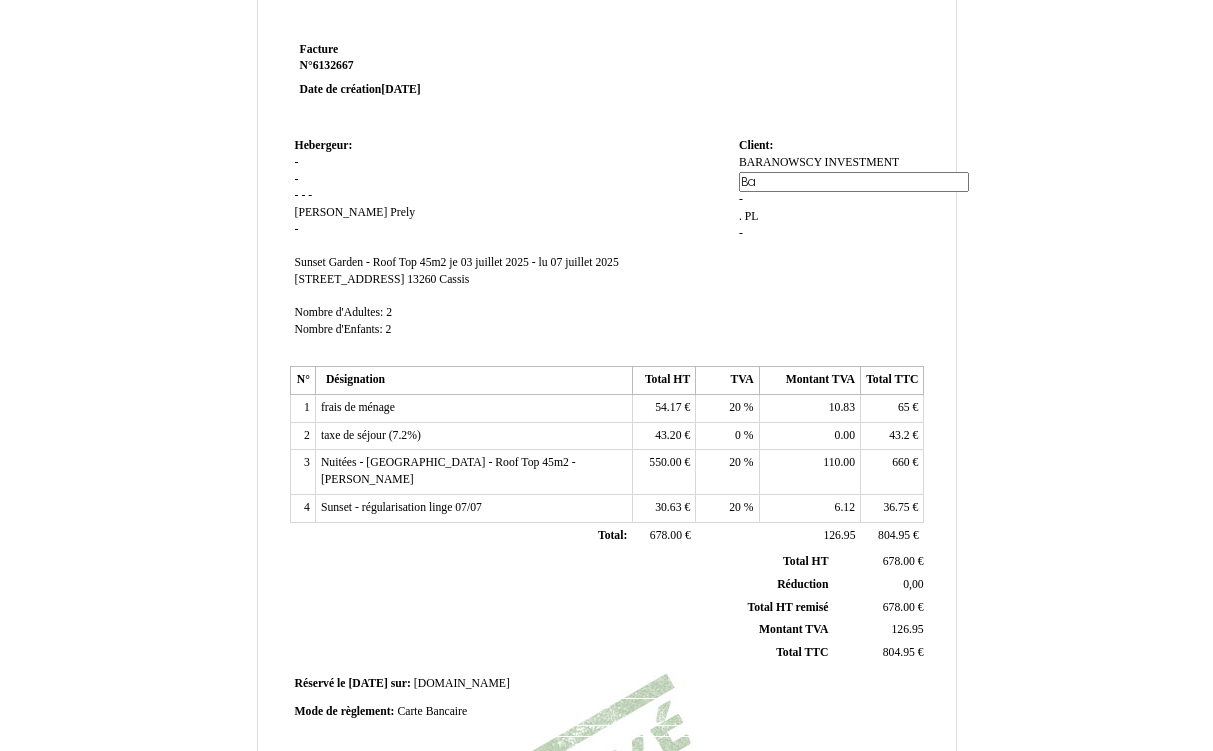 type on "B" 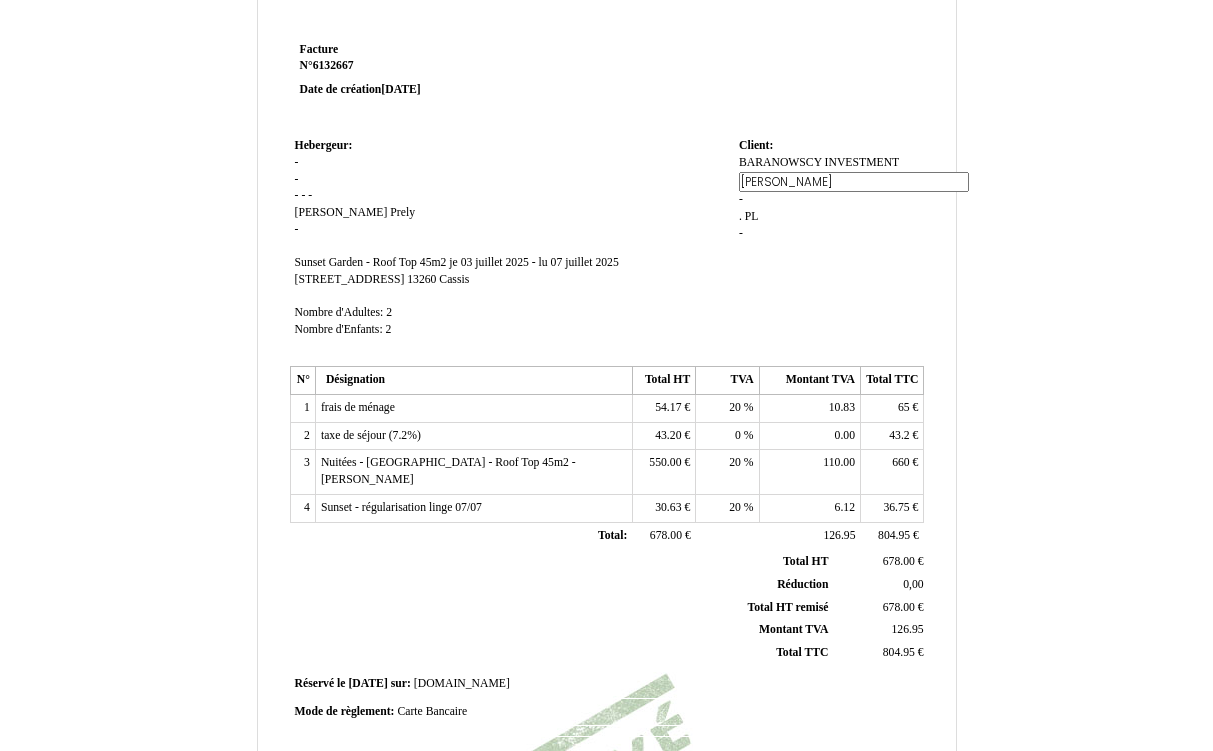 click on "BARANOWSCY INVESTMENT    BARANOWSCY INVESTMENT     Baranowski    Baranowski       -          .    .     PL    PL       -" at bounding box center [829, 207] 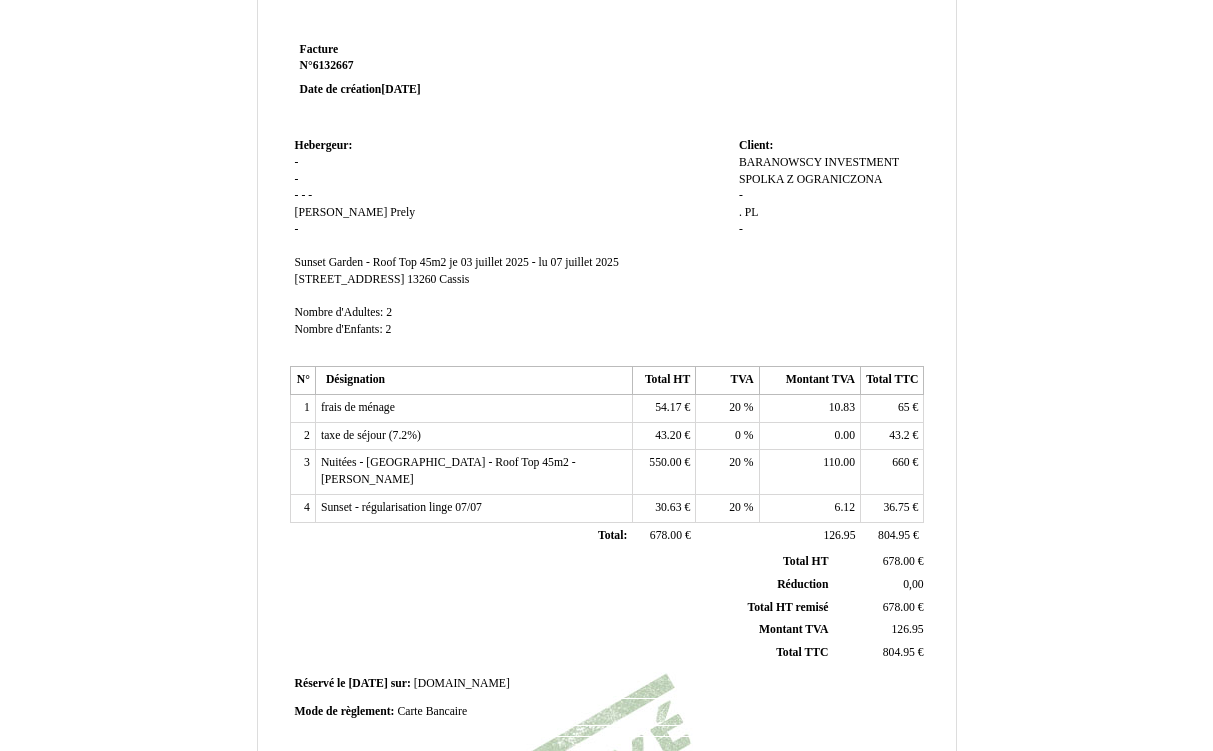 click on "BARANOWSCY INVESTMENT    BARANOWSCY INVESTMENT     SPOLKA Z OGRANICZONA    SPOLKA Z OGRANICZONA       -          .    .     PL    PL       -" at bounding box center (829, 205) 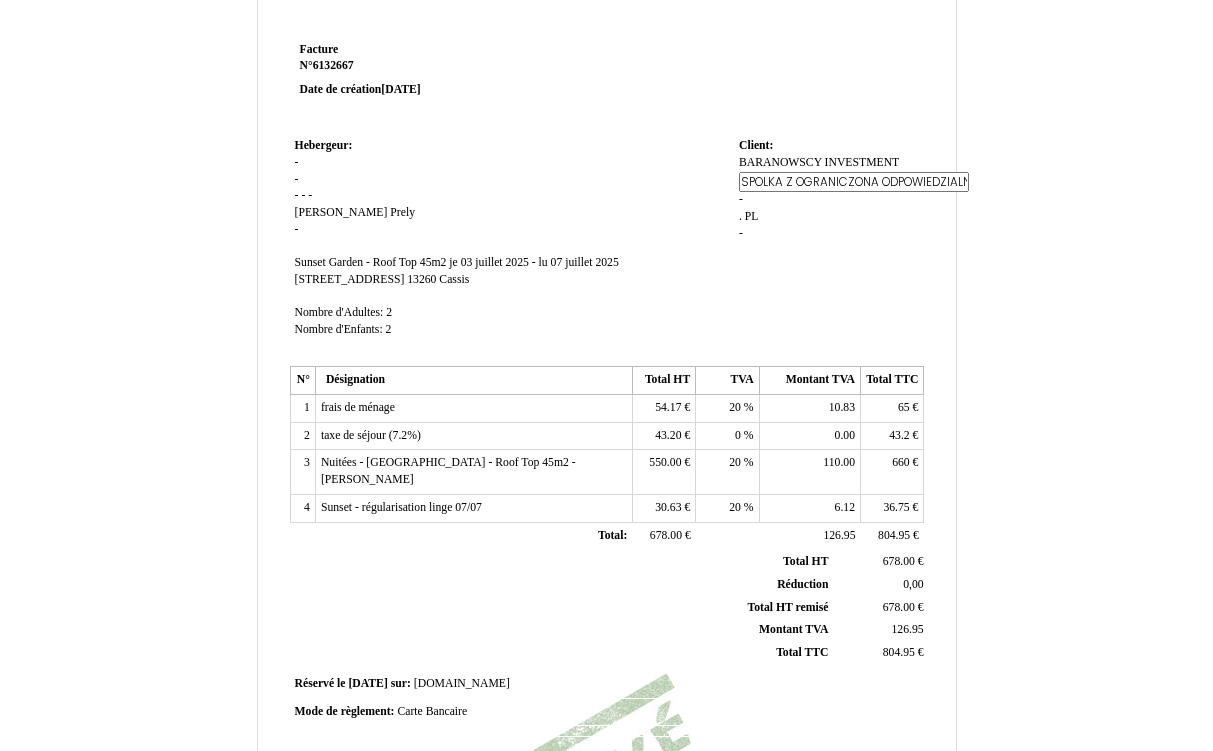 type on "SPOLKA Z OGRANICZONA ODPOWIEDZIALNOSCIA" 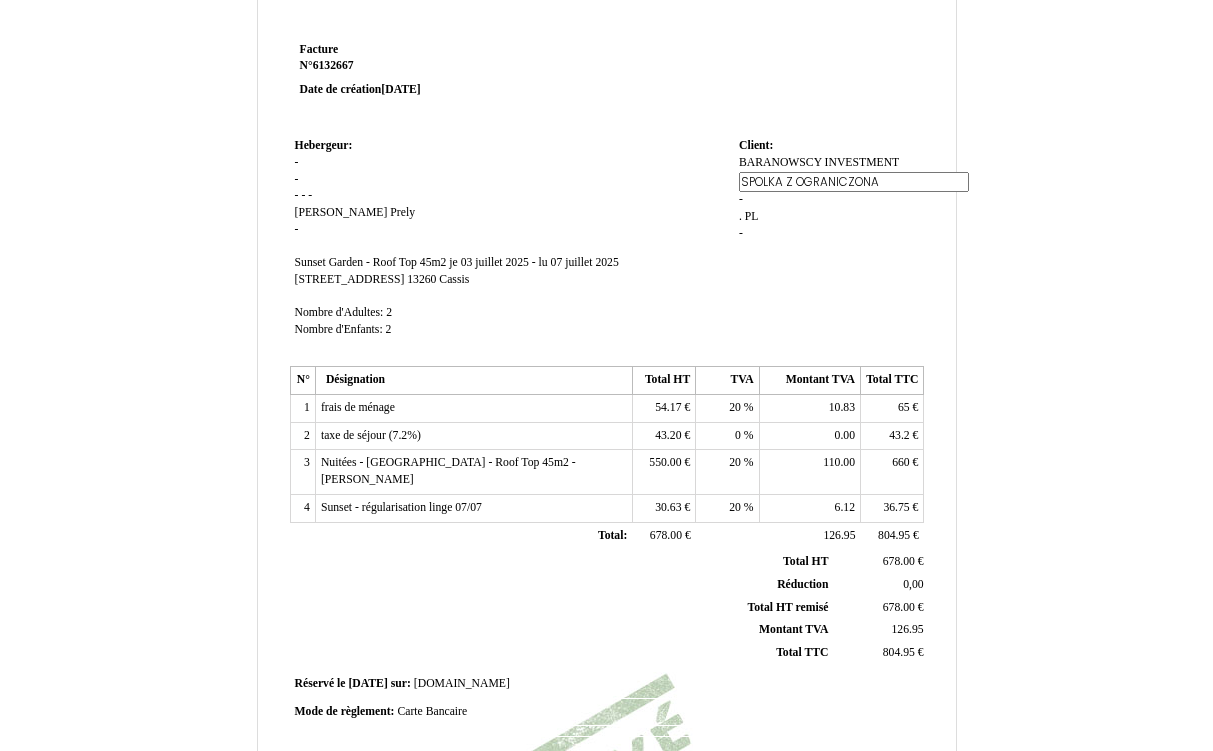 click on "Hebergeur:    Hebergeur:       -          -          -        -        -          Pierre - Edouard    Pierre - Edouard     Prely    Prely
-
SIRET
Sunset Garden -  Roof Top 45m2    Sunset Garden -  Roof Top 45m2
je 03 juillet 2025 - lu 07 juillet 2025    je 03 juillet 2025 - lu 07 juillet 2025      27 Rue de la Ciotat    27 Rue de la Ciotat
13260
13260
Cassis
Cassis
Nombre d'Adultes:     Nombre d'Adultes:     2    2       Nombre d'Enfants:     Nombre d'Enfants:     2    2" at bounding box center [512, 247] 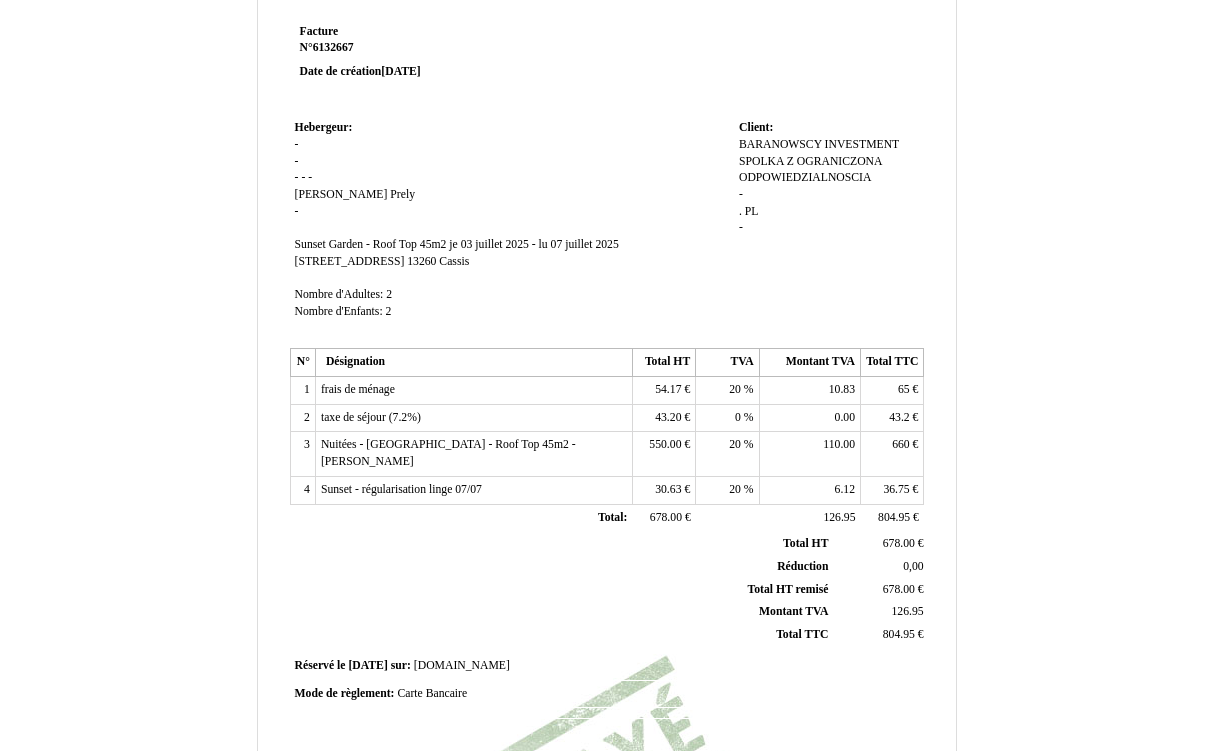 scroll, scrollTop: 66, scrollLeft: 0, axis: vertical 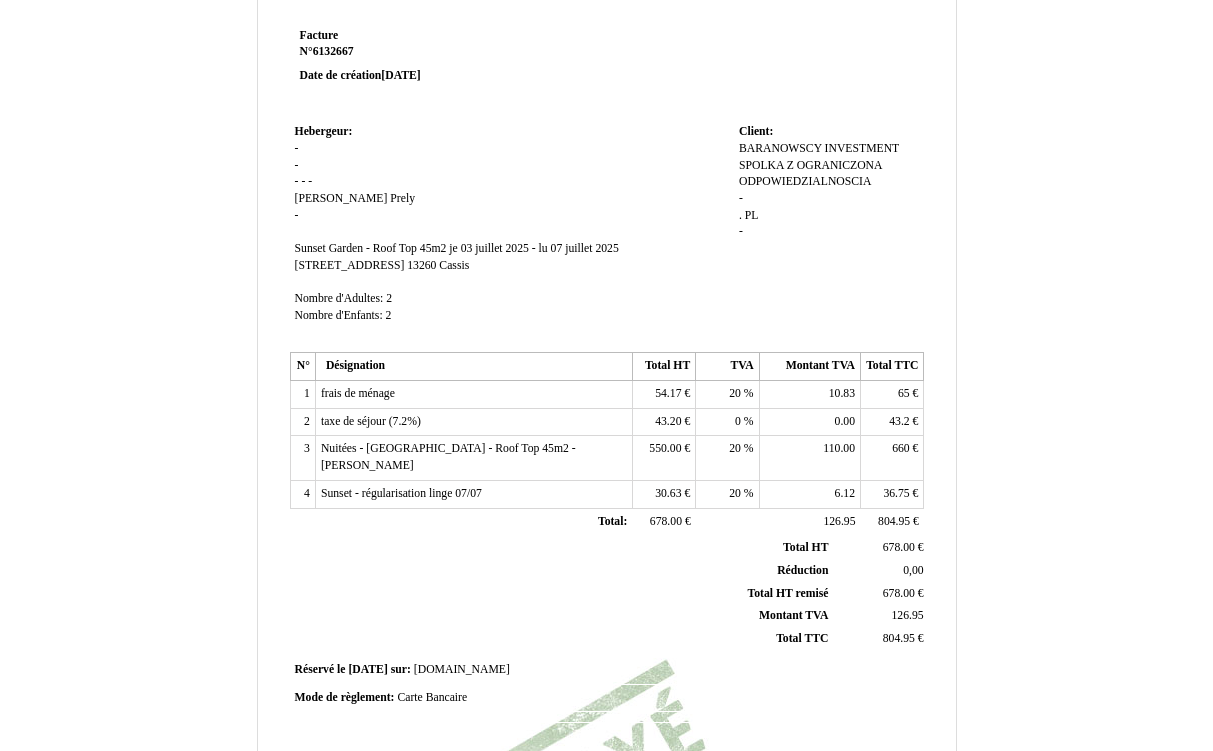 click on "PL" at bounding box center (752, 215) 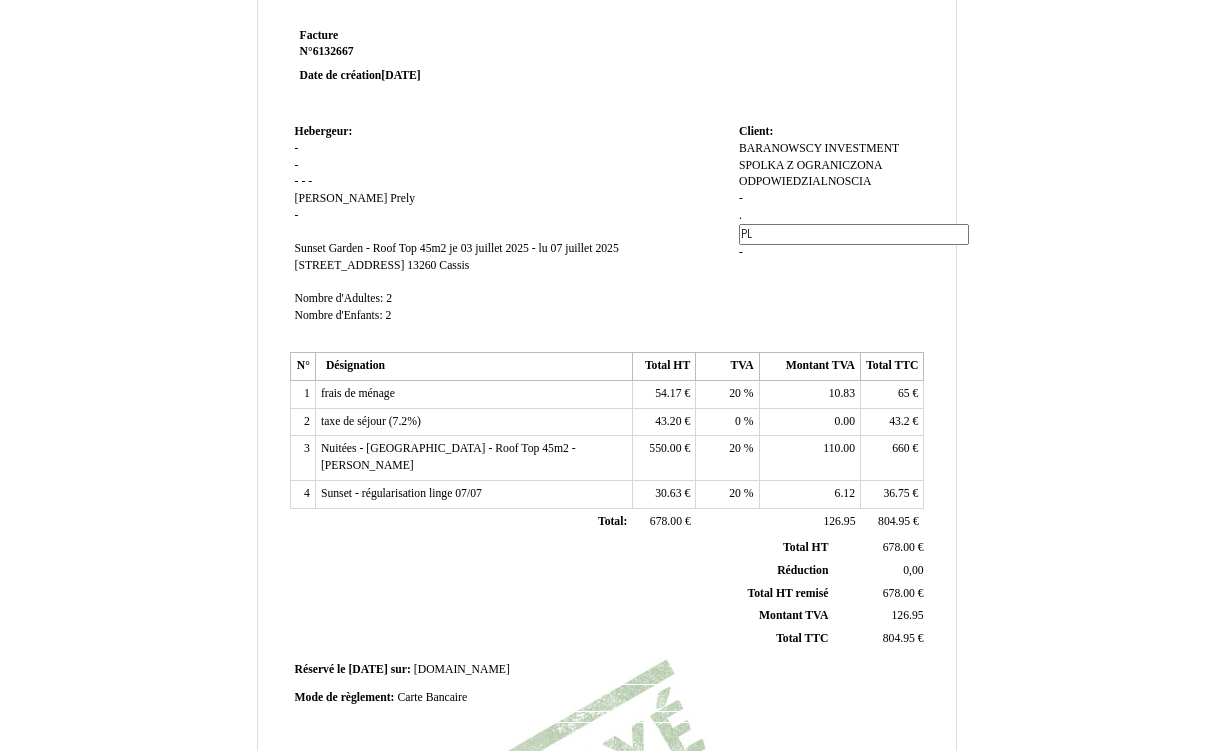 type on "P" 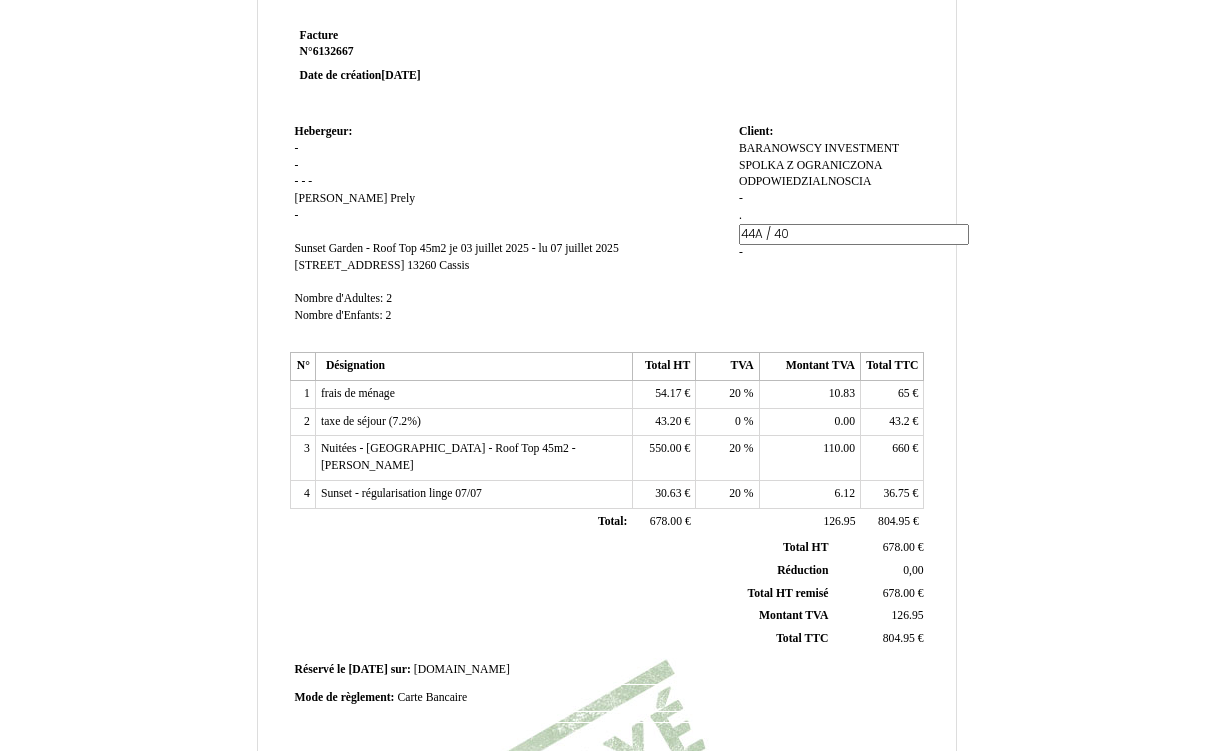 type on "44A / 40A" 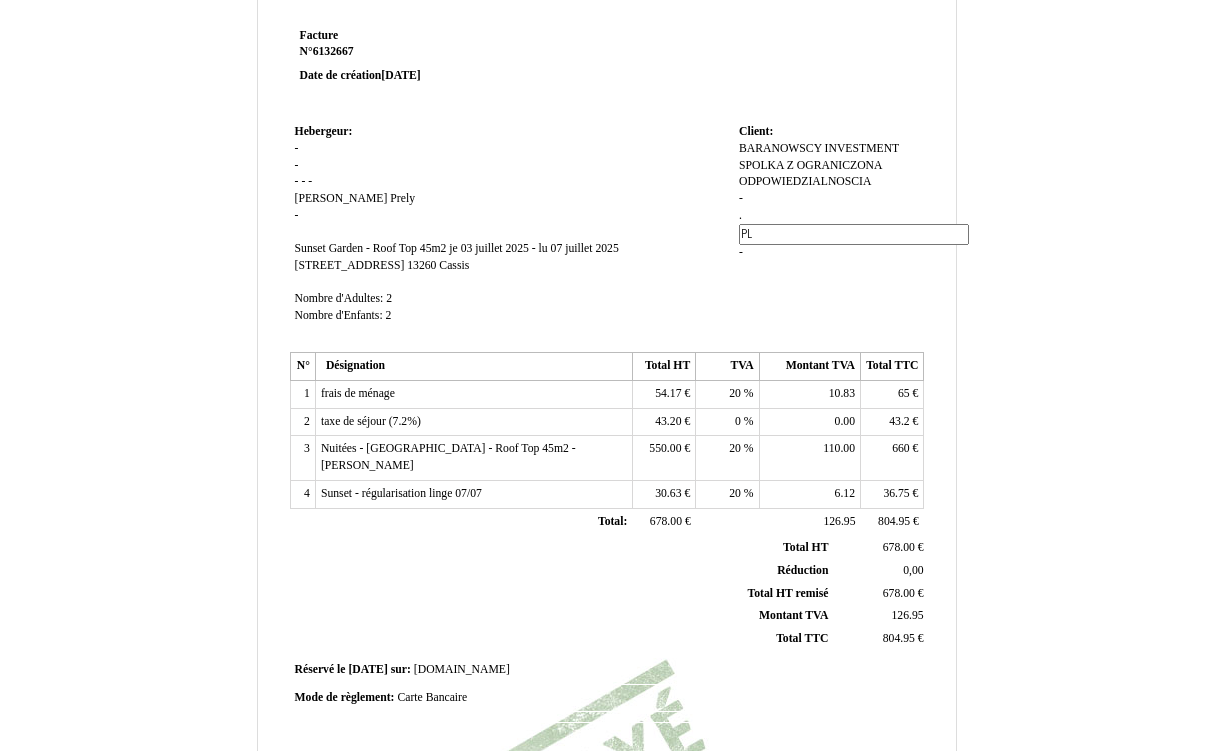 click on "BARANOWSCY INVESTMENT    BARANOWSCY INVESTMENT     SPOLKA Z OGRANICZONA ODPOWIEDZIALNOSCIA    SPOLKA Z OGRANICZONA ODPOWIEDZIALNOSCIA       -          .    .     PL    PL       -" at bounding box center (829, 210) 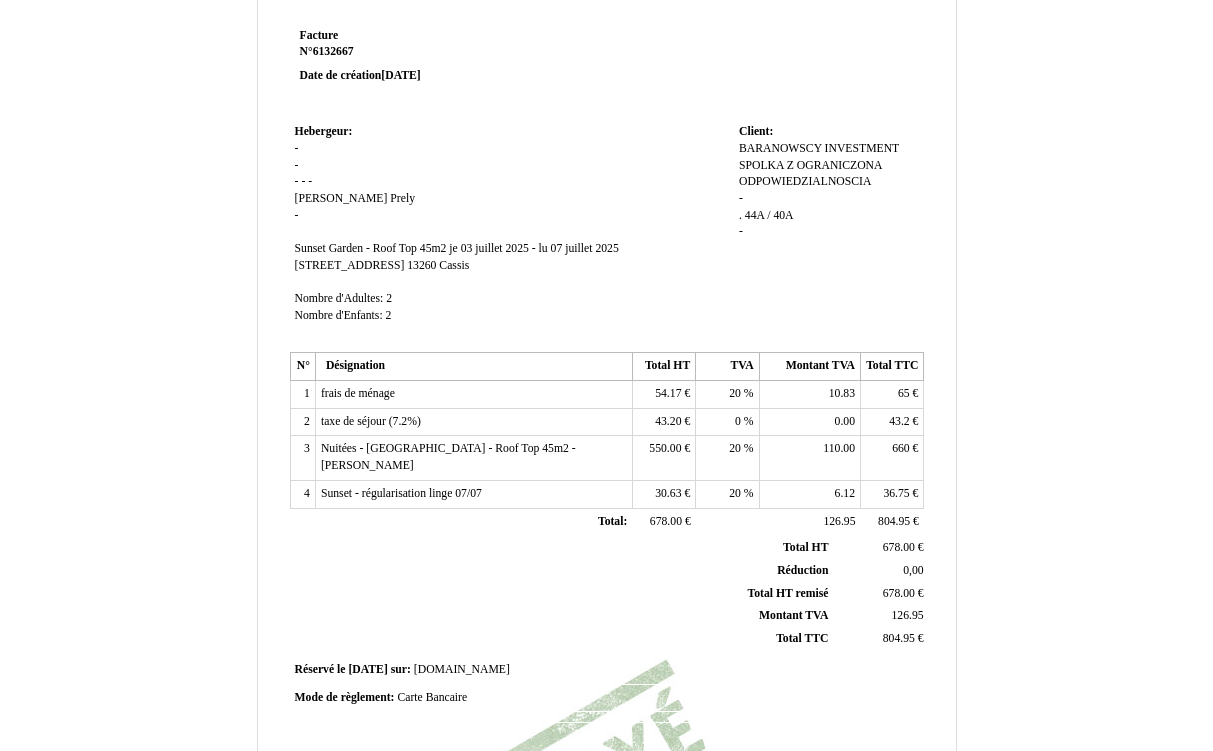 click on "BARANOWSCY INVESTMENT    BARANOWSCY INVESTMENT     SPOLKA Z OGRANICZONA ODPOWIEDZIALNOSCIA    SPOLKA Z OGRANICZONA ODPOWIEDZIALNOSCIA       -          .    .     44A / 40A    44A / 40A       -" at bounding box center (829, 199) 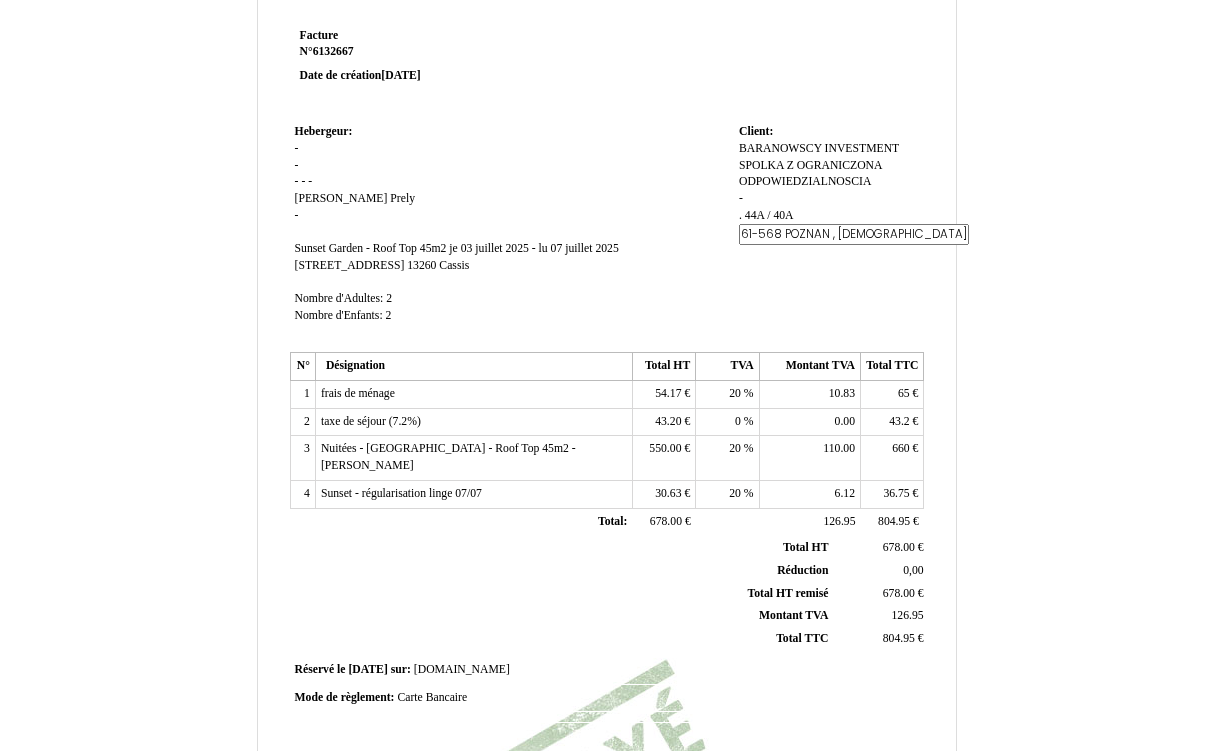 type on "61-568 POZNAN , POLSKA" 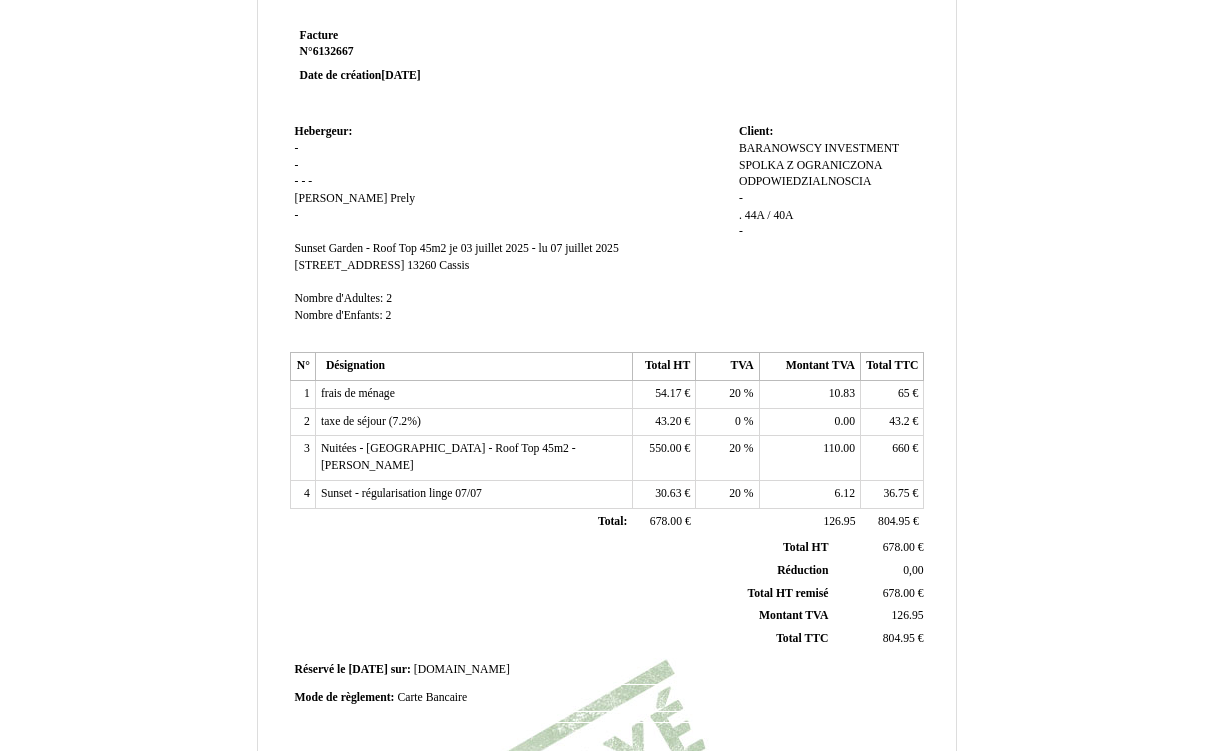 click on "je 03 juillet 2025 - lu 07 juillet 2025" at bounding box center (533, 248) 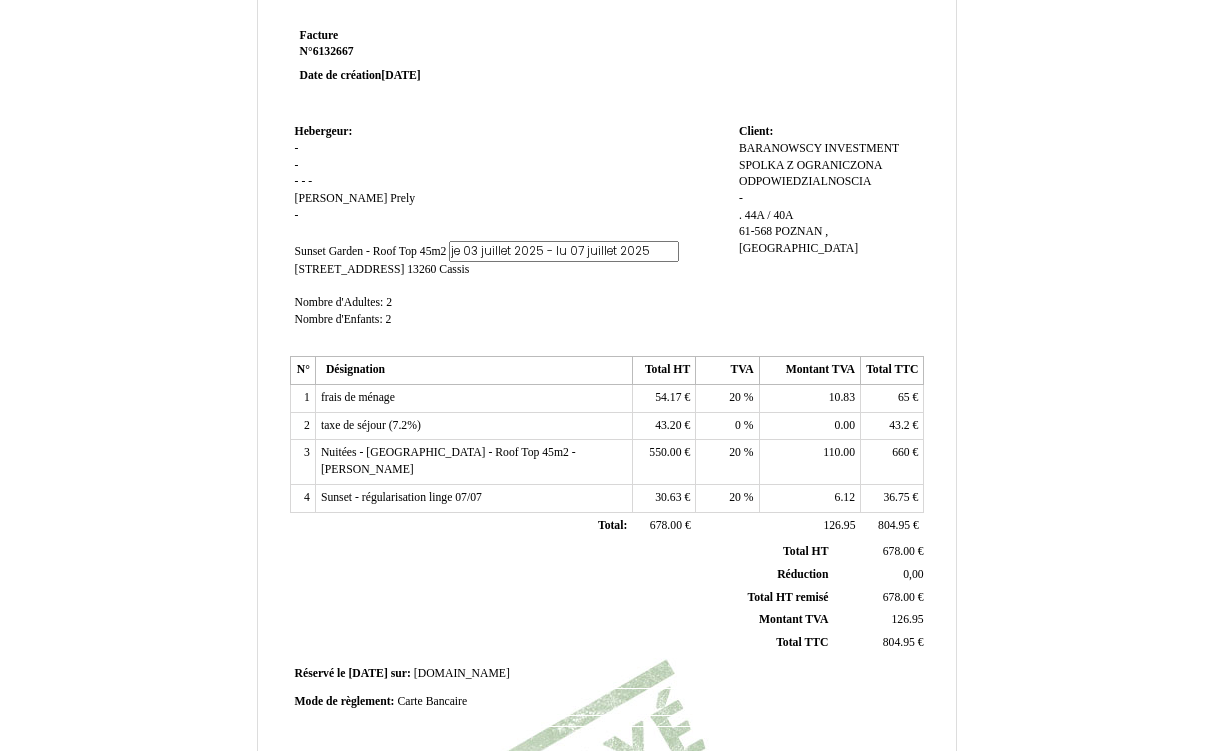 click on "Client:    Client:       BARANOWSCY INVESTMENT    BARANOWSCY INVESTMENT     SPOLKA Z OGRANICZONA ODPOWIEDZIALNOSCIA    SPOLKA Z OGRANICZONA ODPOWIEDZIALNOSCIA       -          .    .     44A / 40A    44A / 40A       61-568 POZNAN , POLSKA    61-568 POZNAN , POLSKA" at bounding box center [829, 235] 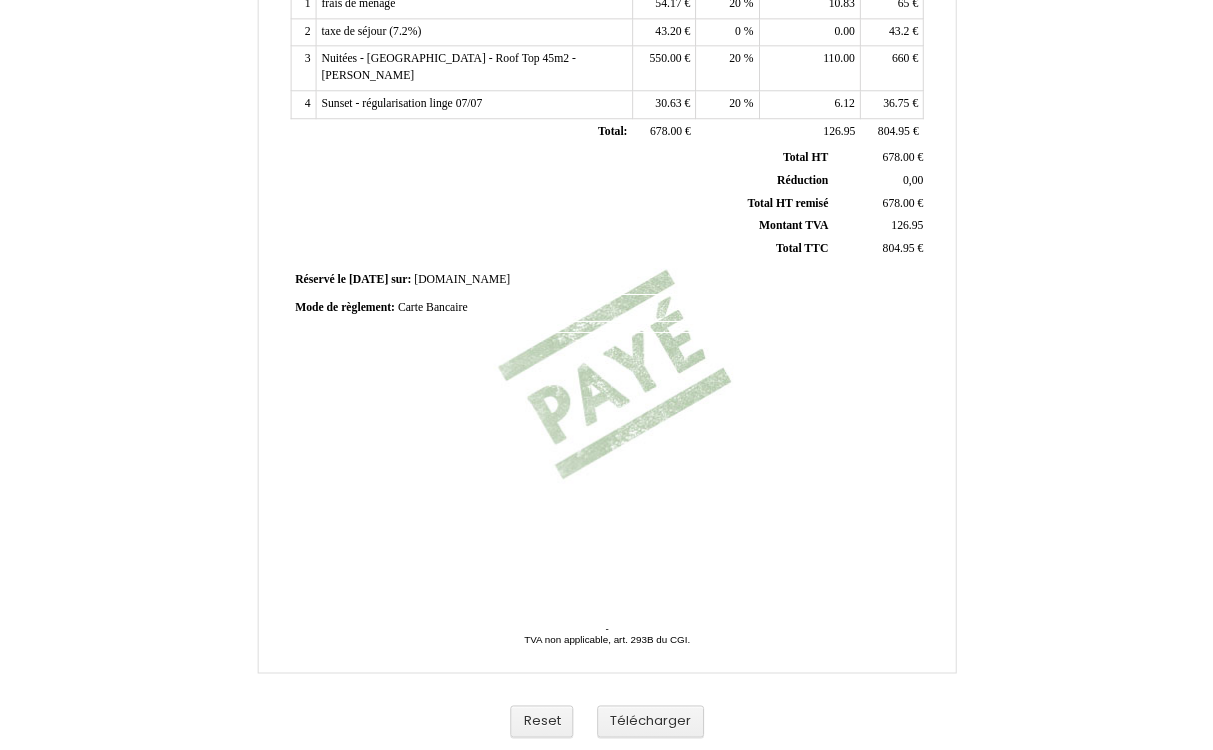scroll, scrollTop: 456, scrollLeft: 0, axis: vertical 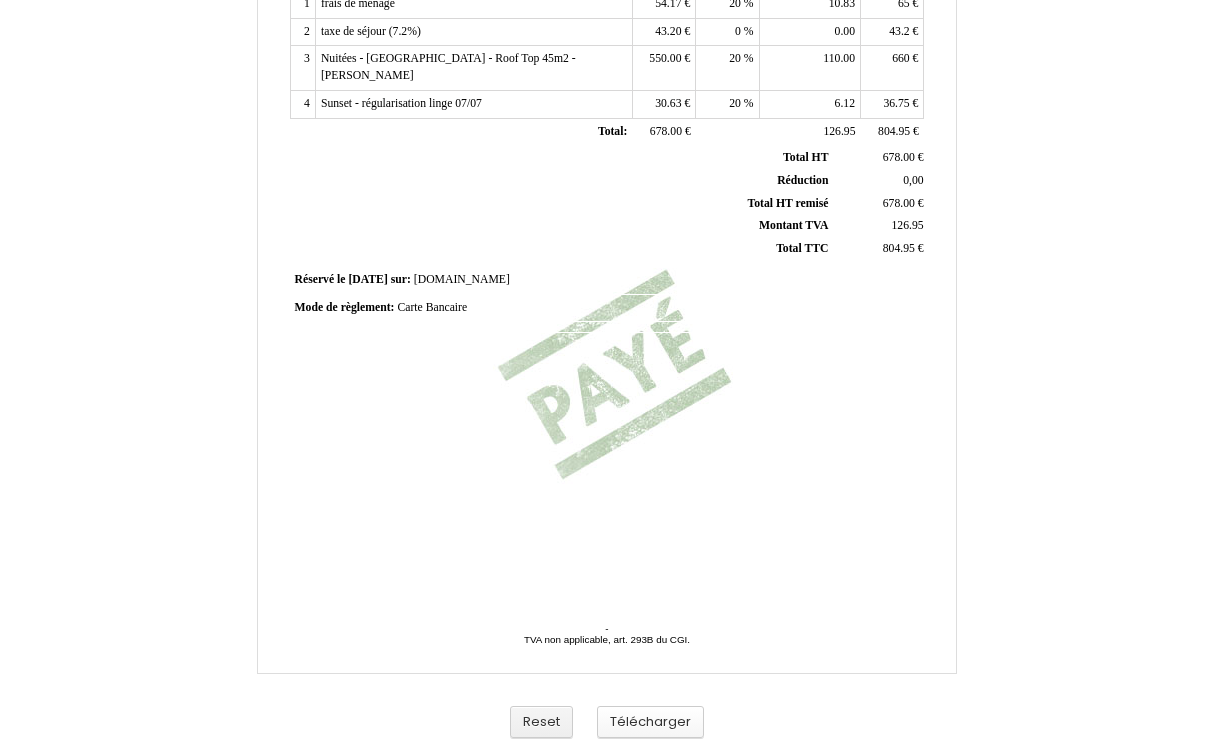 click on "Télécharger" at bounding box center (650, 722) 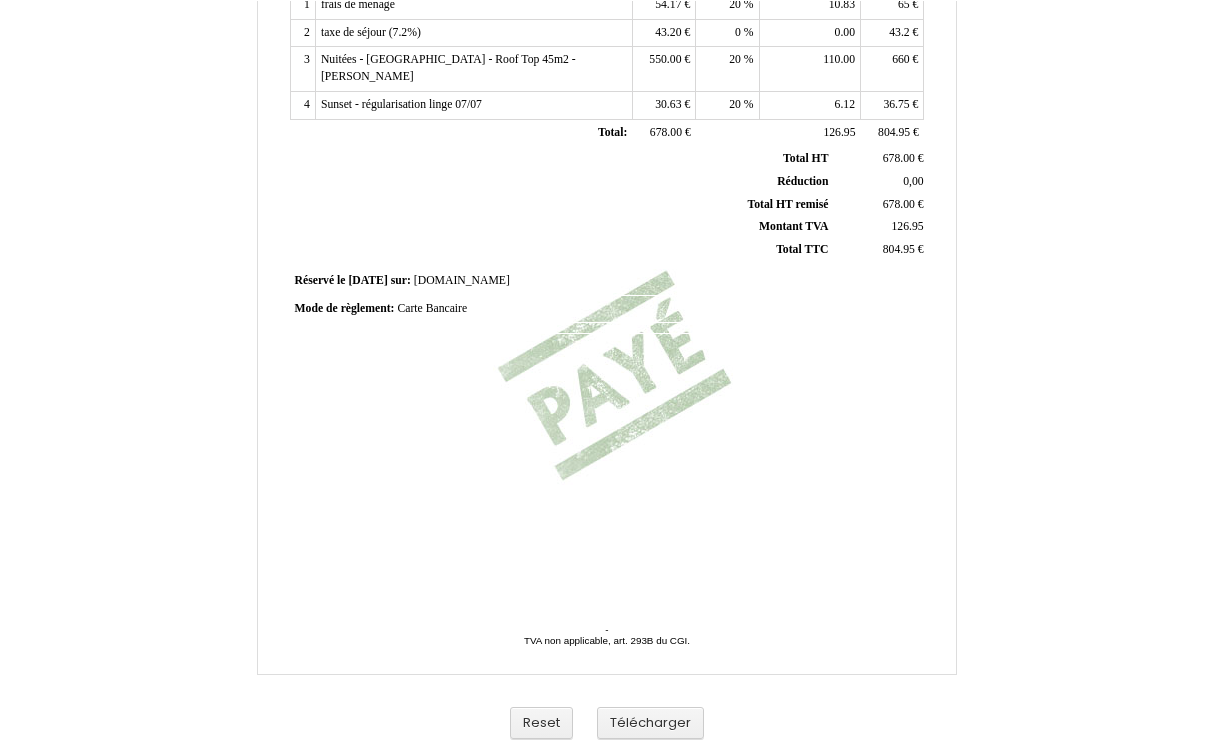 scroll, scrollTop: 455, scrollLeft: 0, axis: vertical 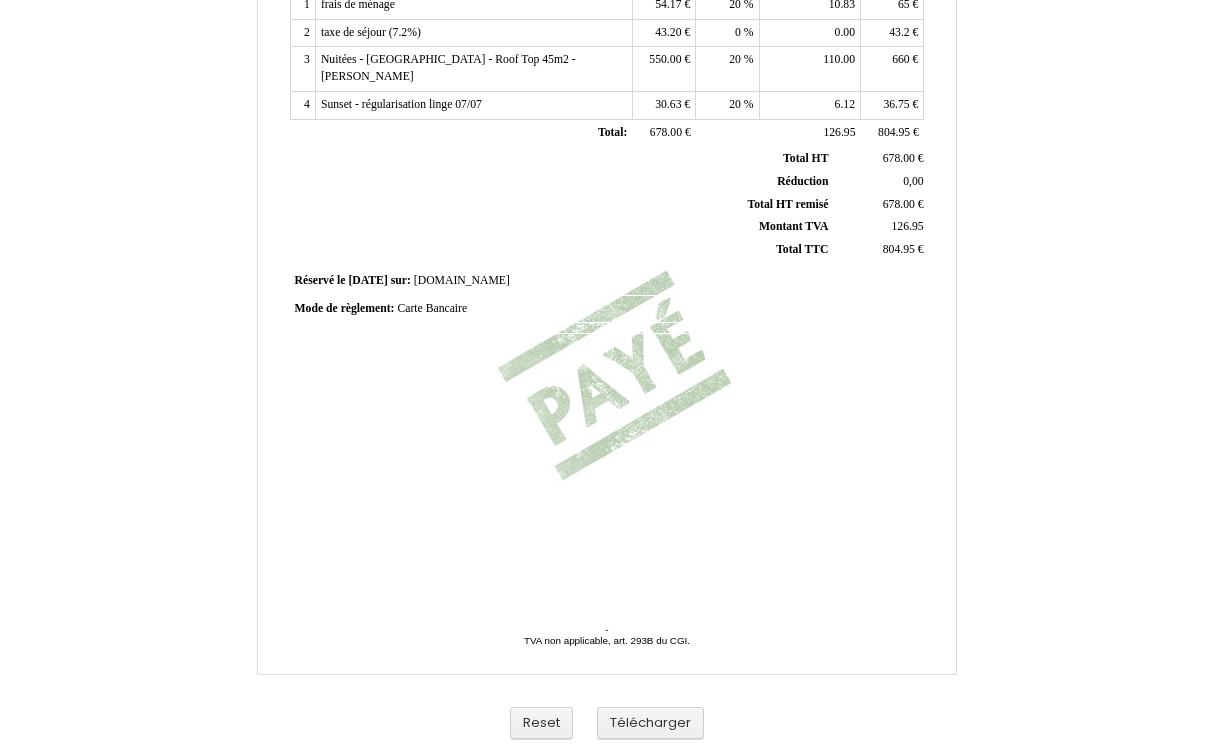 click on "Facture    Facture
N°
6132667    6132667
Date de création
03 July 2025           Hebergeur:    Hebergeur:       -          -          -        -        -          Pierre - Edouard    Pierre - Edouard     Prely    Prely
-
SIRET
Sunset Garden -  Roof Top 45m2    Sunset Garden -  Roof Top 45m2
je 03 juillet 2025 - lu 07 juillet 2025    je 03 juillet 2025 - lu 07 juillet 2025      27 Rue de la Ciotat    27 Rue de la Ciotat
13260
13260     Cassis             Nombre d'Adultes:     Nombre d'Adultes:     2" at bounding box center [606, 106] 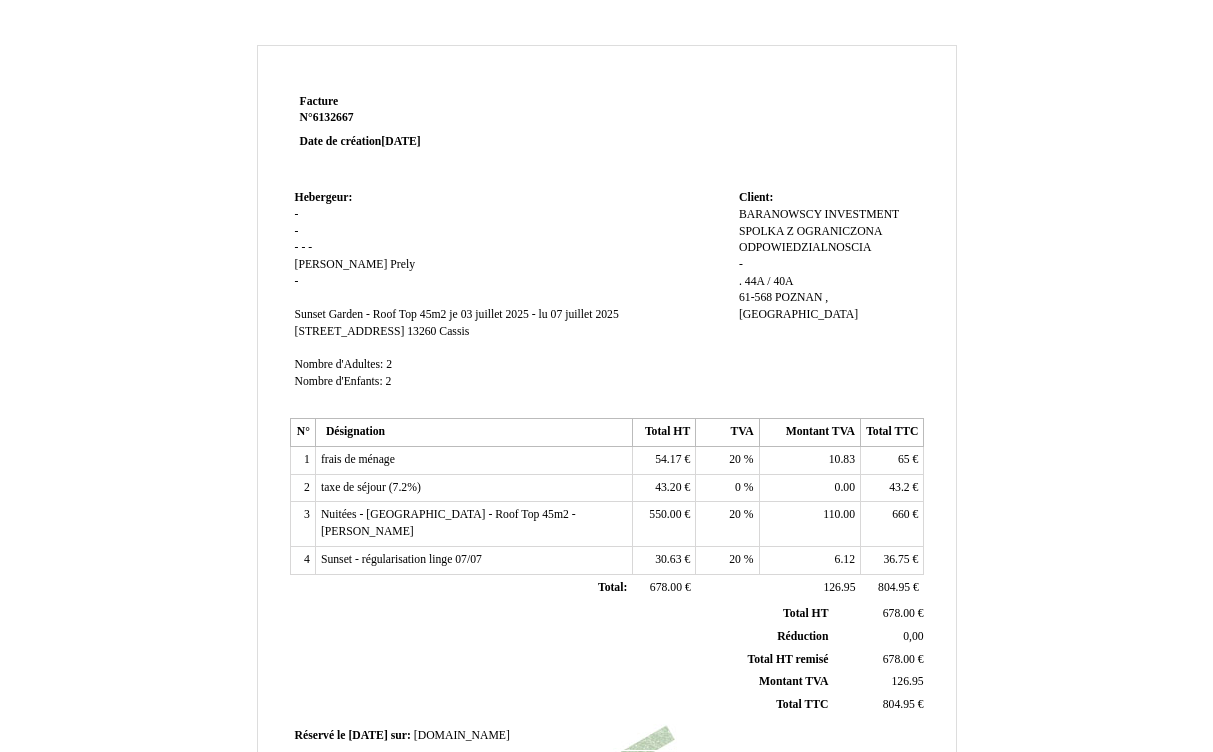scroll, scrollTop: 0, scrollLeft: 0, axis: both 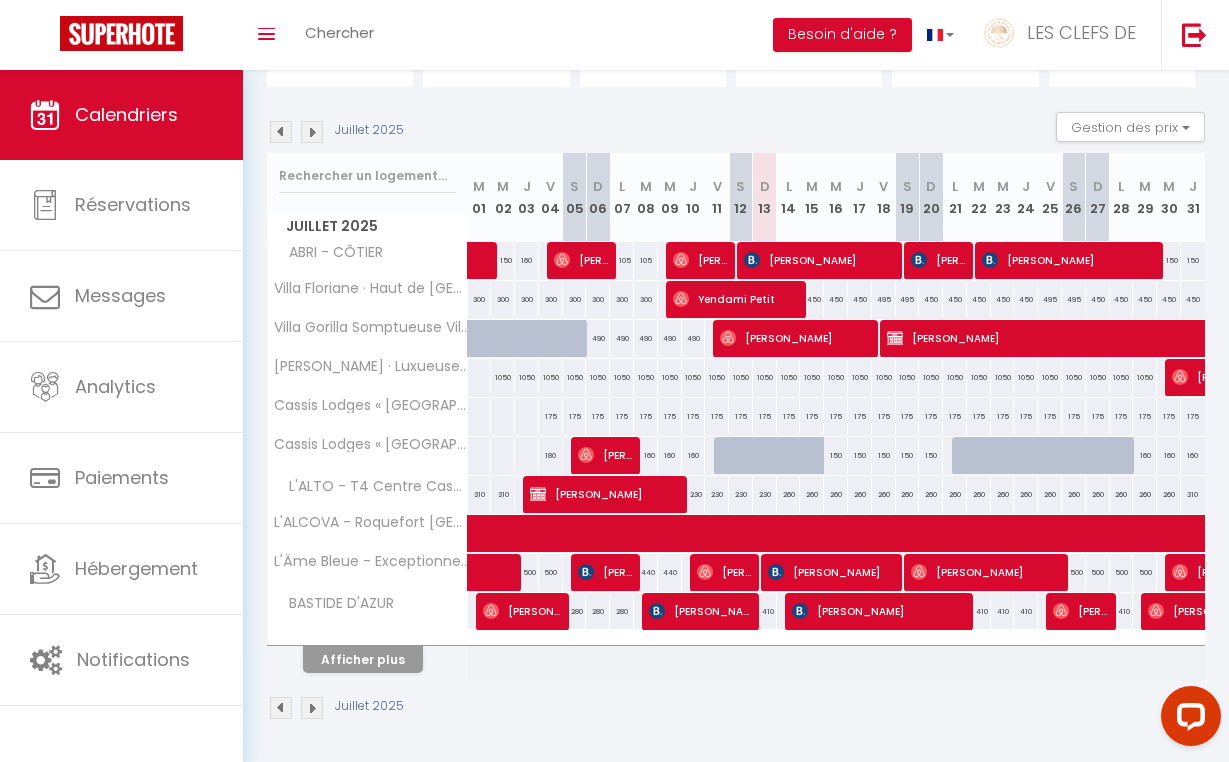 click on "Afficher plus" at bounding box center (363, 659) 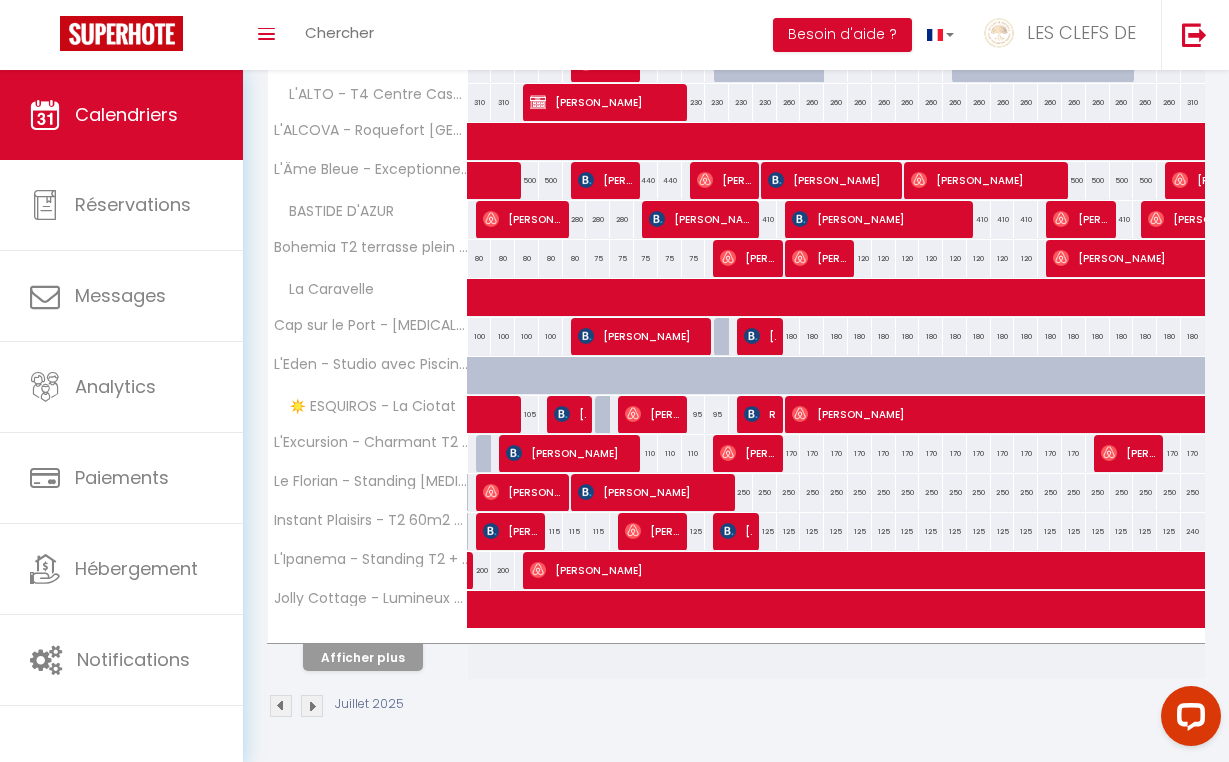scroll, scrollTop: 560, scrollLeft: 0, axis: vertical 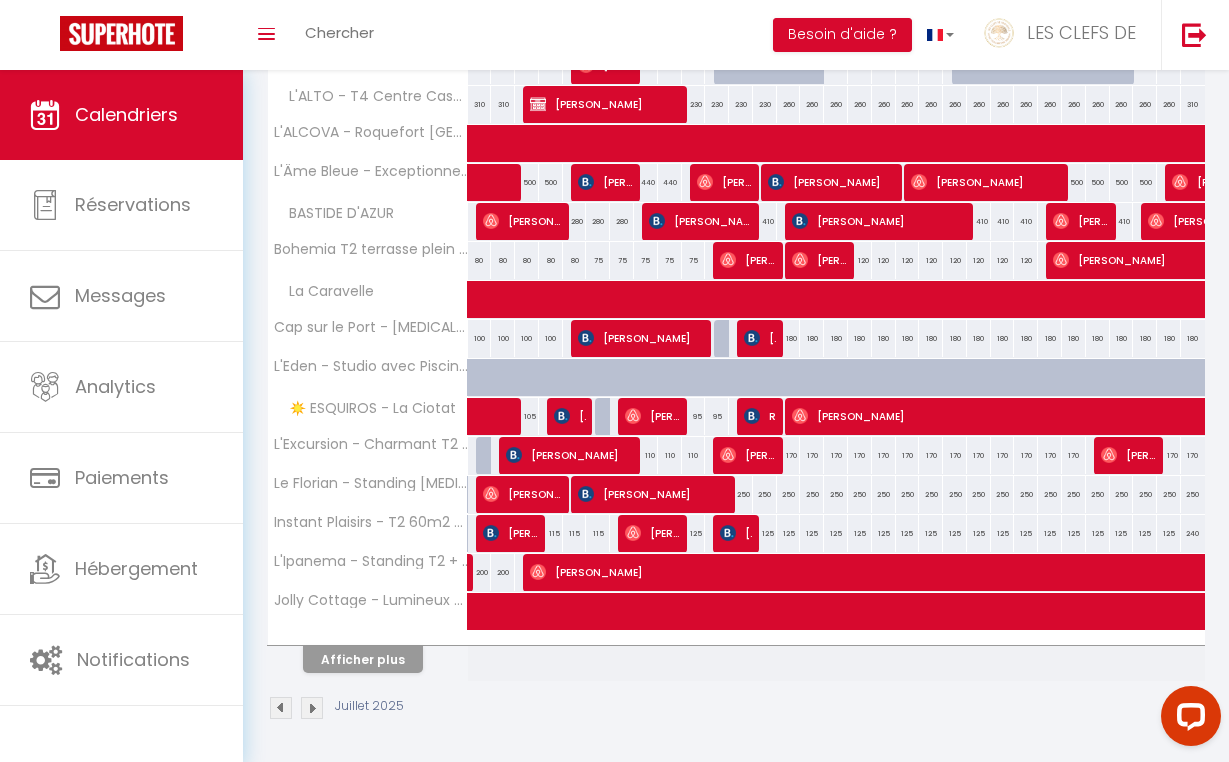 click on "Afficher plus" at bounding box center (363, 659) 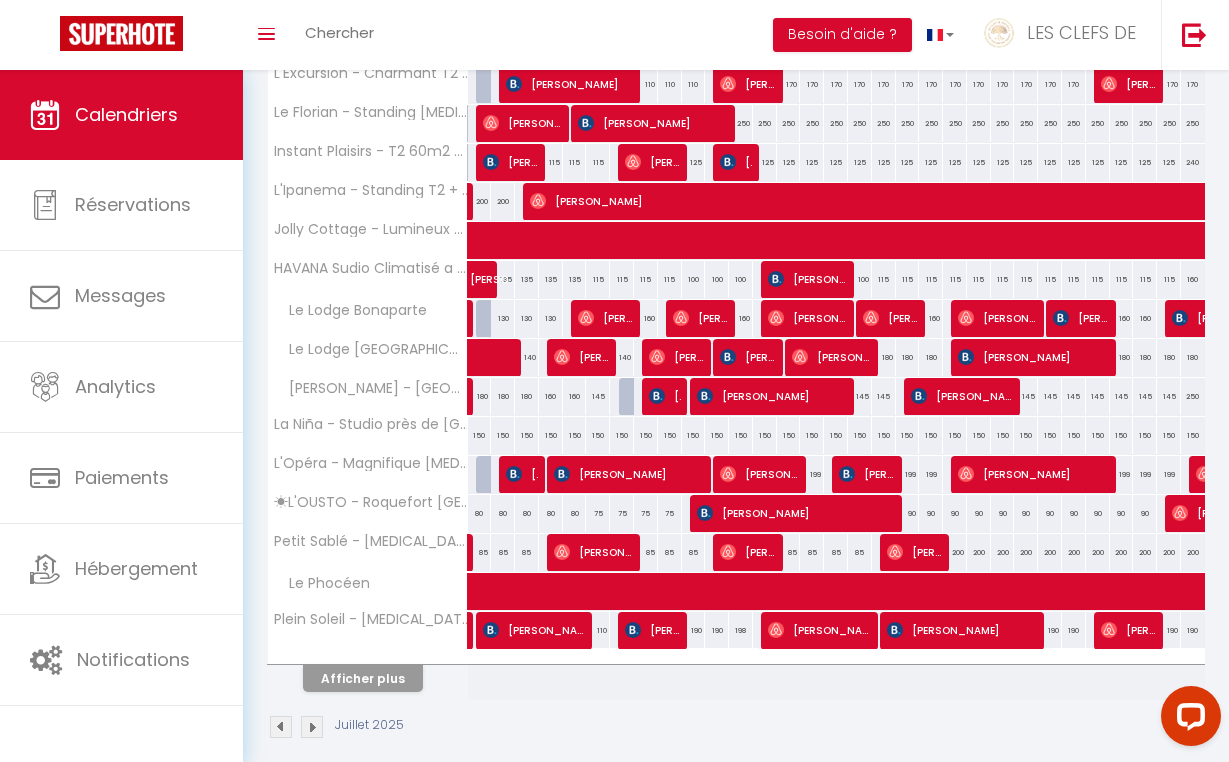 scroll, scrollTop: 943, scrollLeft: 0, axis: vertical 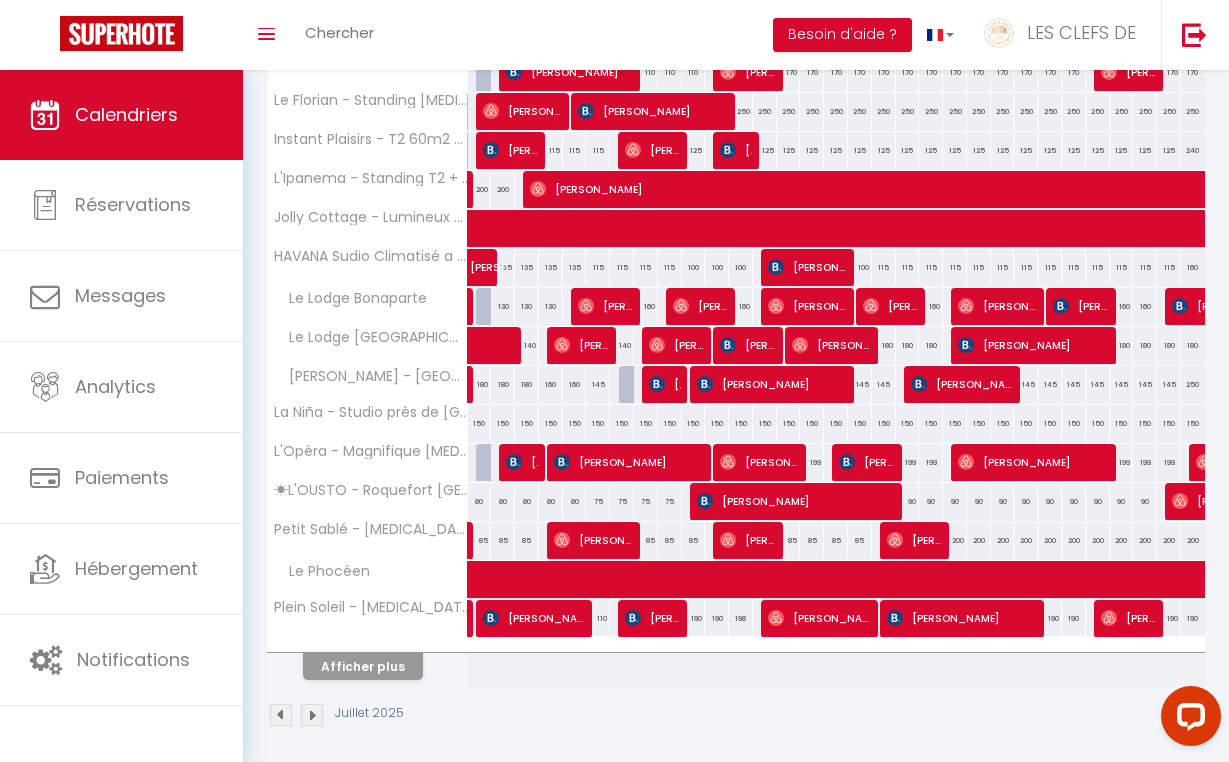 click on "Afficher plus" at bounding box center (363, 666) 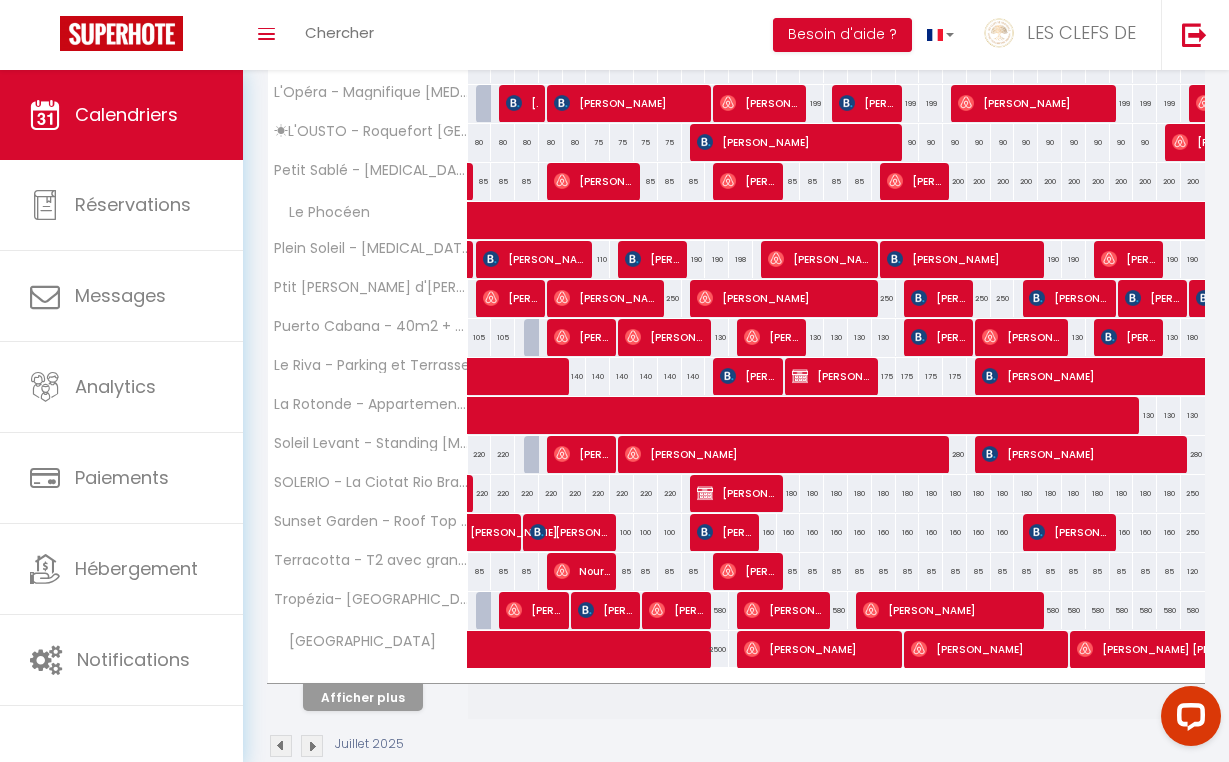 scroll, scrollTop: 1310, scrollLeft: 0, axis: vertical 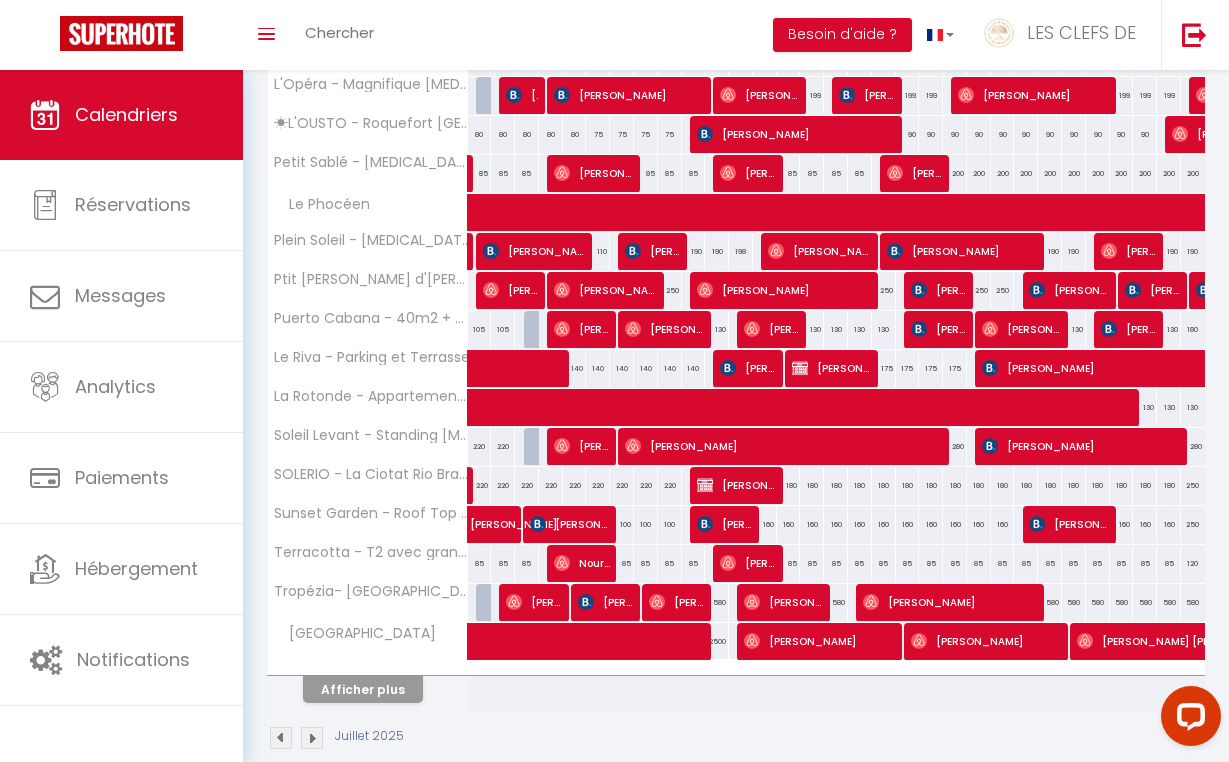 click on "Afficher plus" at bounding box center [363, 689] 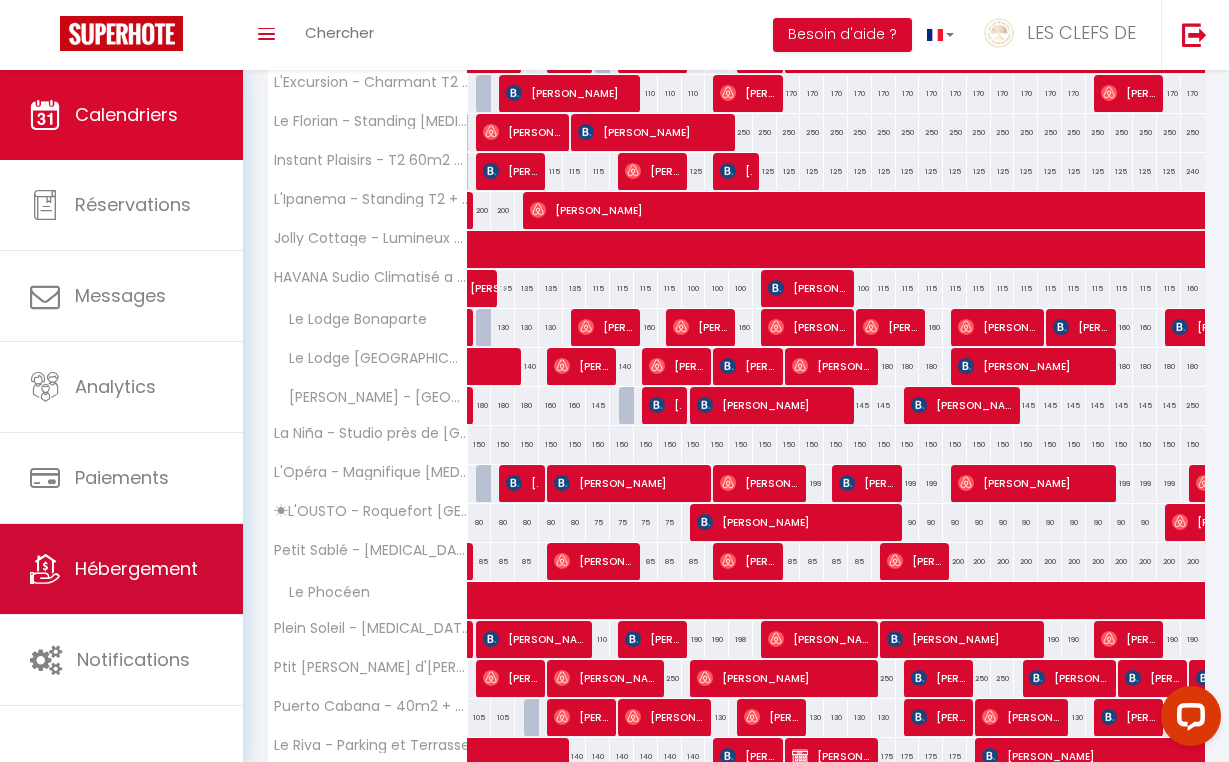 scroll, scrollTop: 921, scrollLeft: 0, axis: vertical 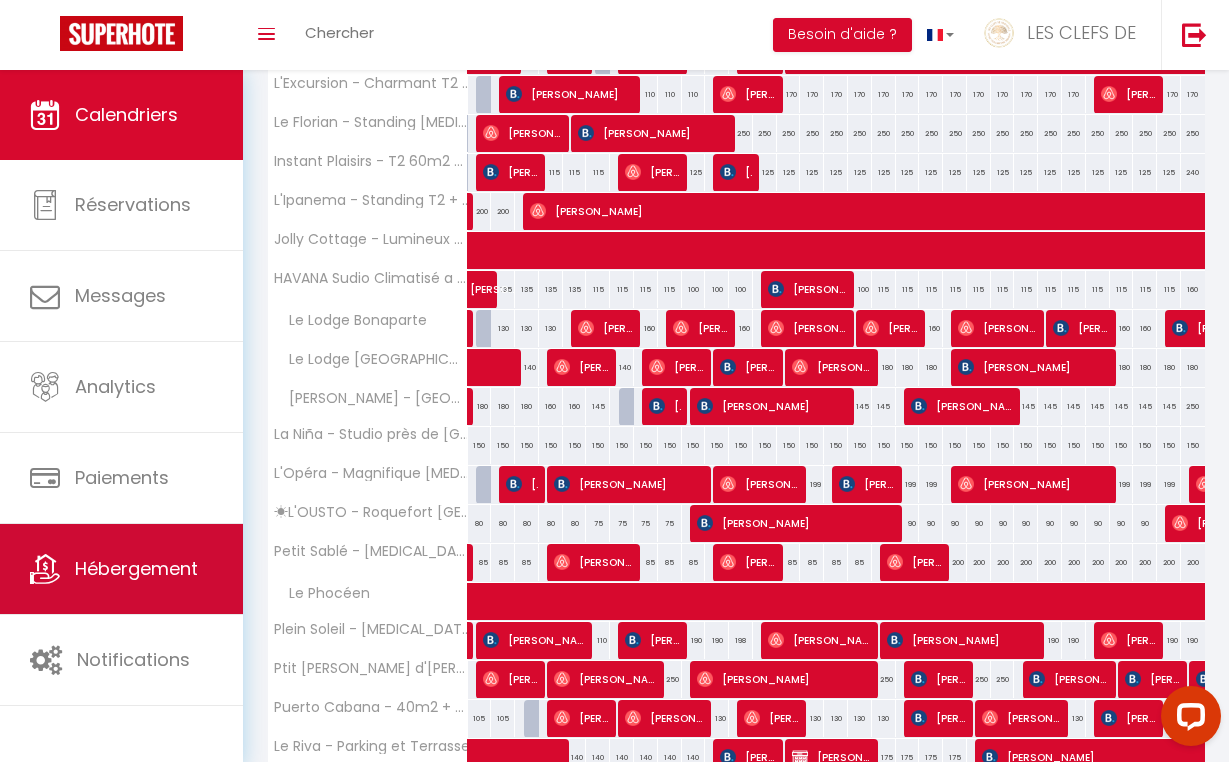 click on "Hébergement" at bounding box center (136, 568) 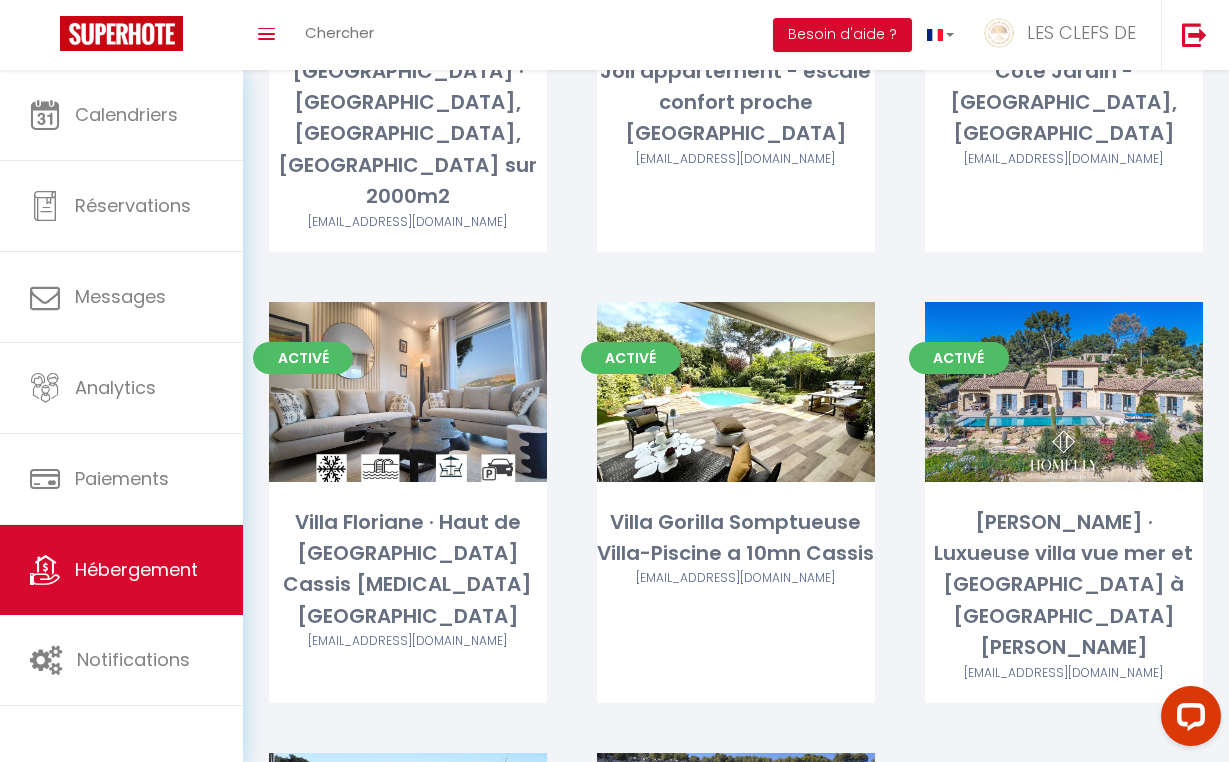 scroll, scrollTop: 4835, scrollLeft: 0, axis: vertical 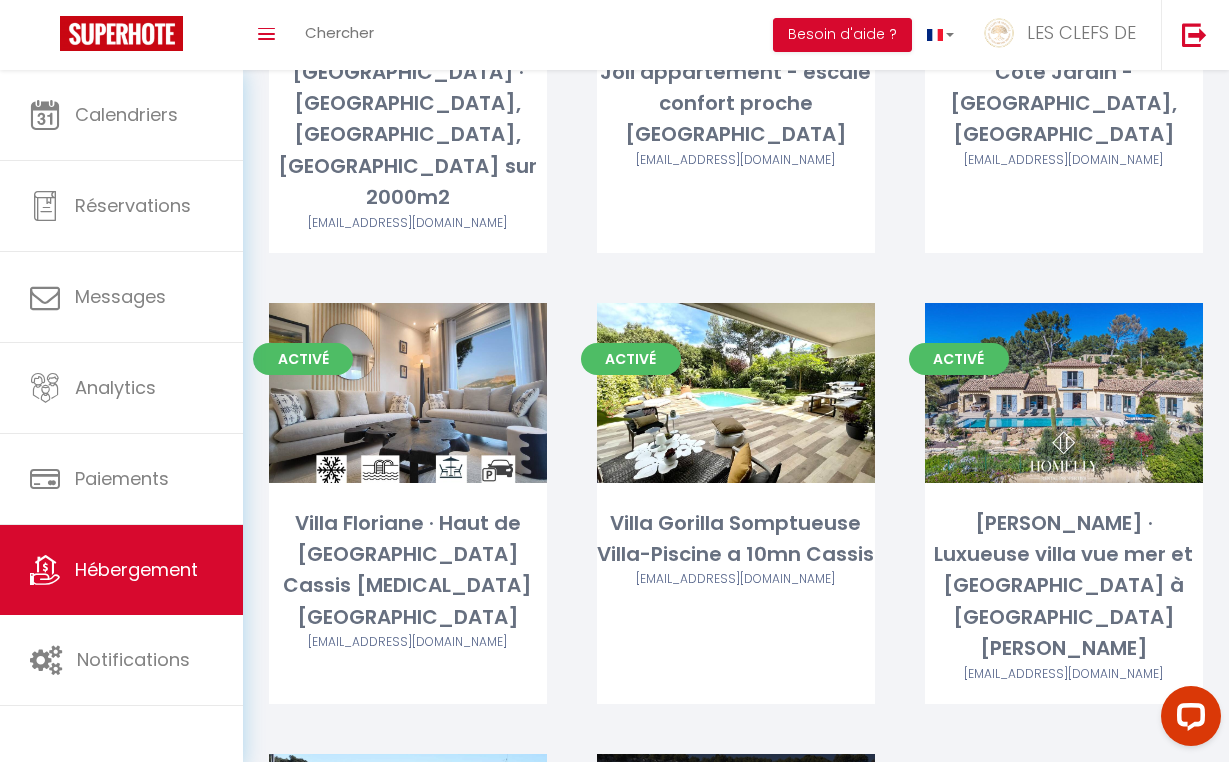 click on "Editer" at bounding box center [736, 844] 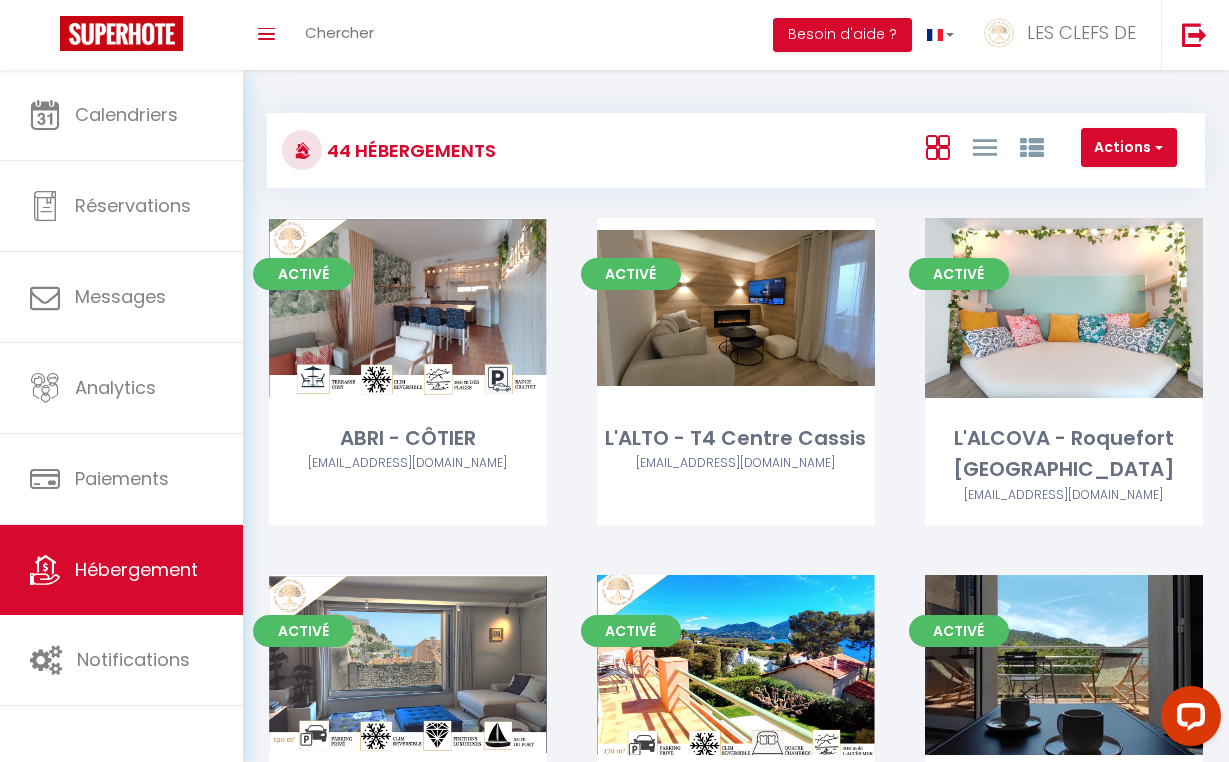 select on "3" 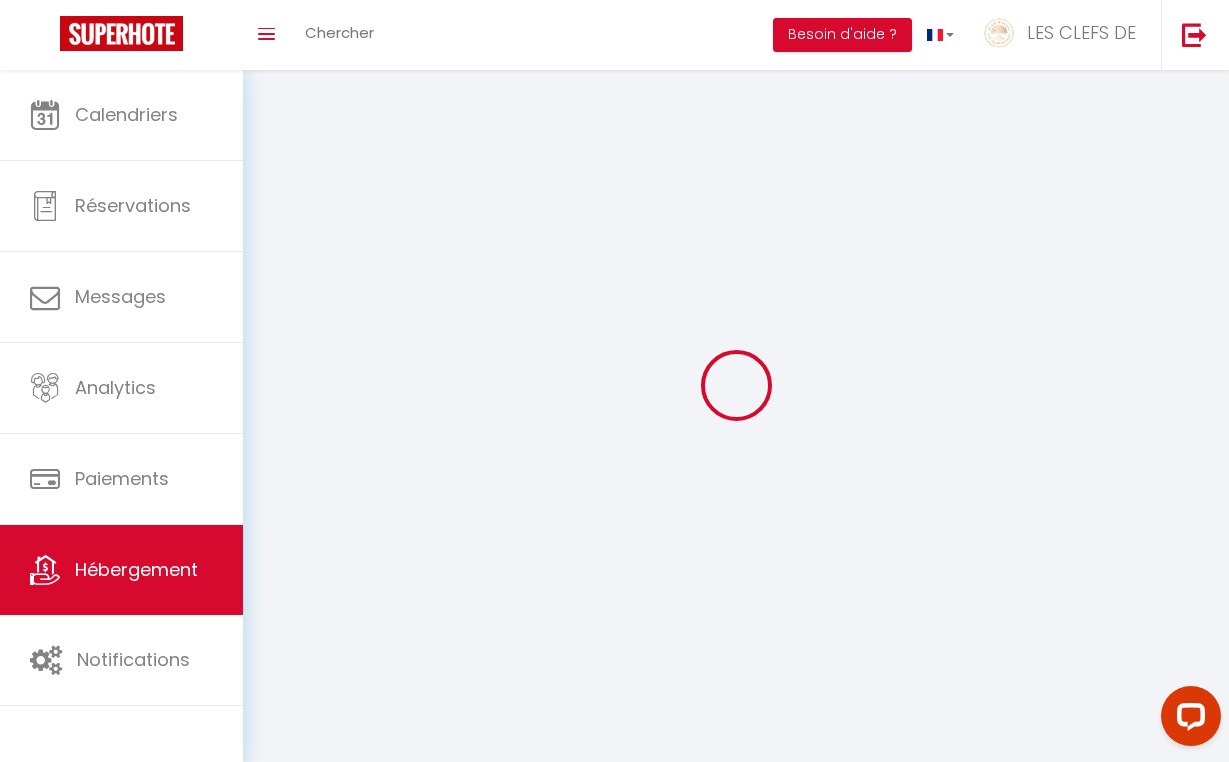 select 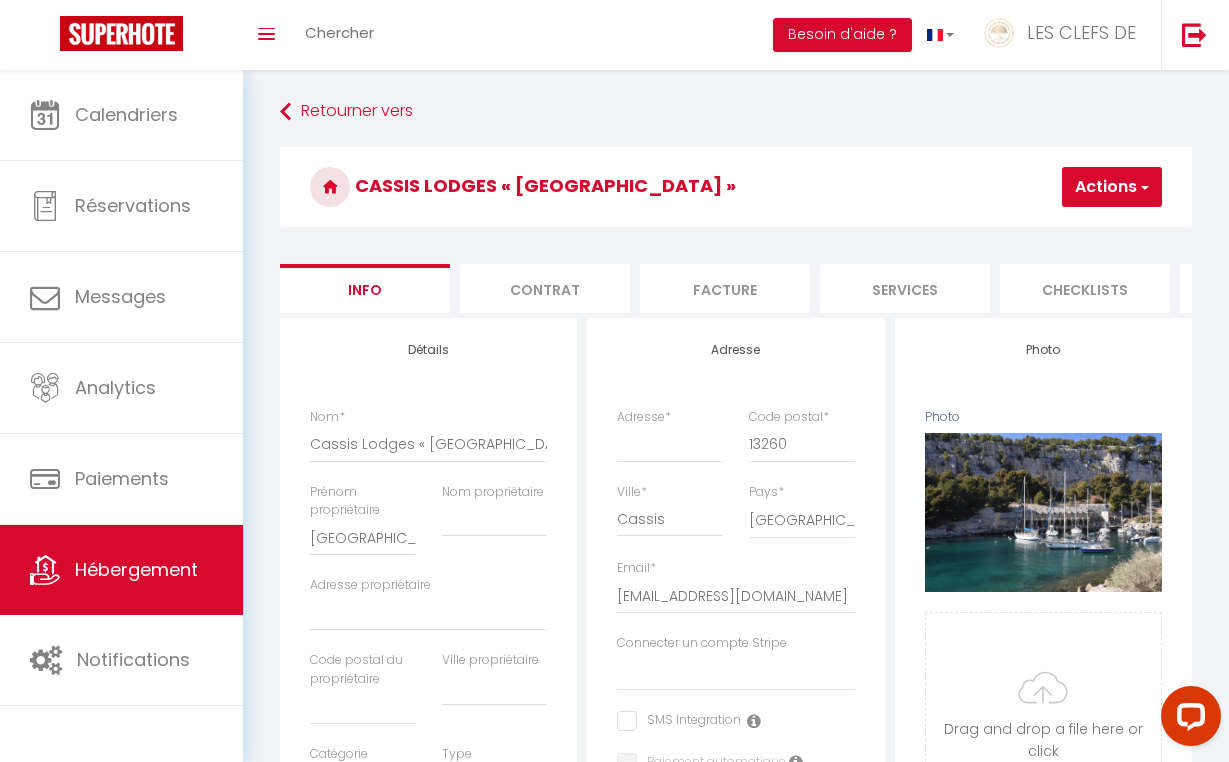 select 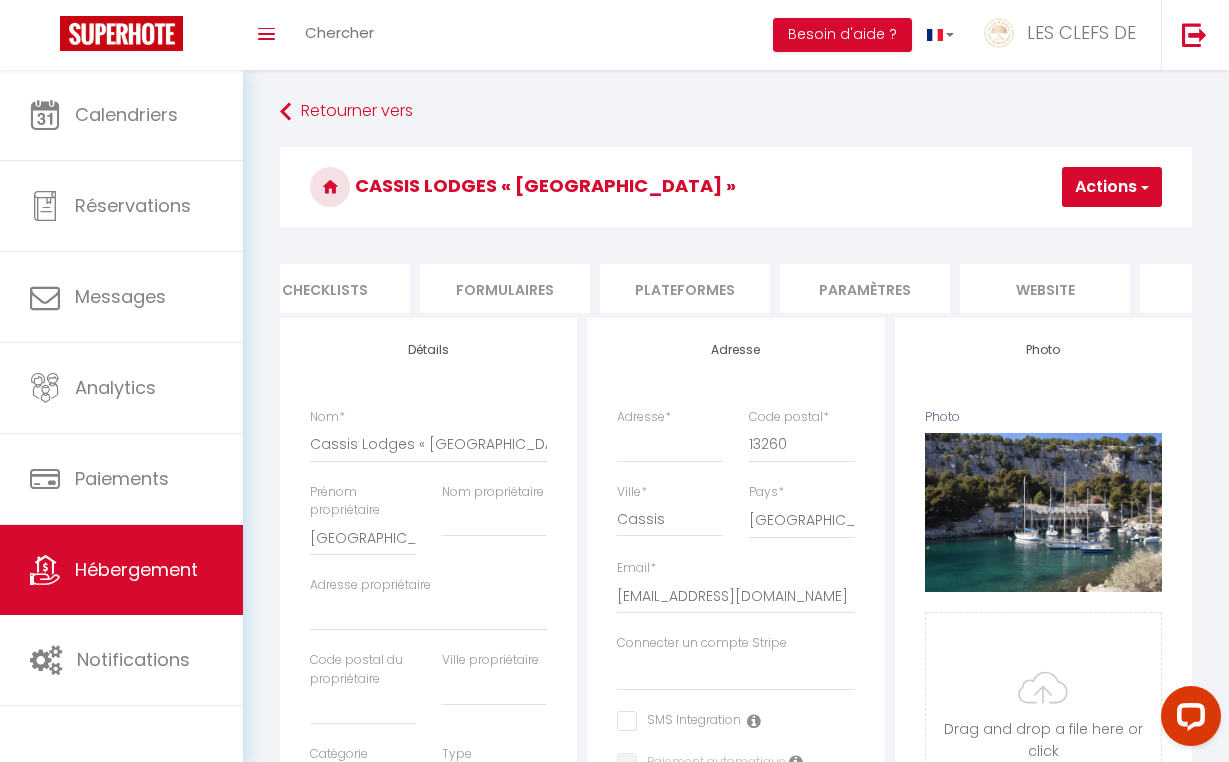 scroll, scrollTop: 0, scrollLeft: 791, axis: horizontal 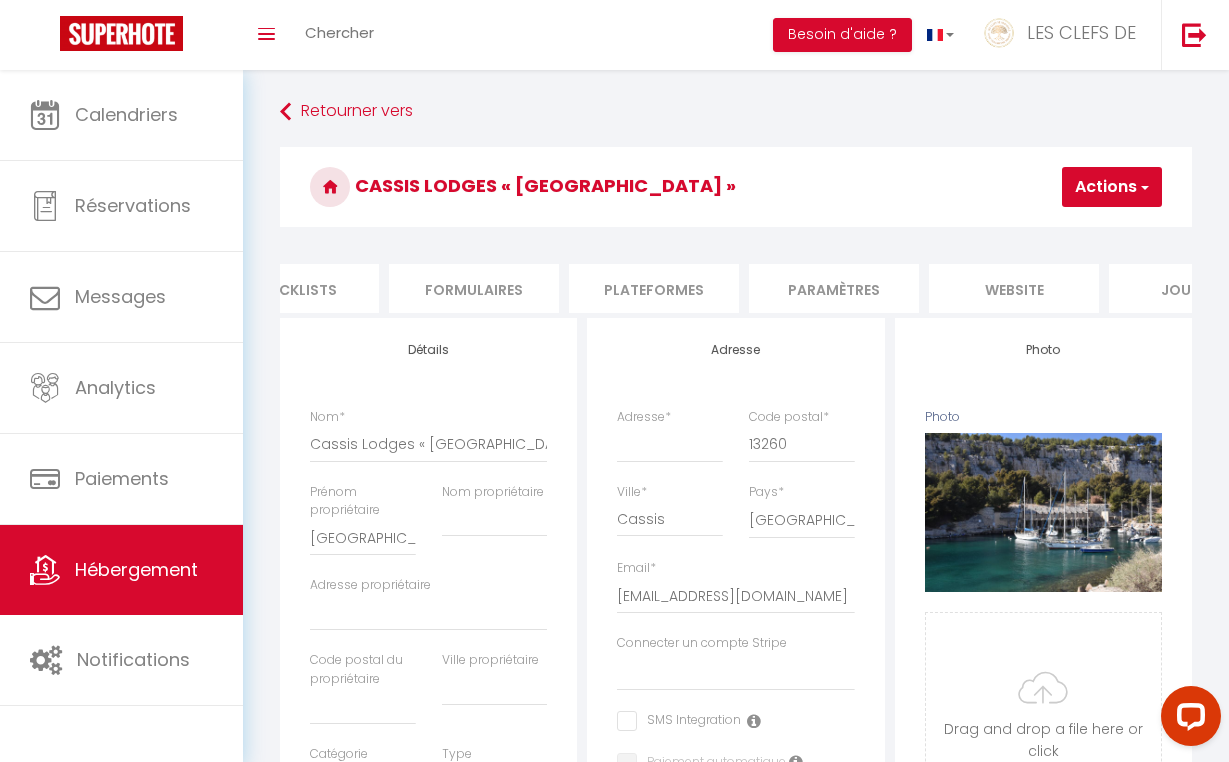 click on "Plateformes" at bounding box center [654, 288] 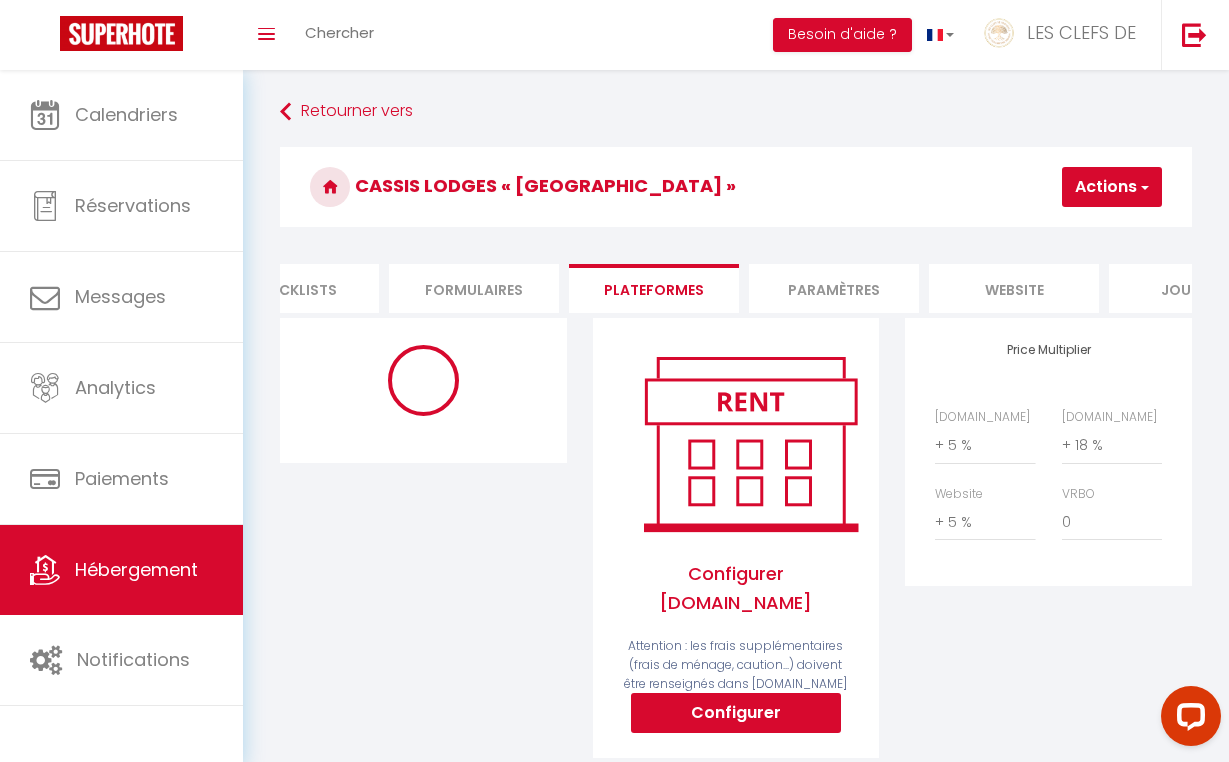 select on "7947-35612349" 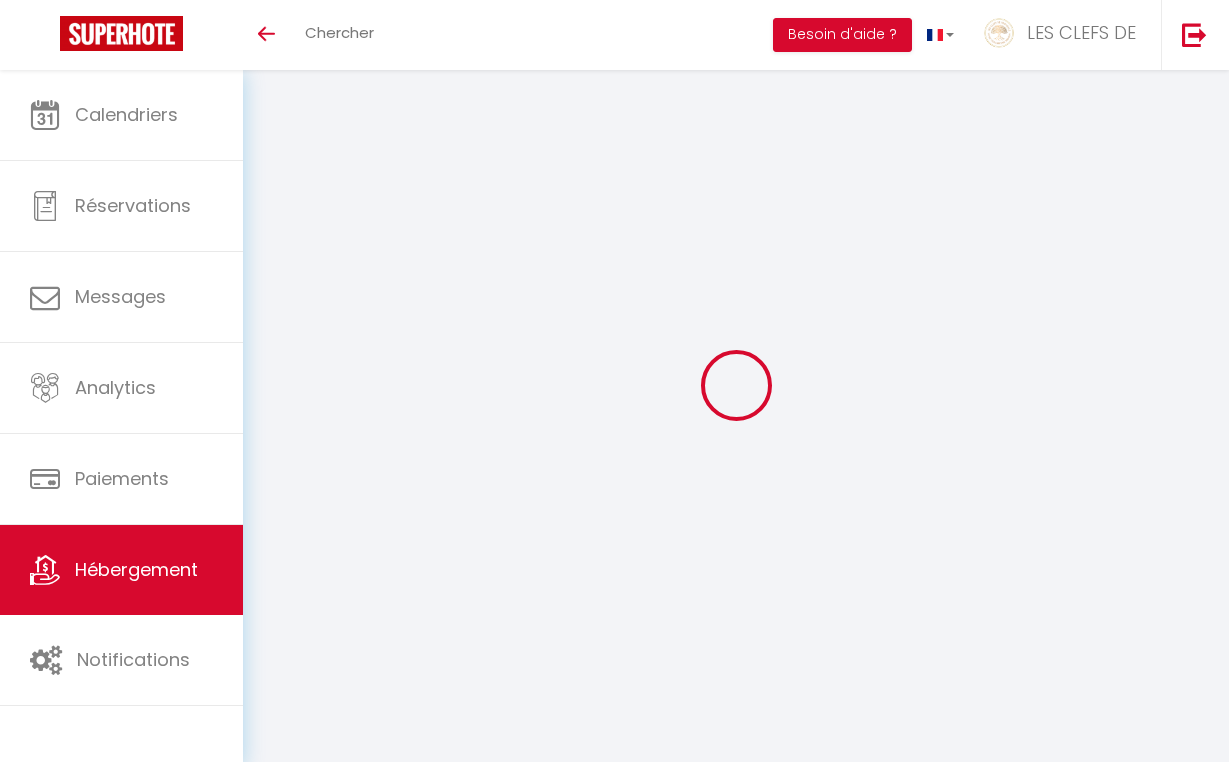 scroll, scrollTop: 0, scrollLeft: 0, axis: both 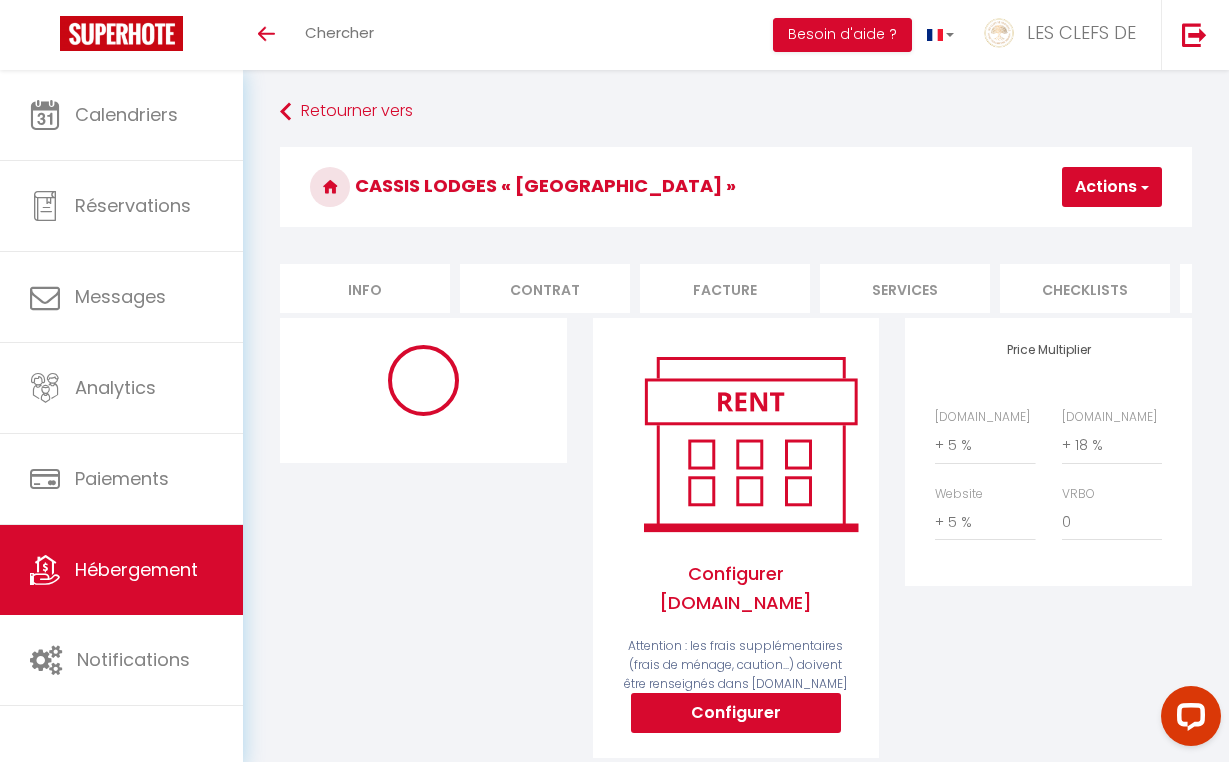 select on "7947-35612349" 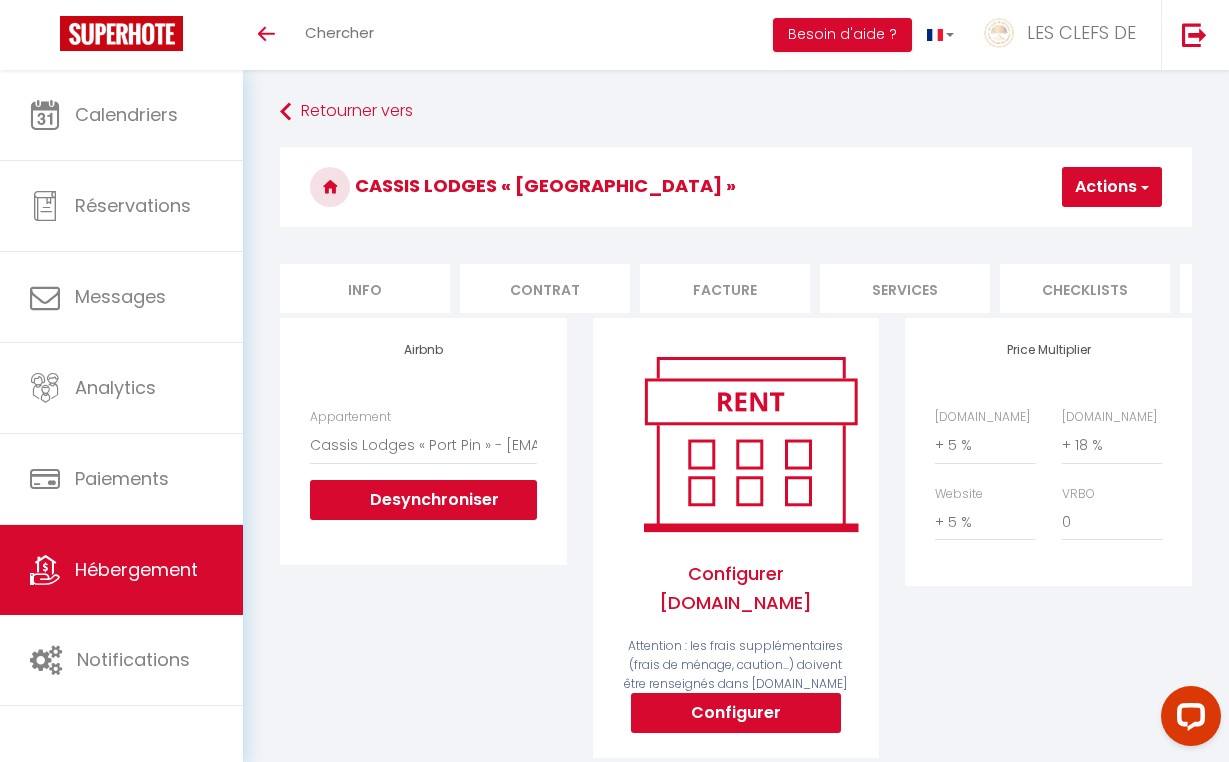 click on "Configurer" at bounding box center (736, 713) 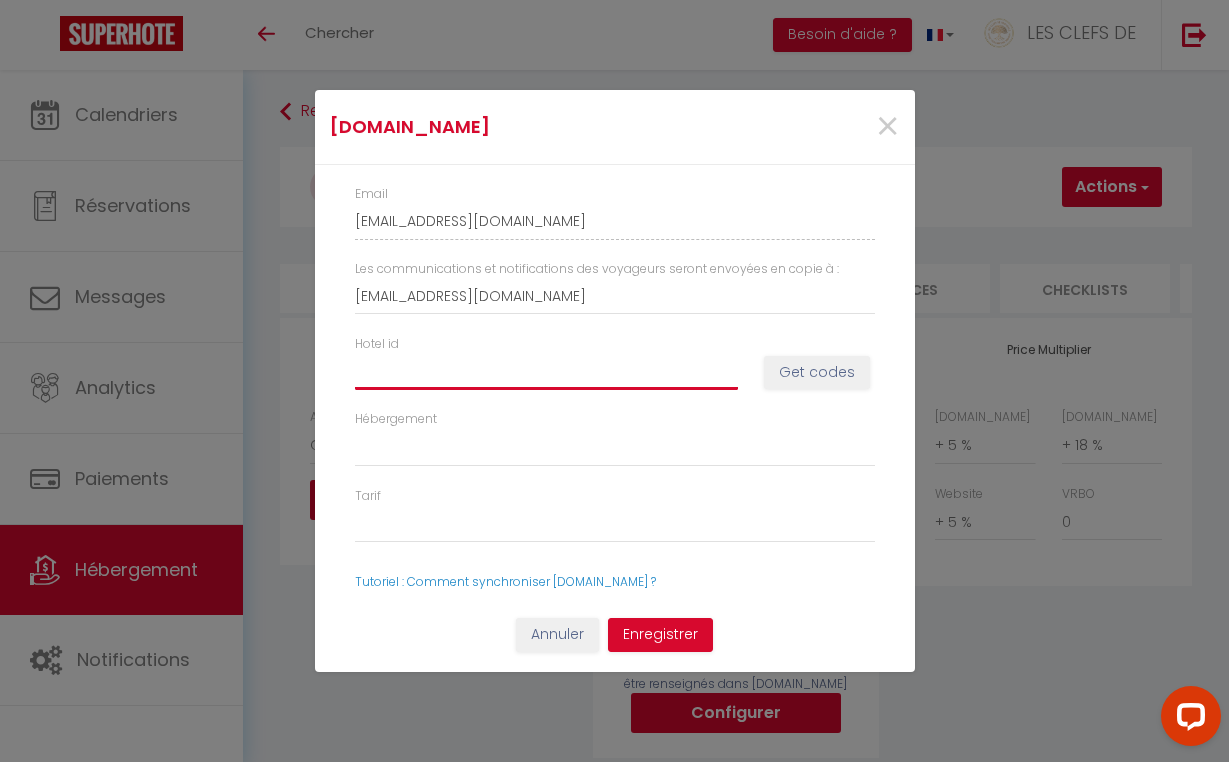 click on "Hotel id" at bounding box center [546, 372] 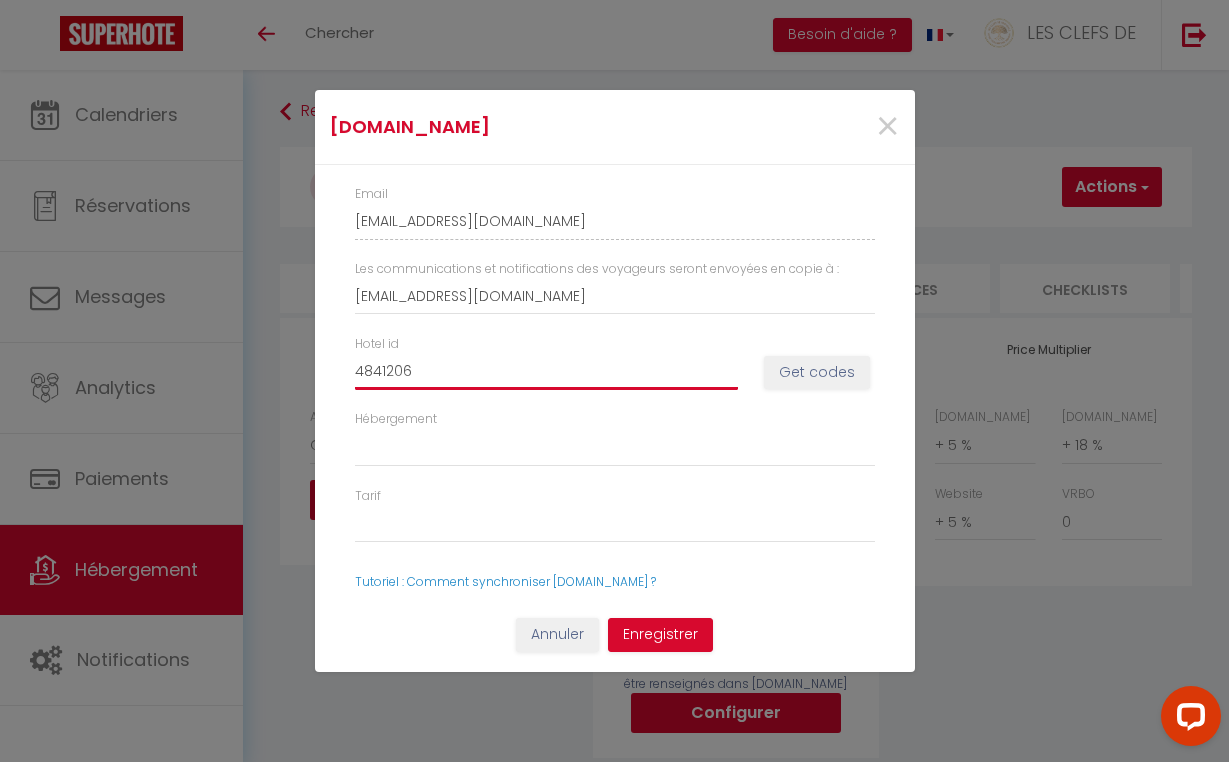 select 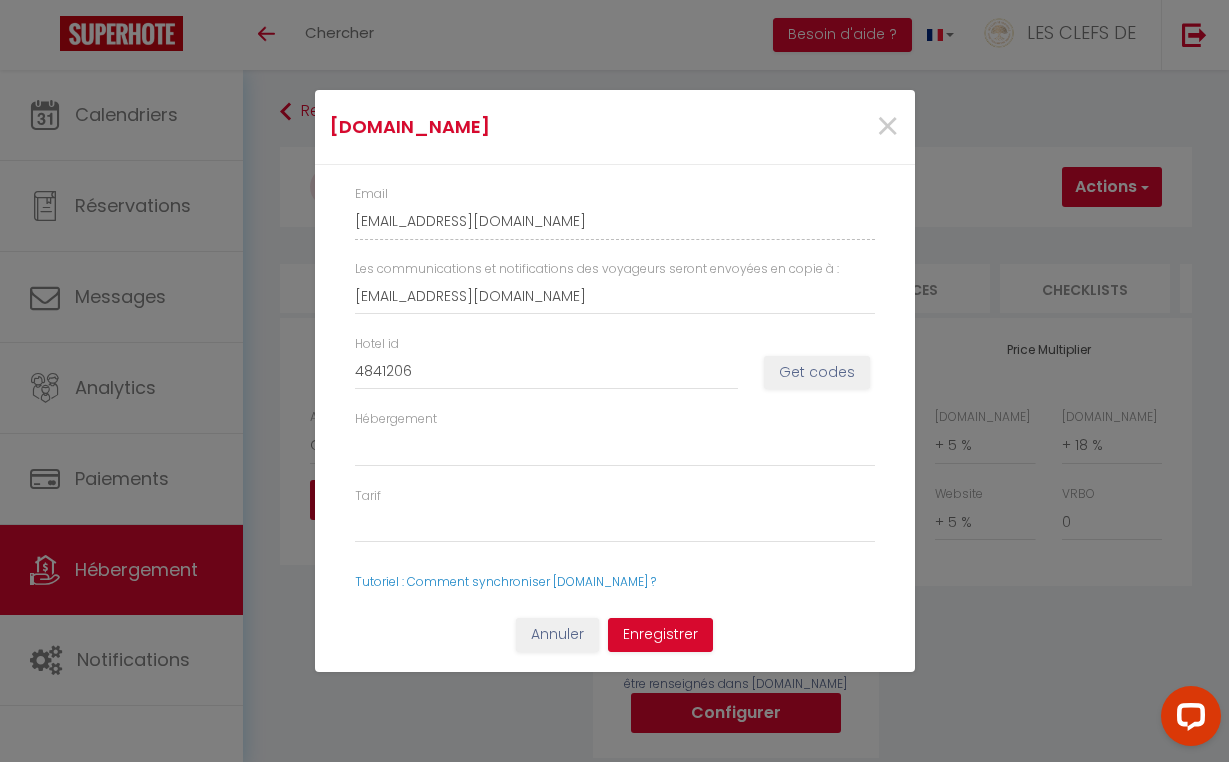 click on "Get codes" at bounding box center (817, 373) 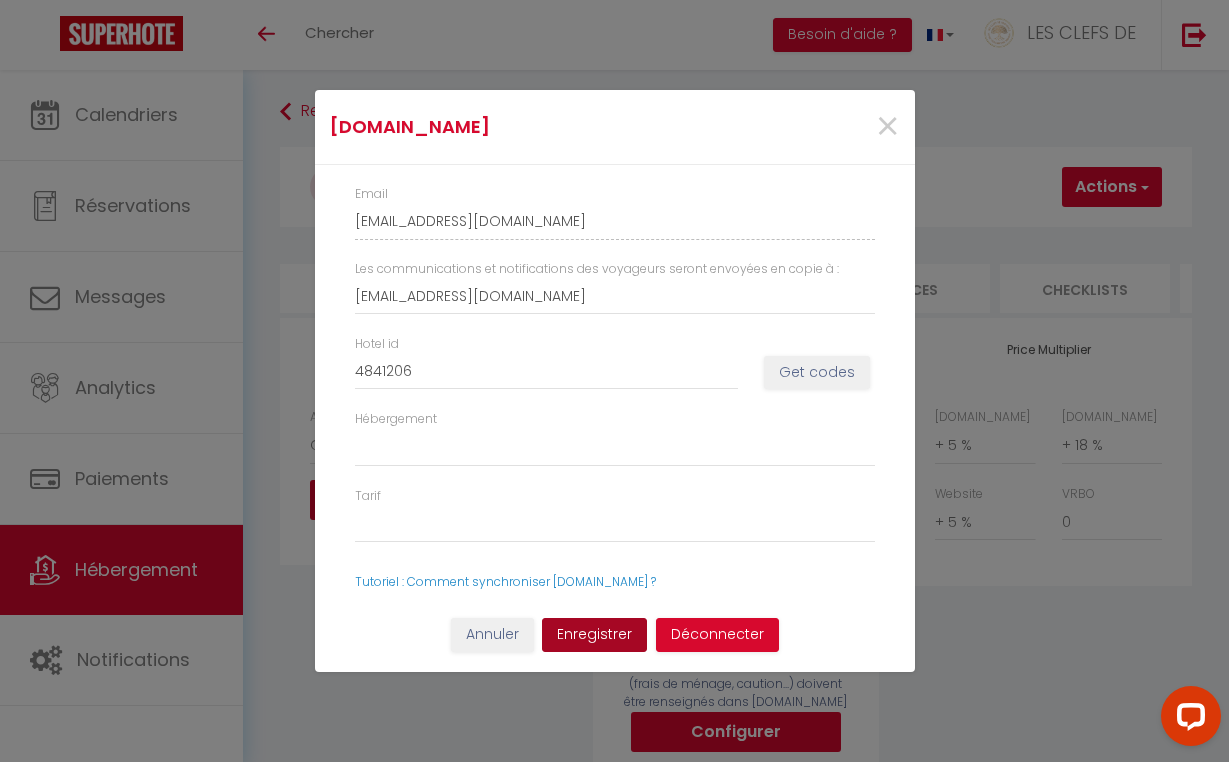 click on "Enregistrer" at bounding box center (594, 635) 